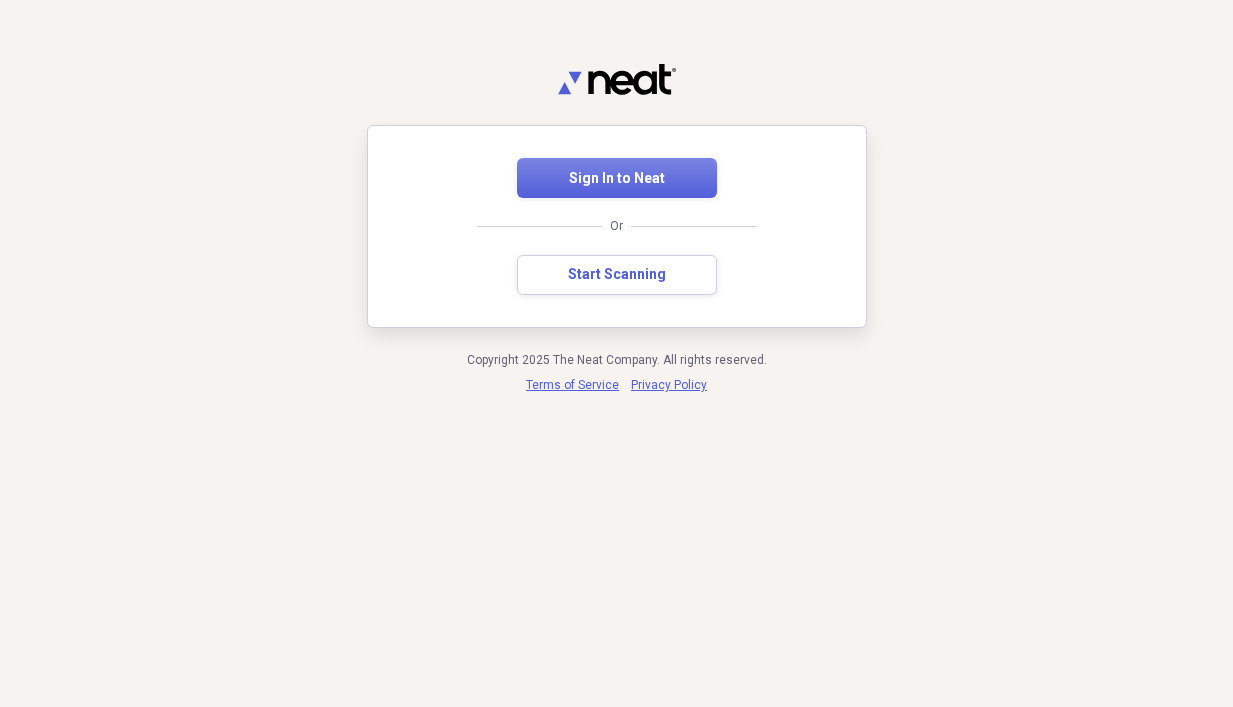 scroll, scrollTop: 0, scrollLeft: 0, axis: both 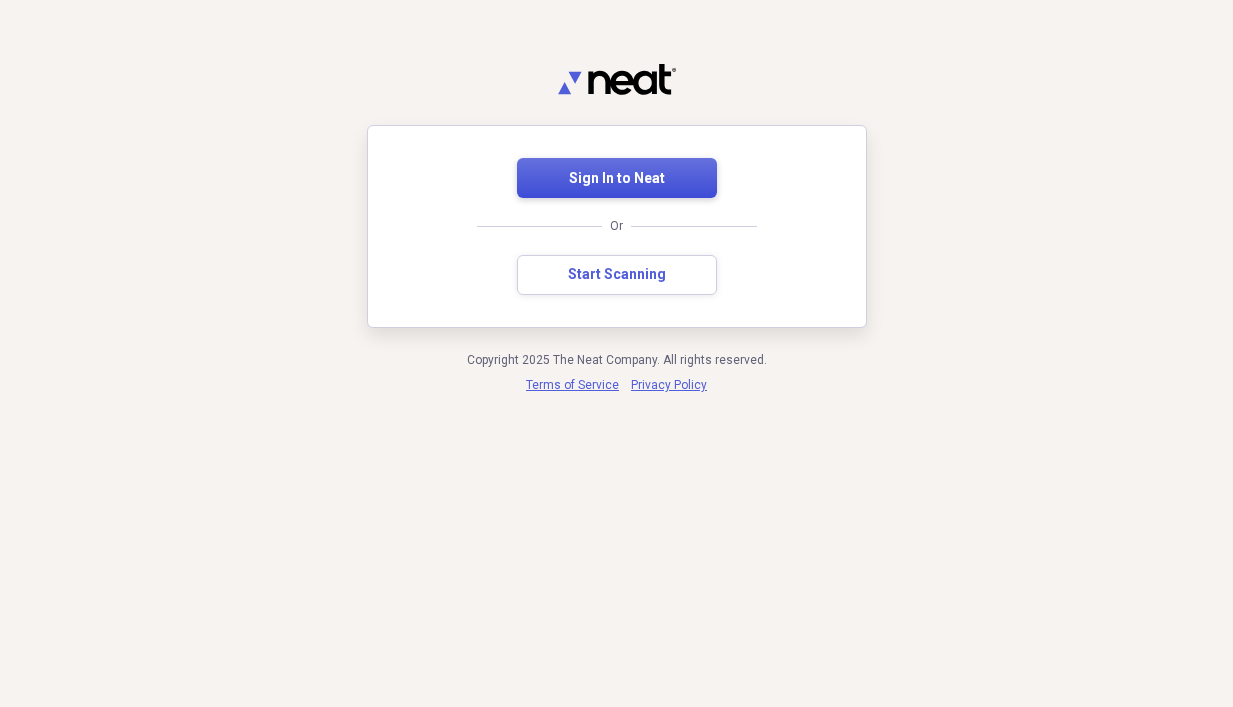 click on "Sign In to Neat" at bounding box center (617, 179) 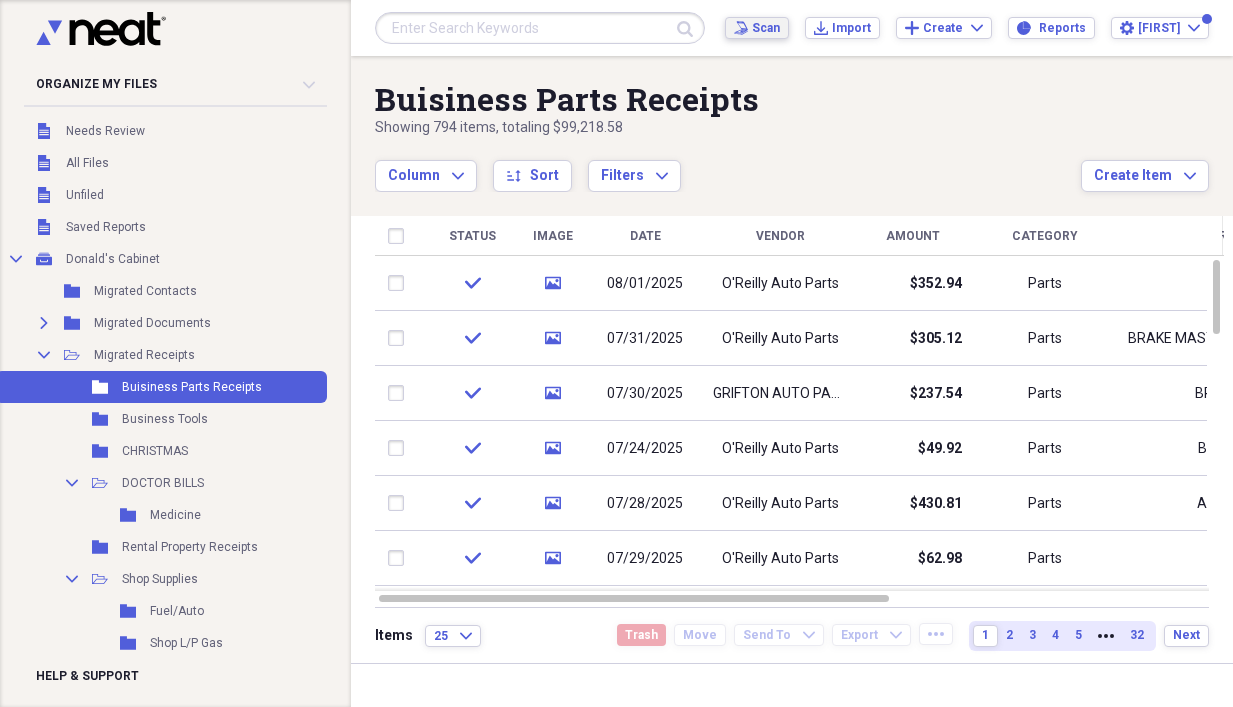 click on "Scan" at bounding box center (766, 28) 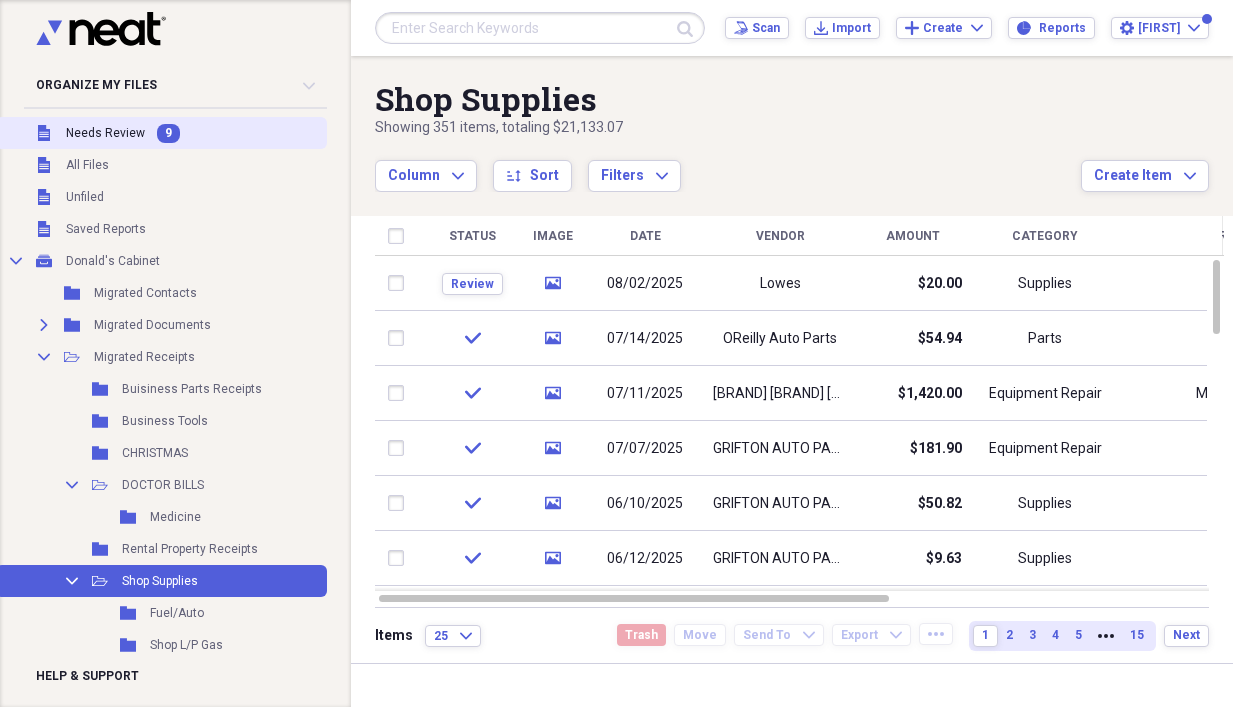 click on "Needs Review" at bounding box center (105, 133) 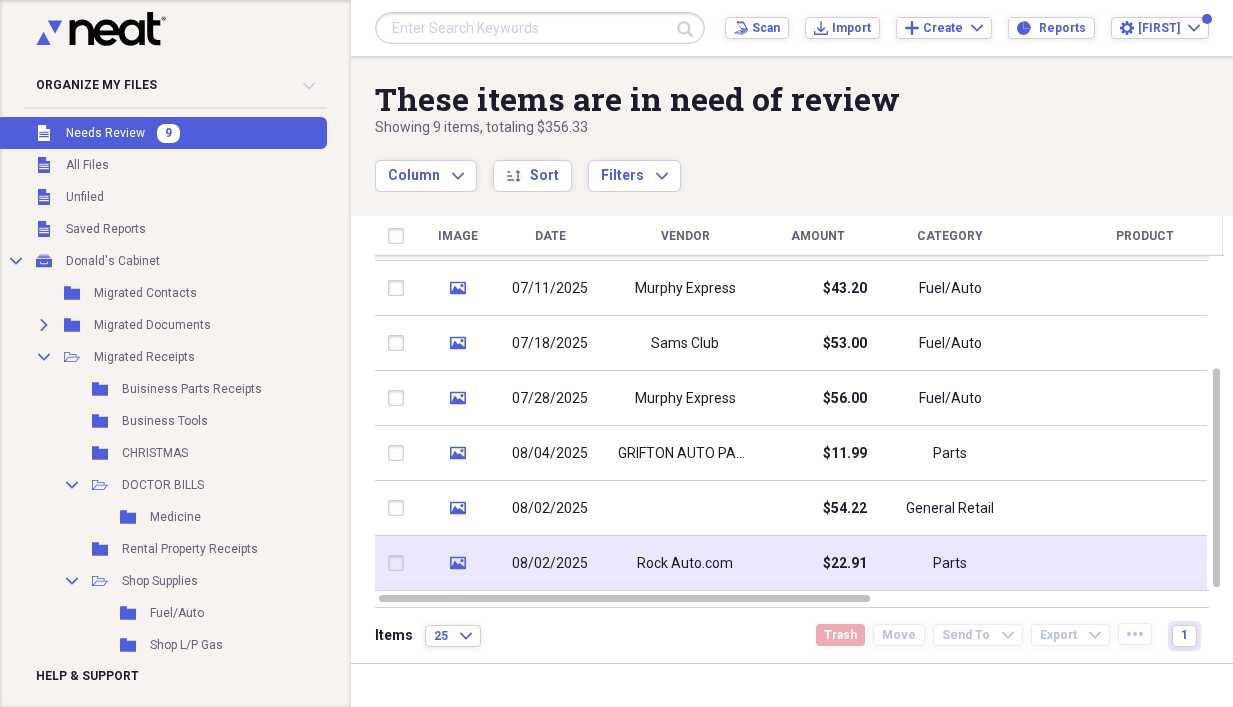 click on "$22.91" at bounding box center (817, 563) 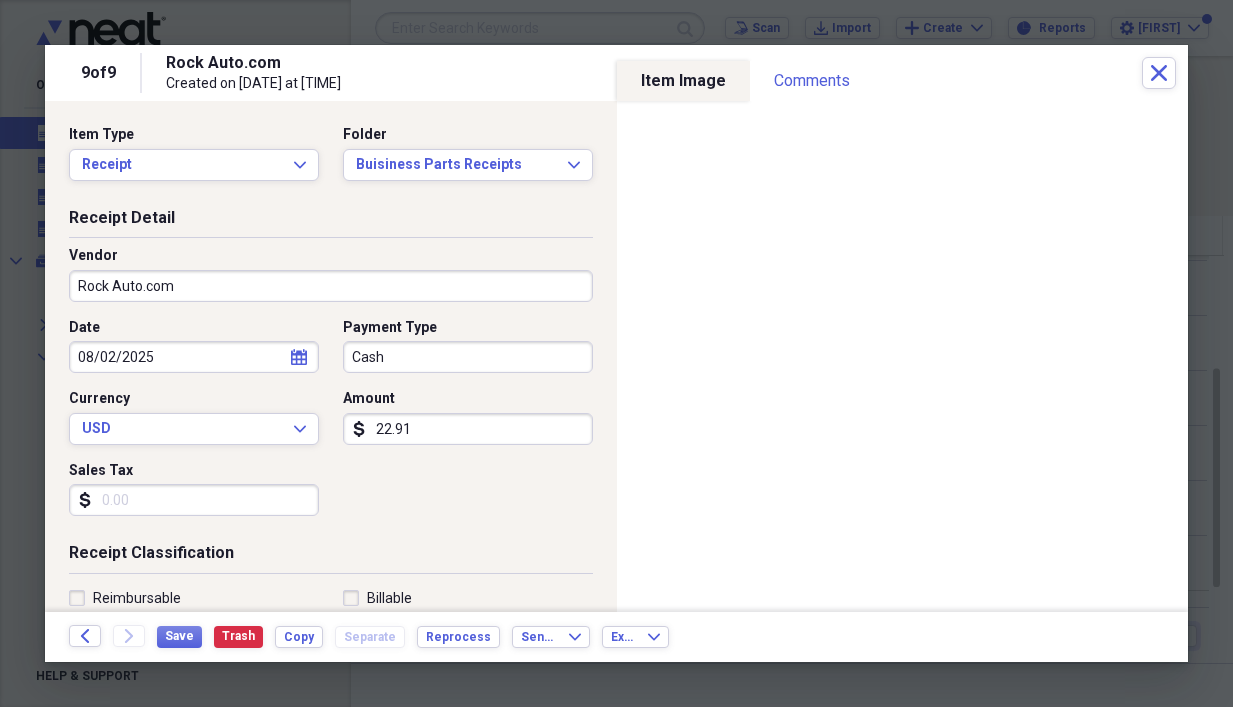 click on "Sales Tax" at bounding box center (194, 500) 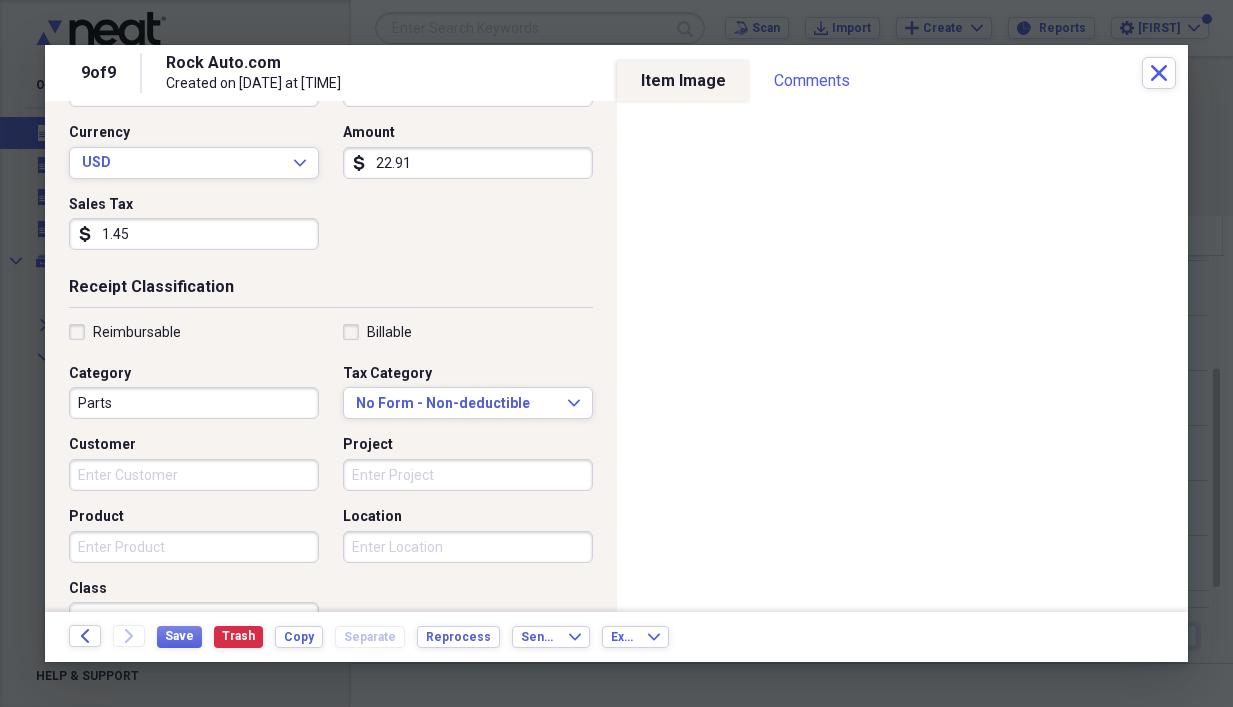scroll, scrollTop: 300, scrollLeft: 0, axis: vertical 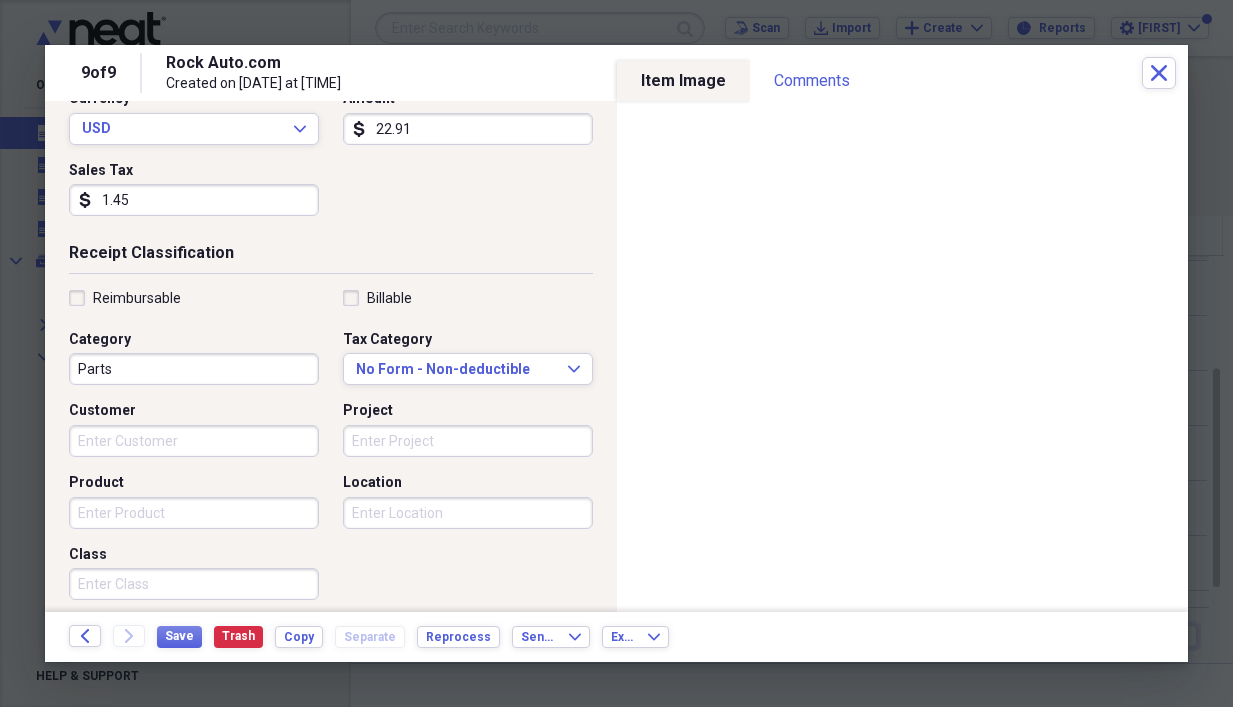 type on "1.45" 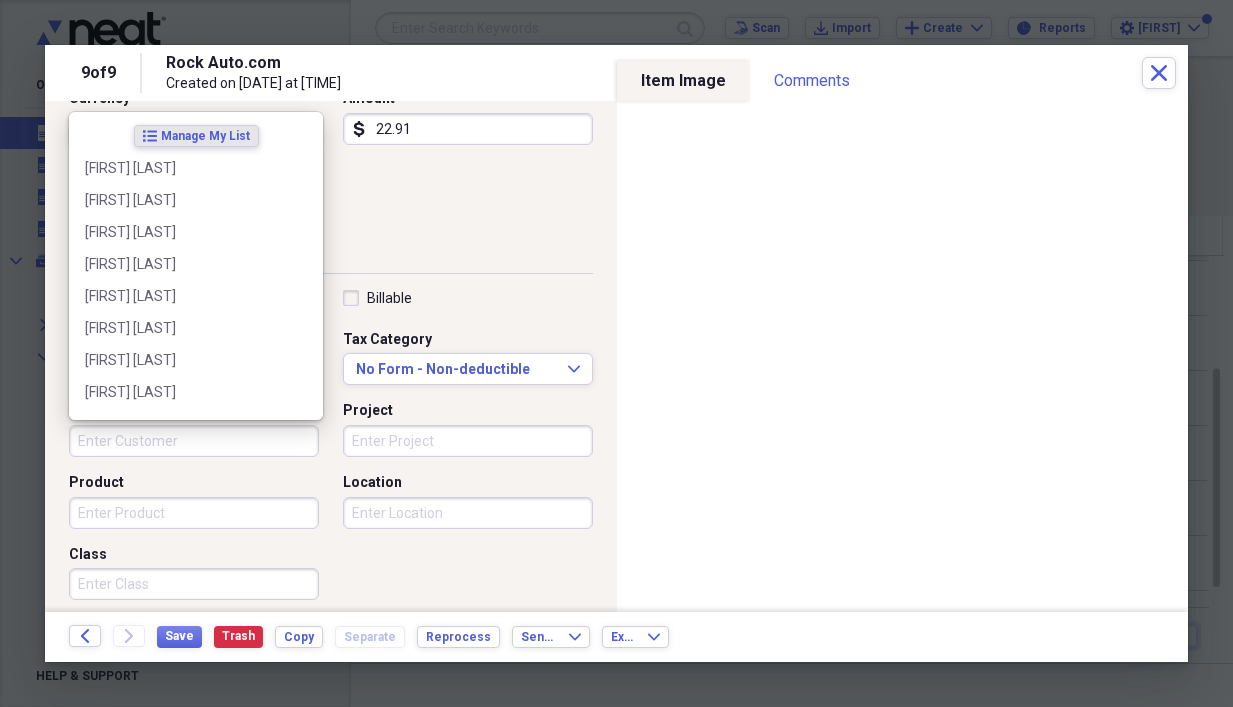 click on "Customer" at bounding box center [194, 441] 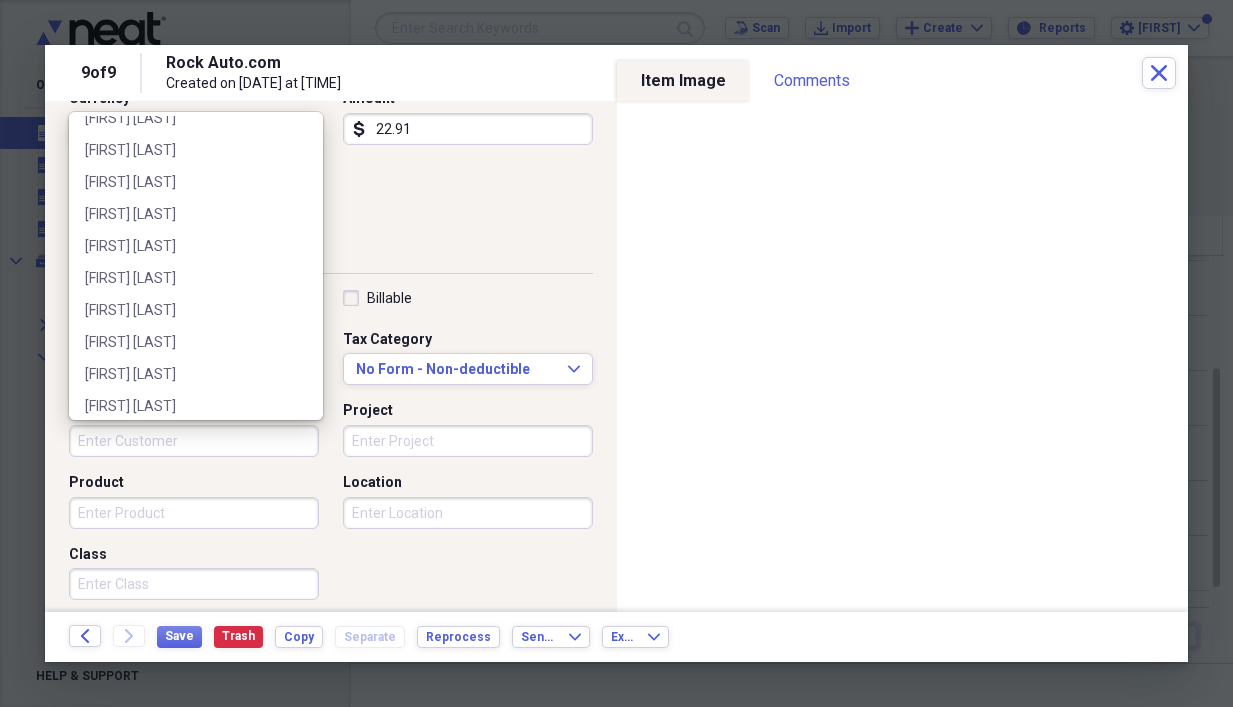 scroll, scrollTop: 3152, scrollLeft: 0, axis: vertical 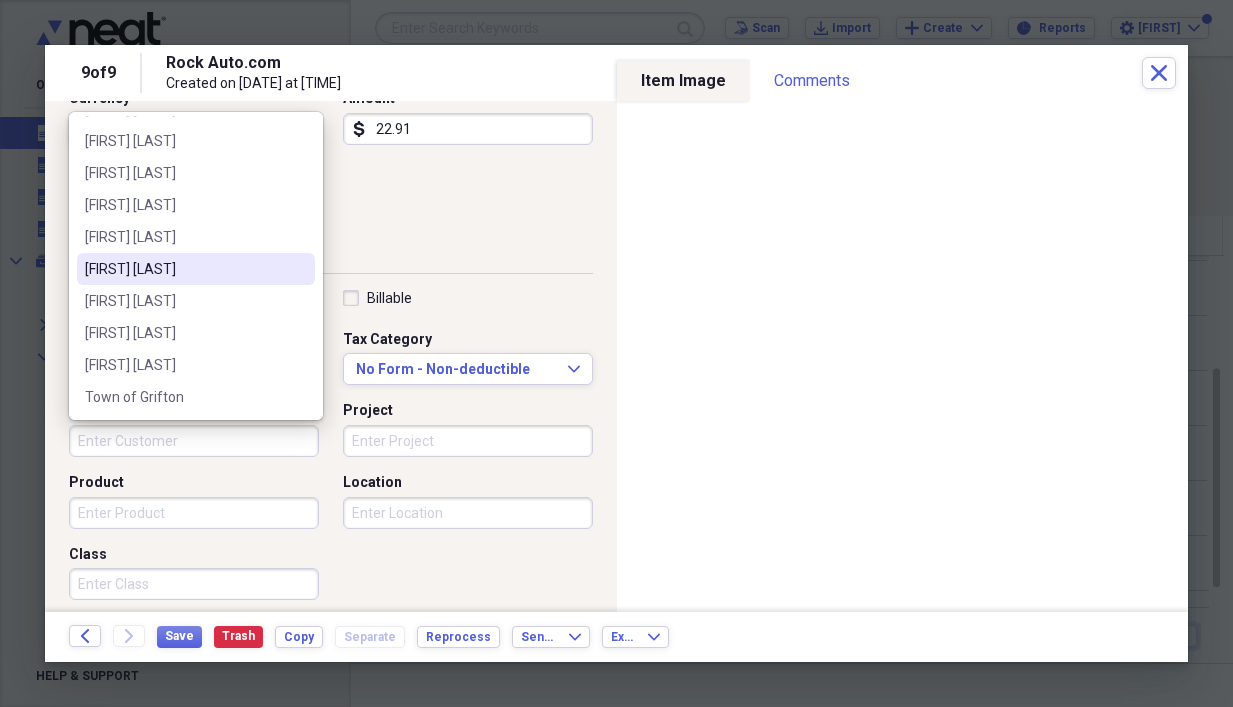 click on "[FIRST] [LAST]" at bounding box center (184, 269) 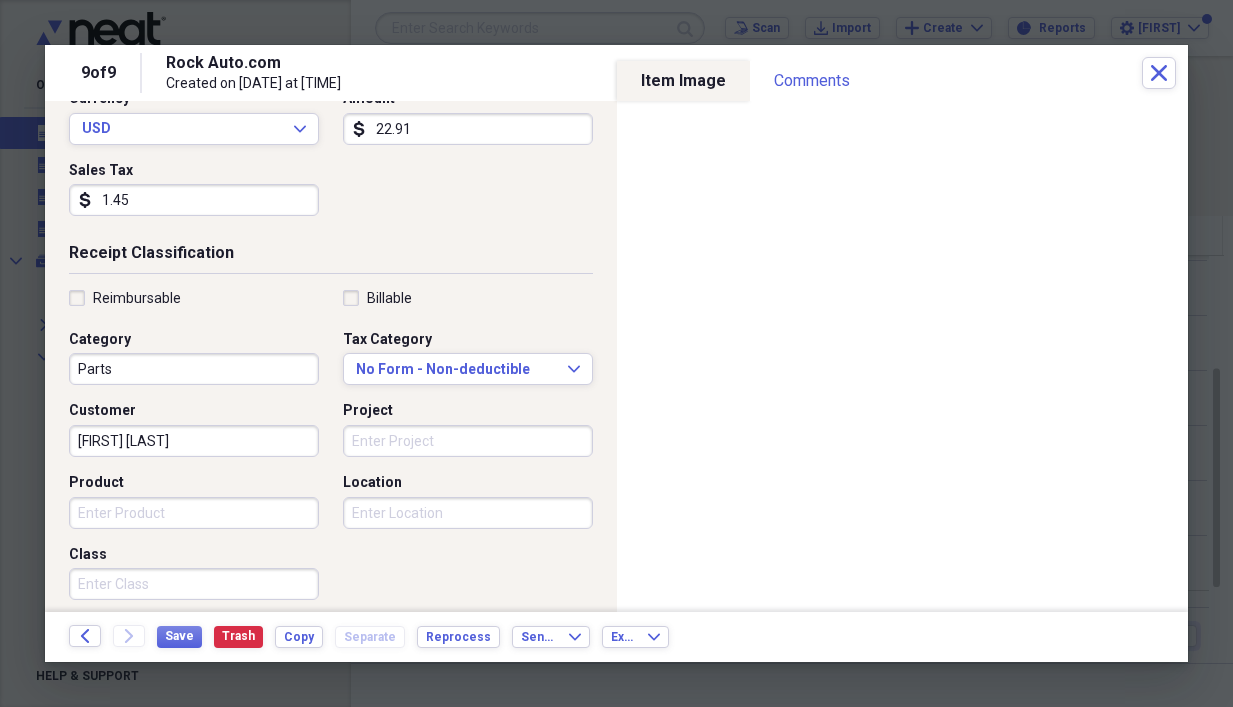click on "Project" at bounding box center (468, 441) 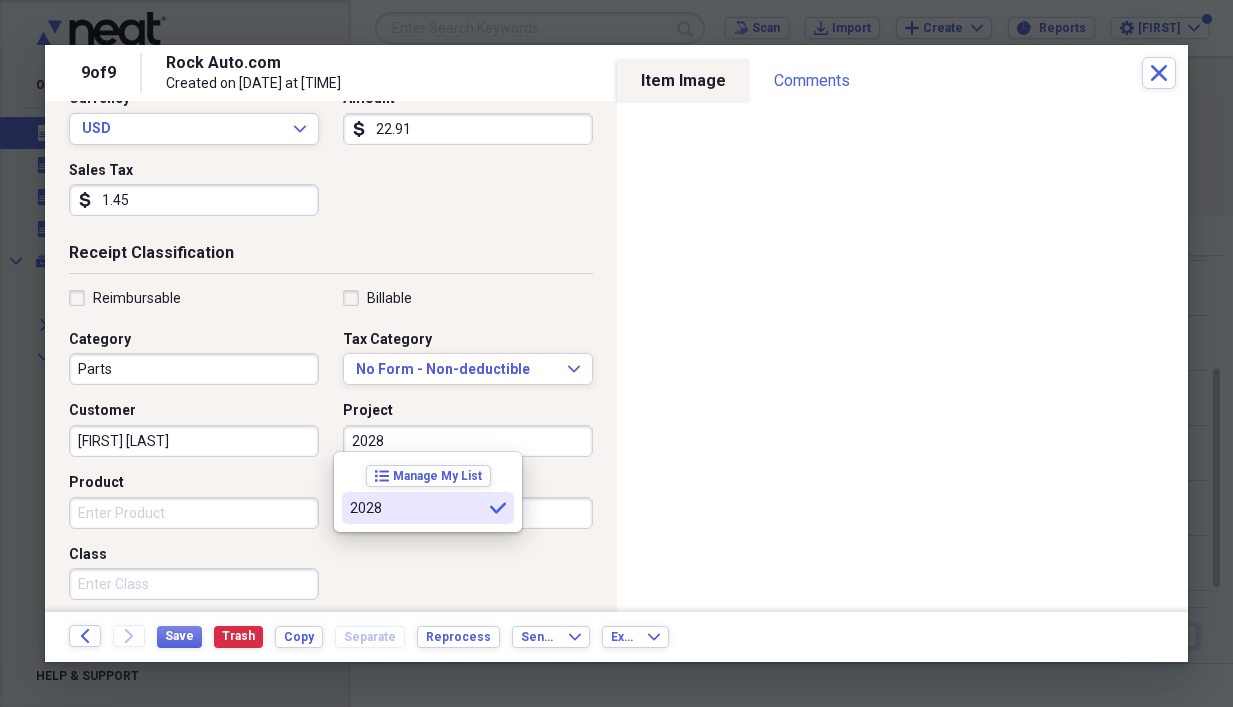 type on "2028" 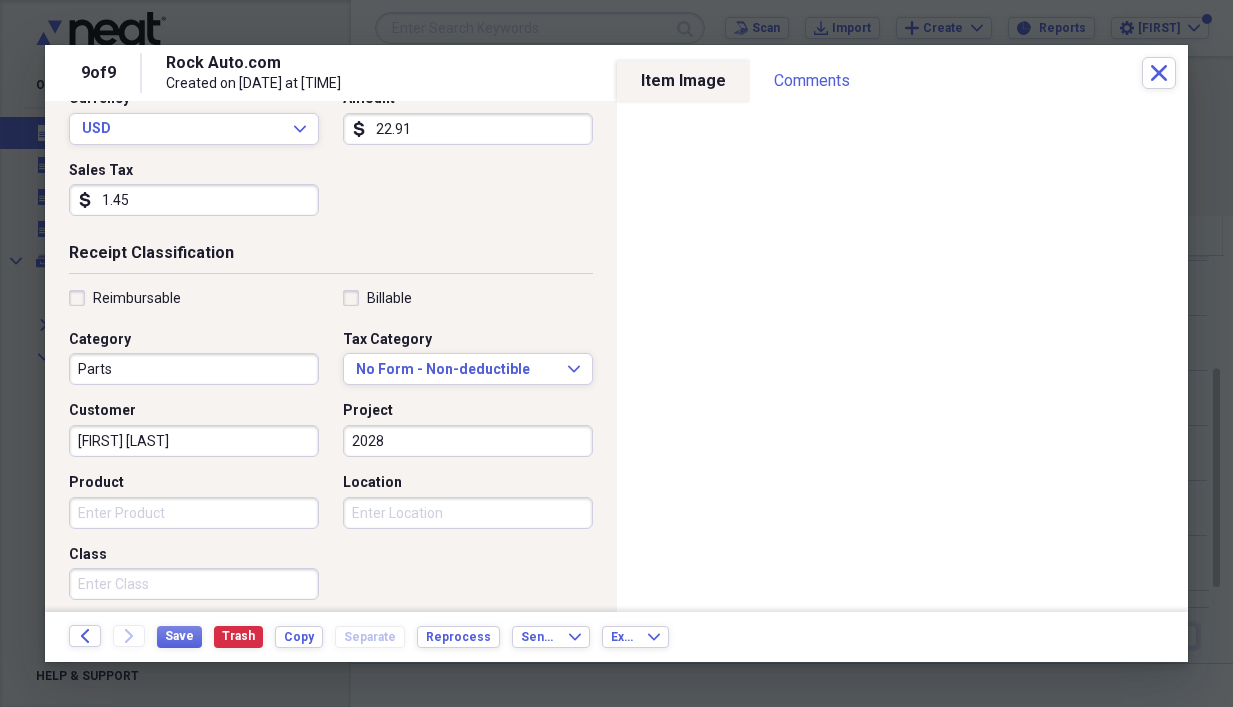 click on "Product" at bounding box center [194, 513] 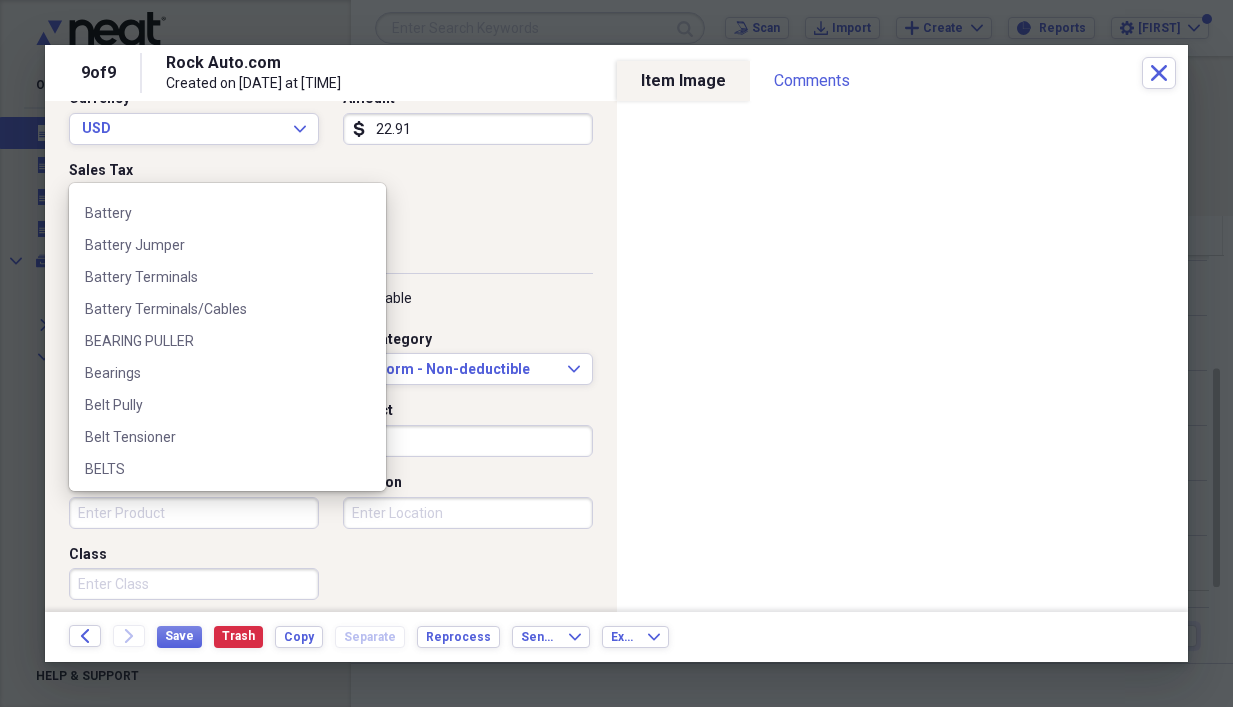 scroll, scrollTop: 300, scrollLeft: 0, axis: vertical 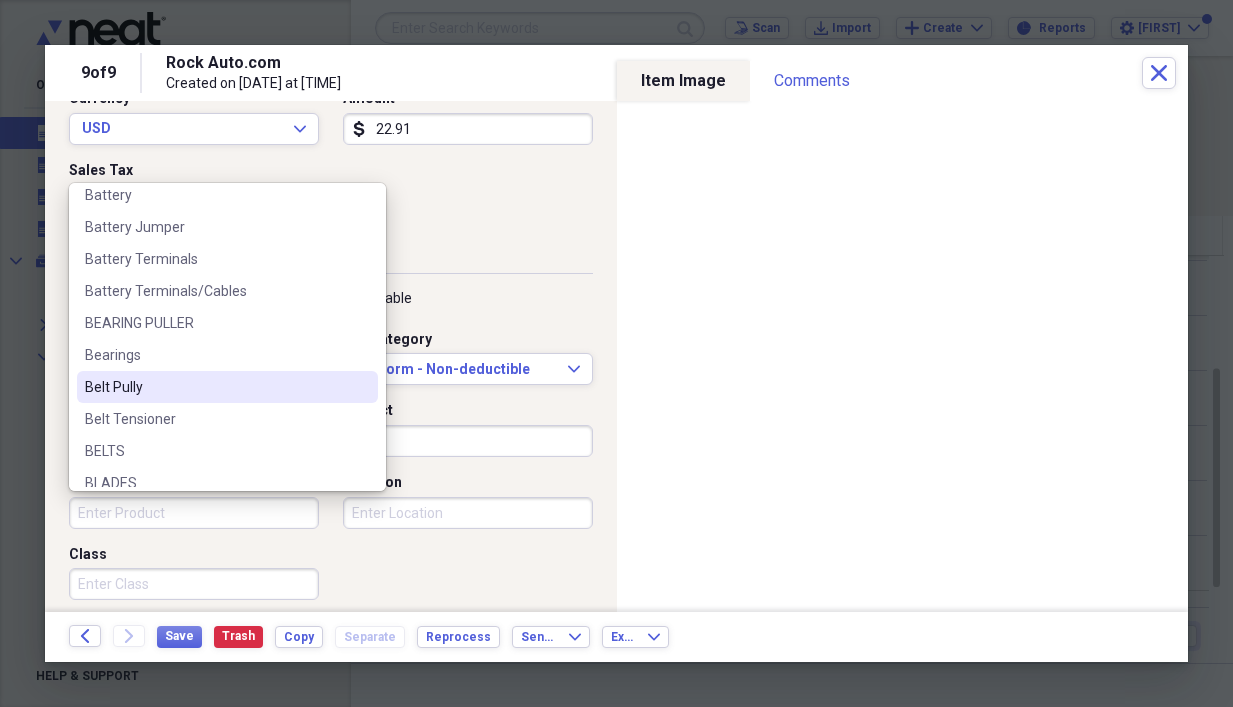 click on "Belt Pully" at bounding box center [215, 387] 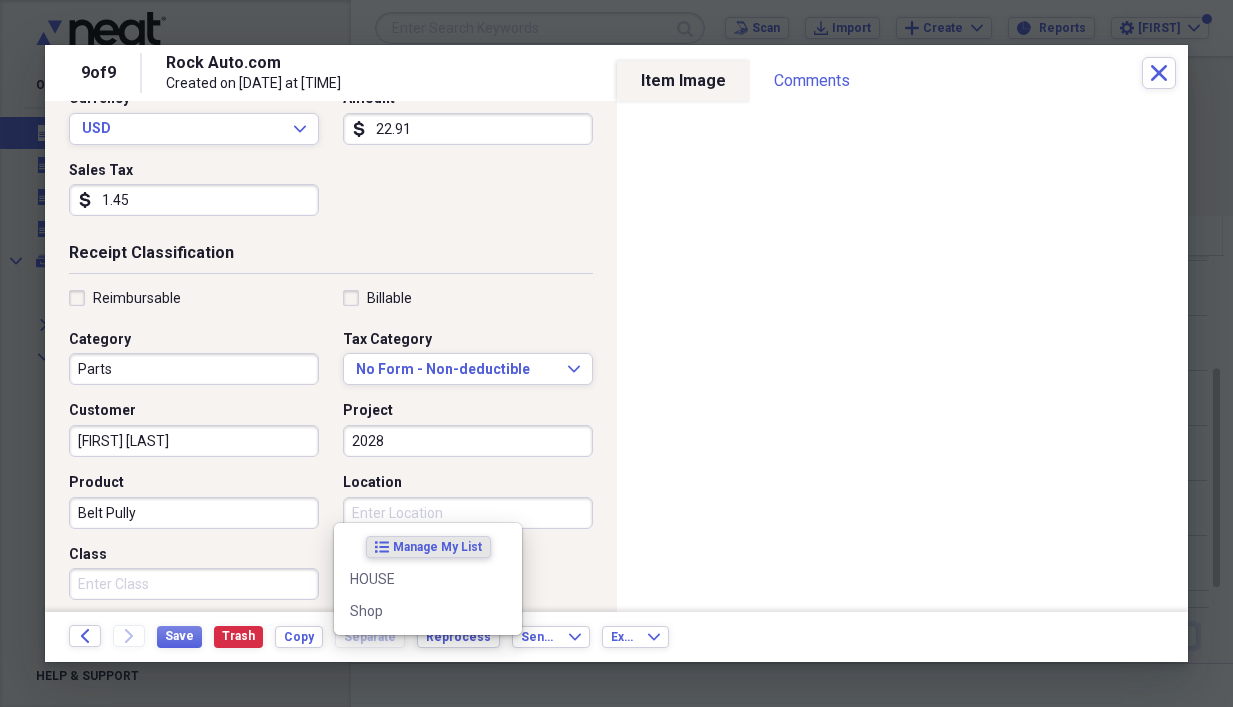 click on "Location" at bounding box center (468, 513) 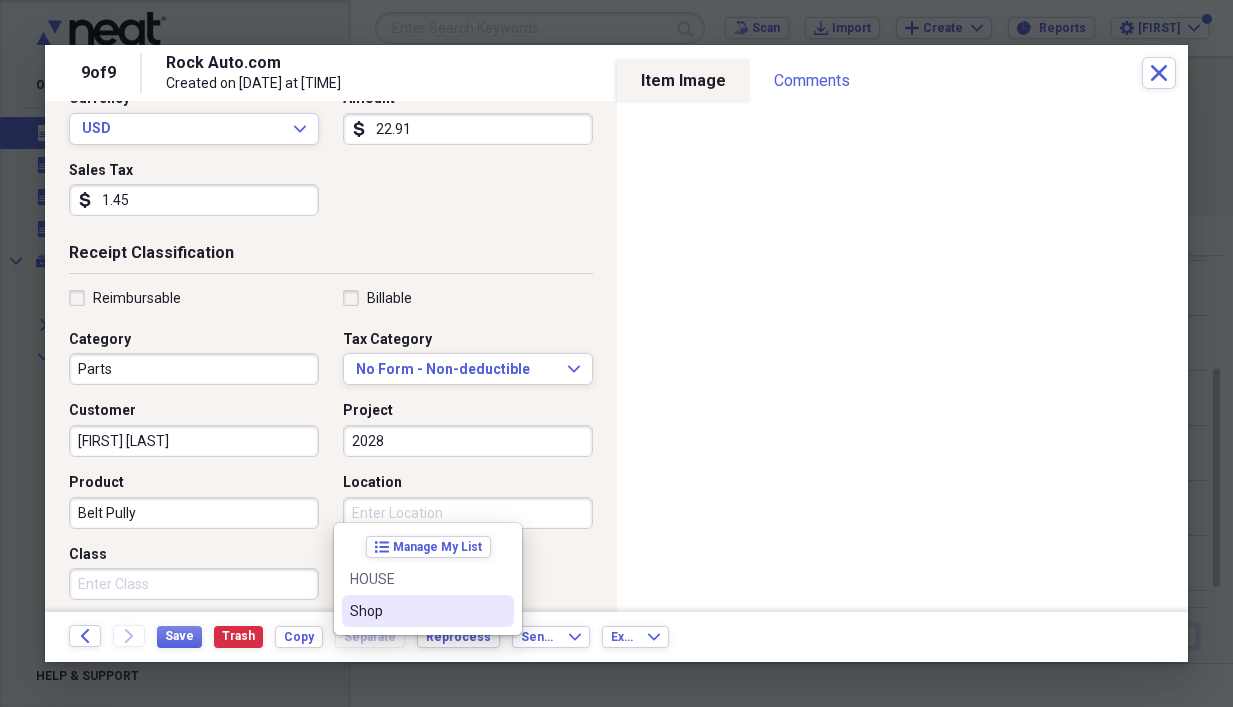 click on "Shop" at bounding box center (416, 611) 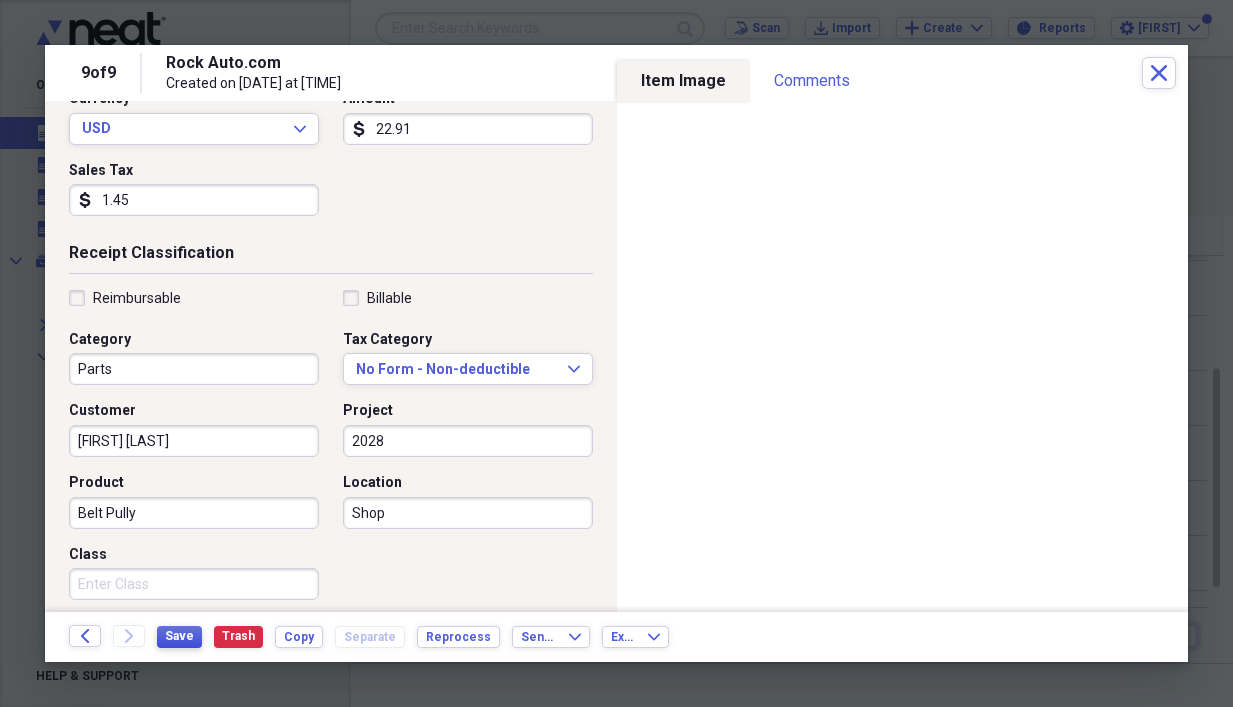 click on "Save" at bounding box center [179, 636] 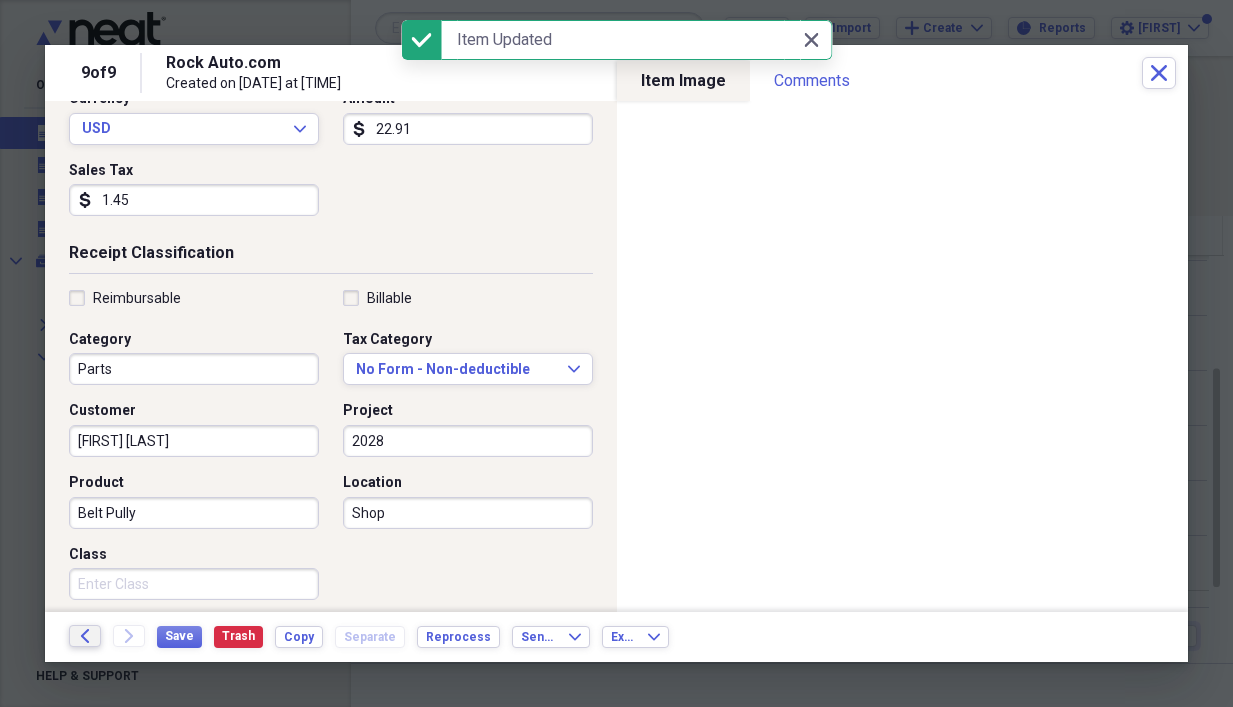 click 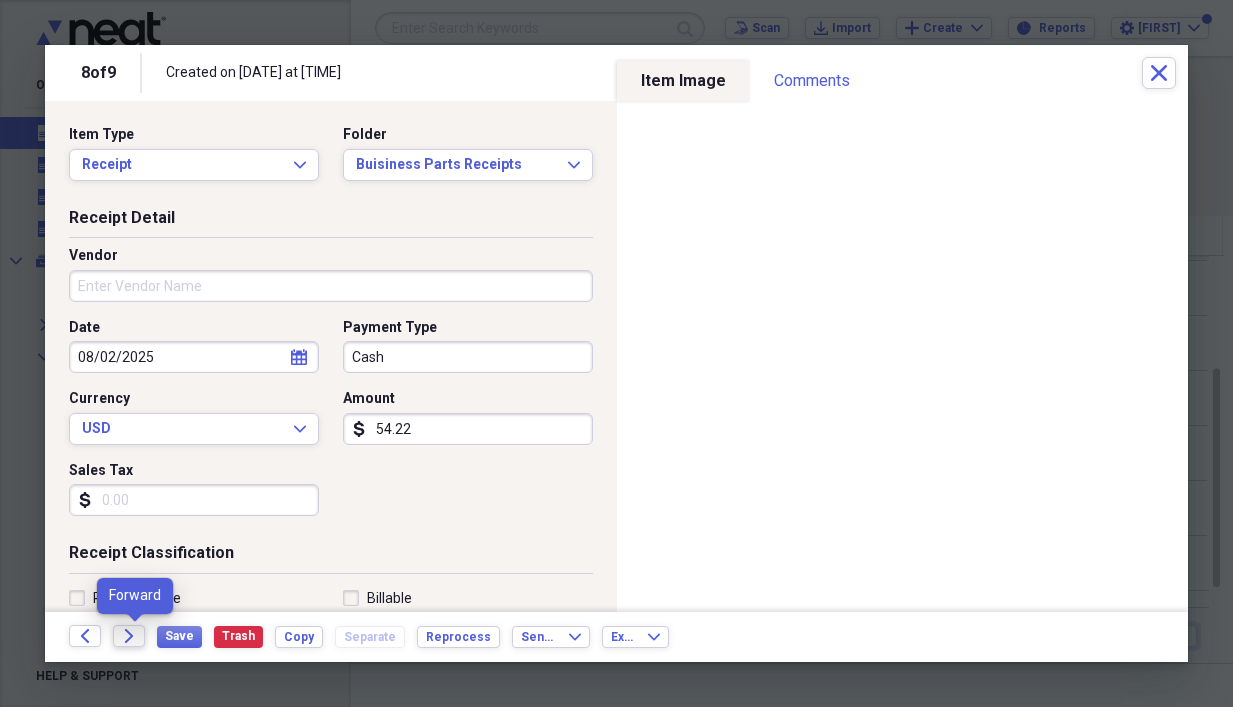 click 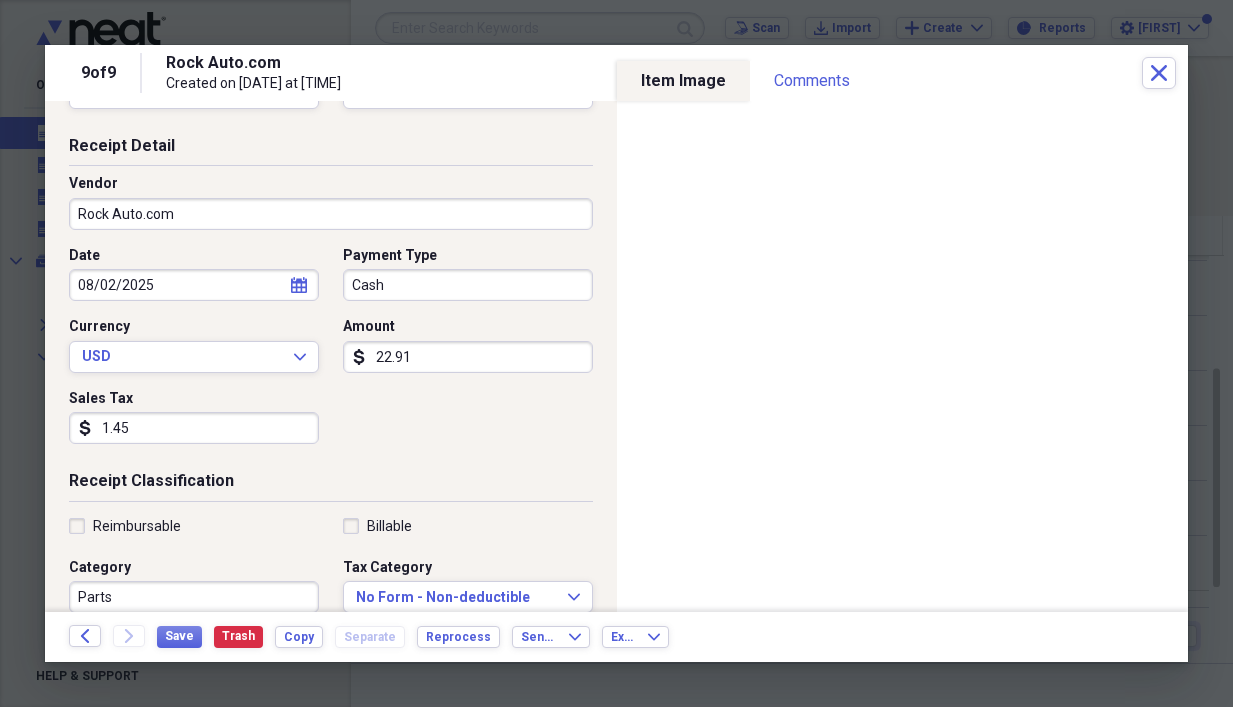 scroll, scrollTop: 300, scrollLeft: 0, axis: vertical 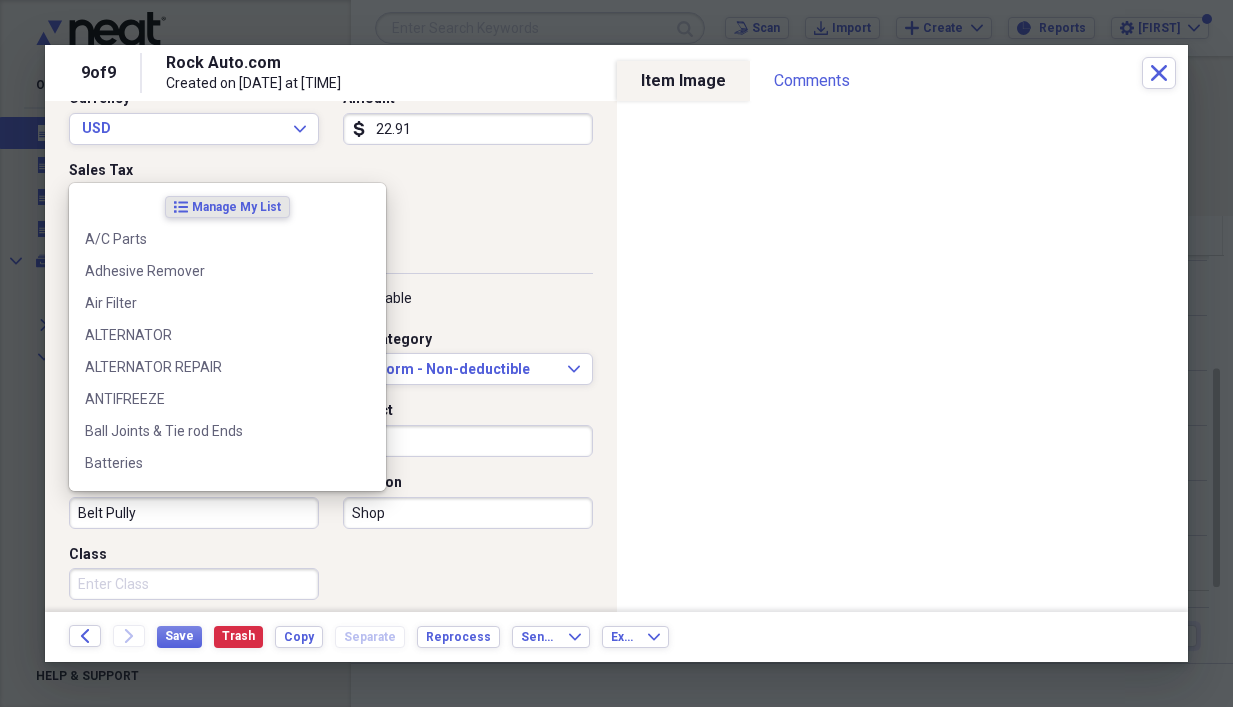 click on "Belt Pully" at bounding box center [194, 513] 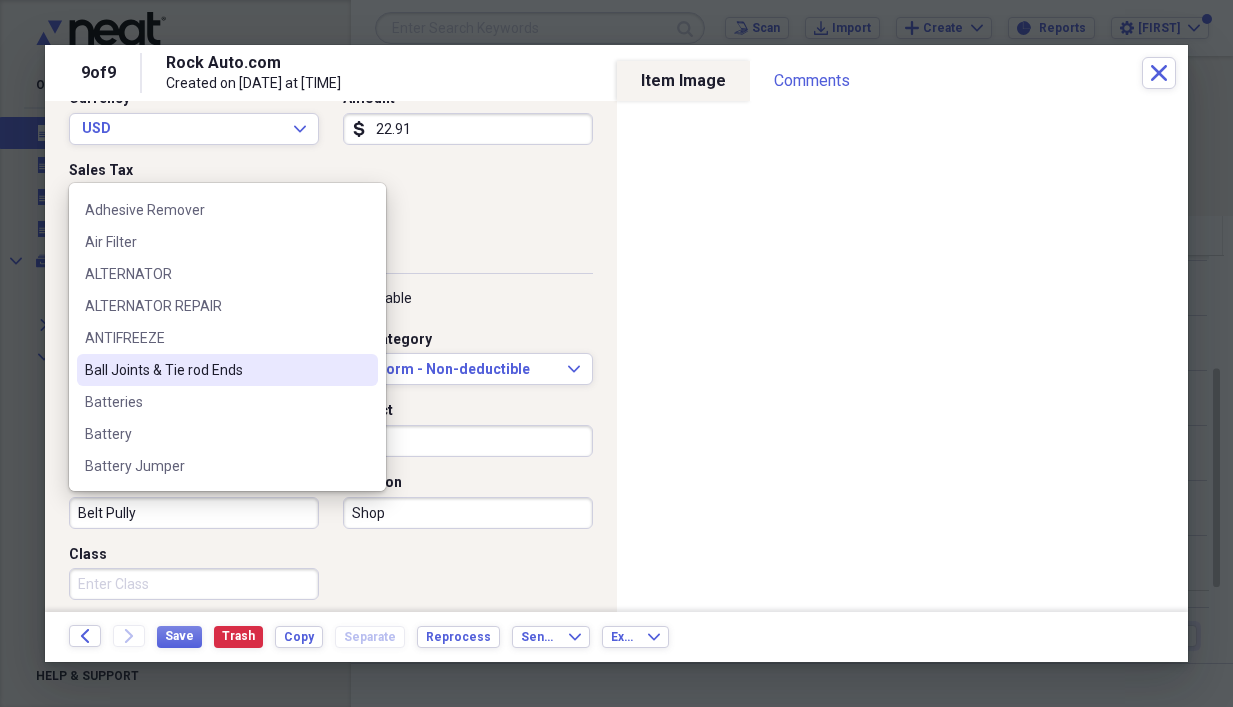 scroll, scrollTop: 0, scrollLeft: 0, axis: both 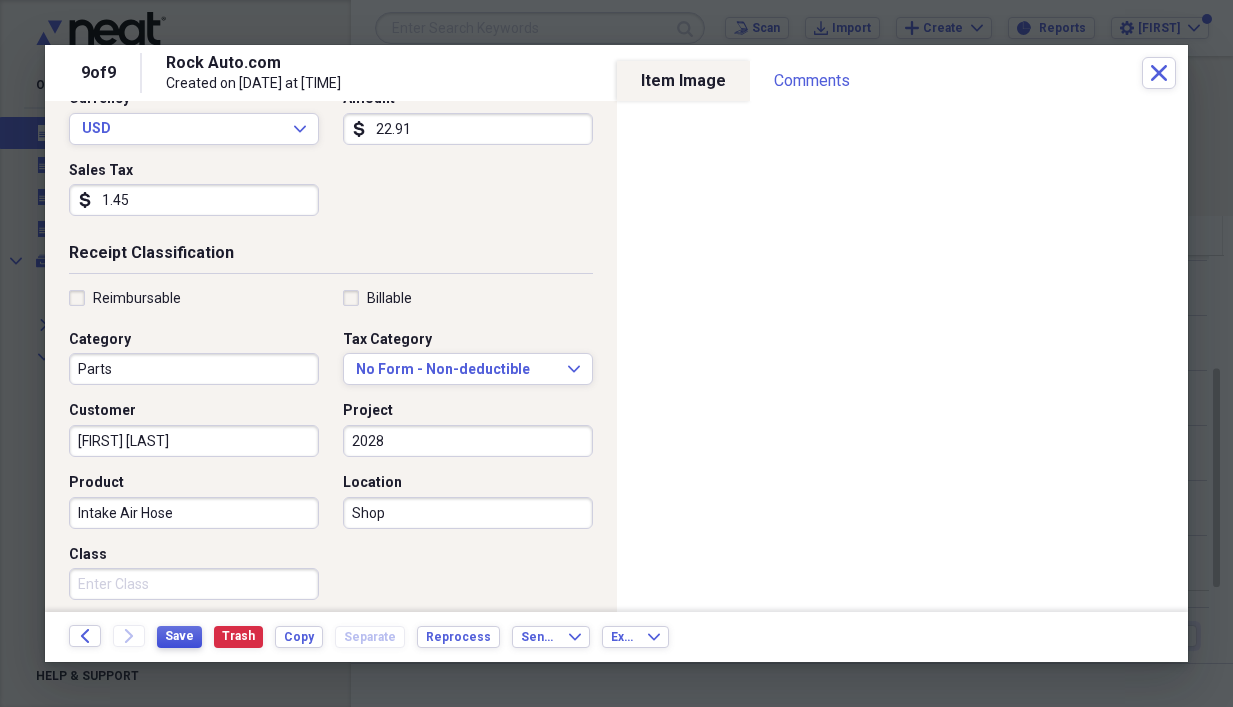 type on "Intake Air Hose" 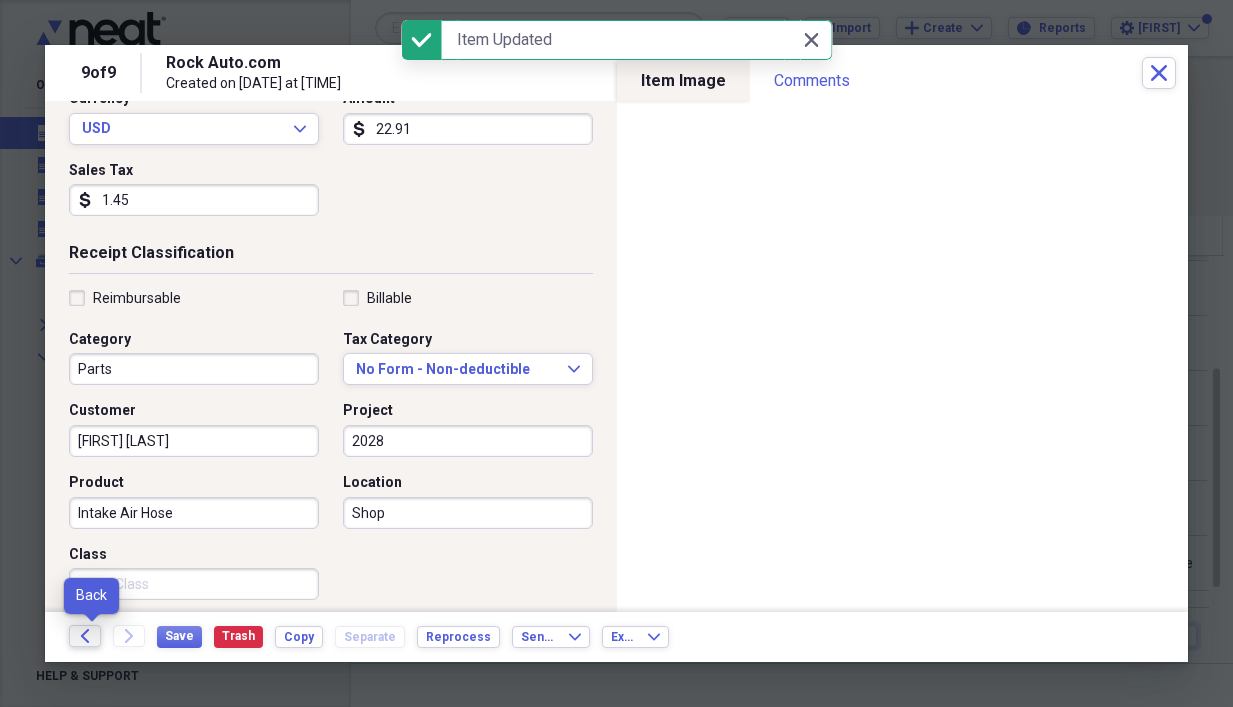 click on "Back" 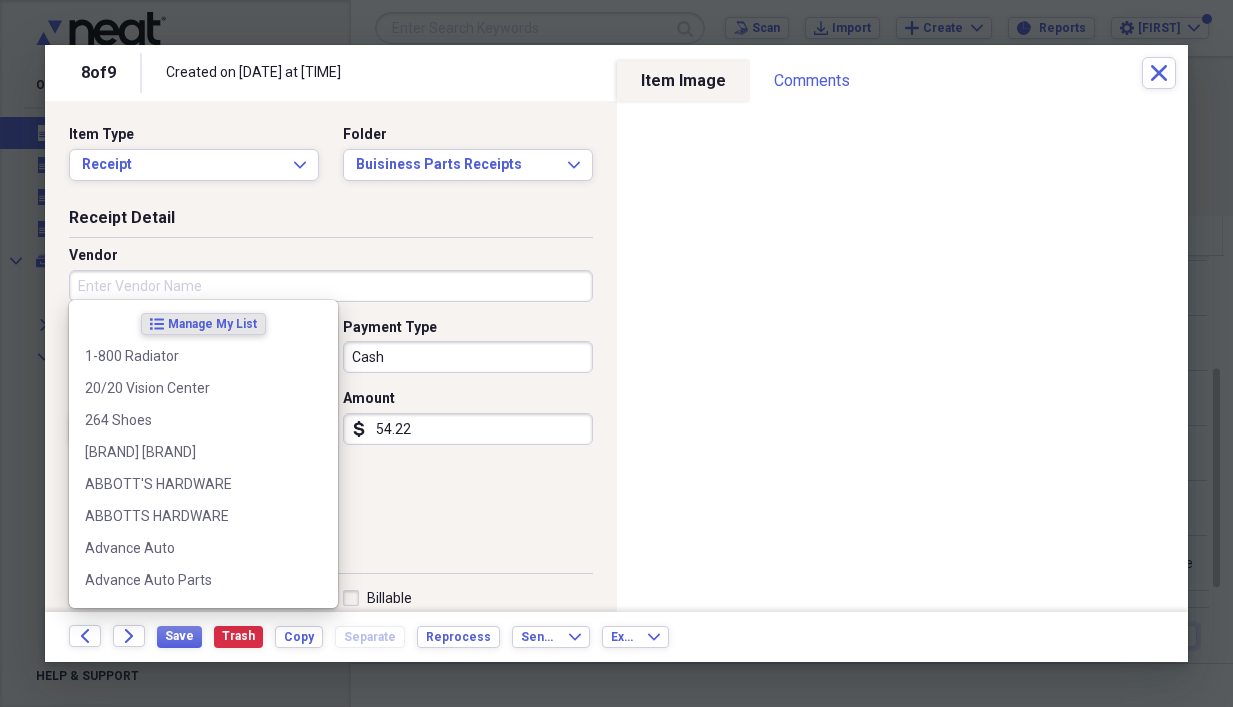 click on "Vendor" at bounding box center [331, 286] 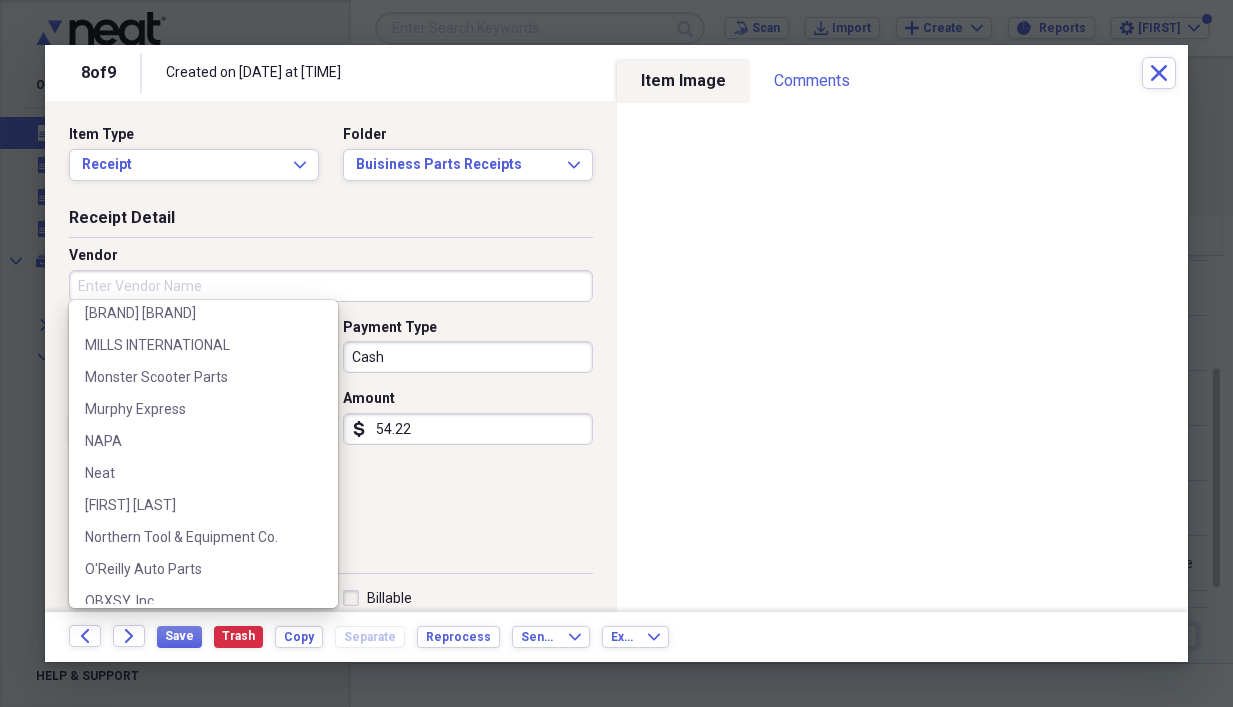 scroll, scrollTop: 2714, scrollLeft: 0, axis: vertical 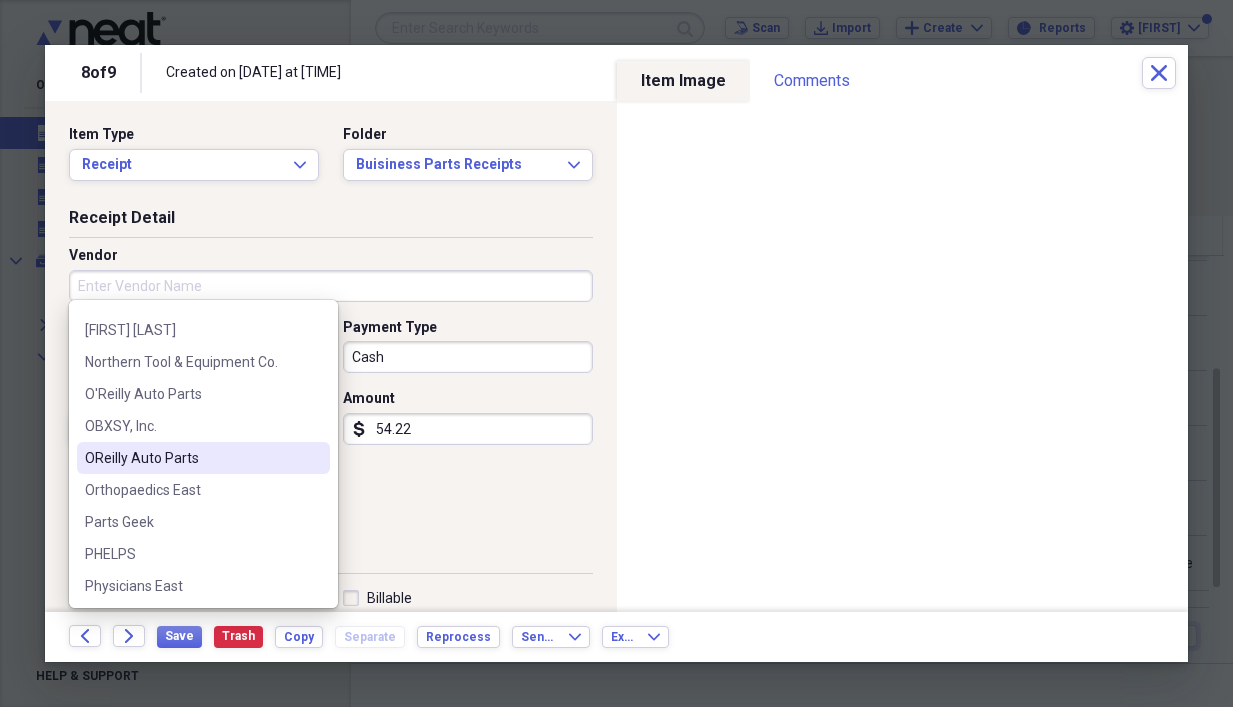 click on "OReilly Auto Parts" at bounding box center [191, 458] 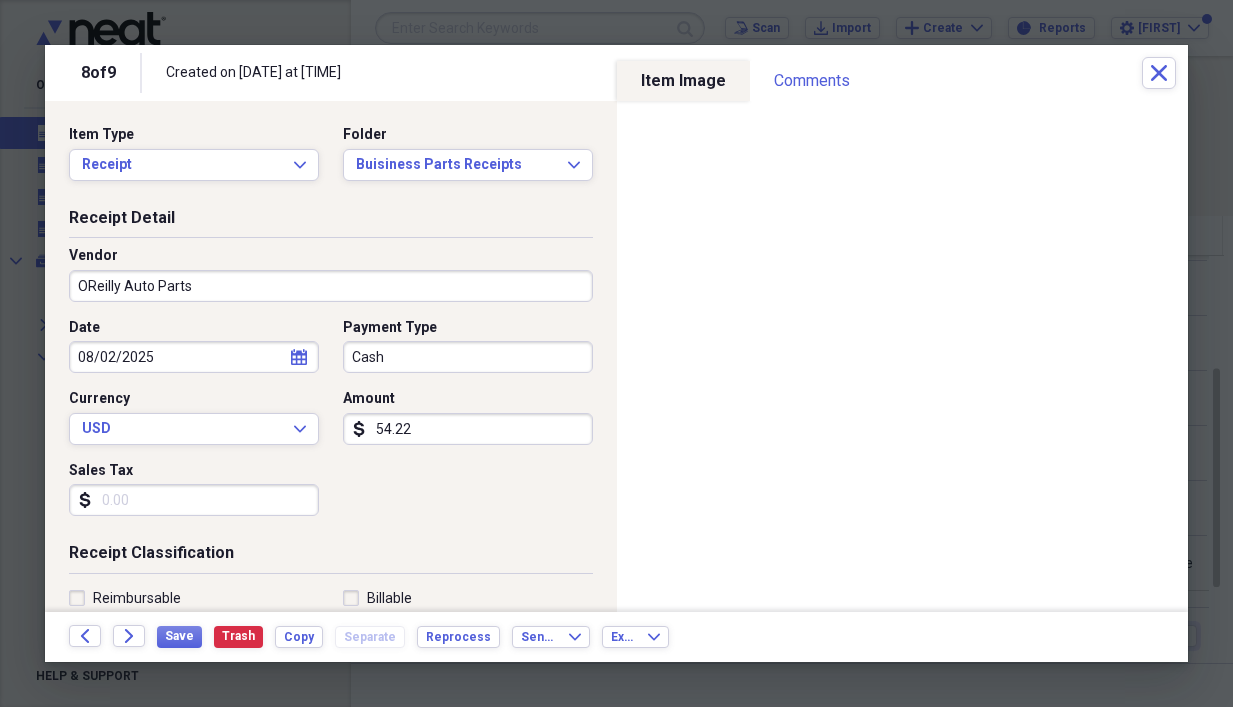 type on "Parts" 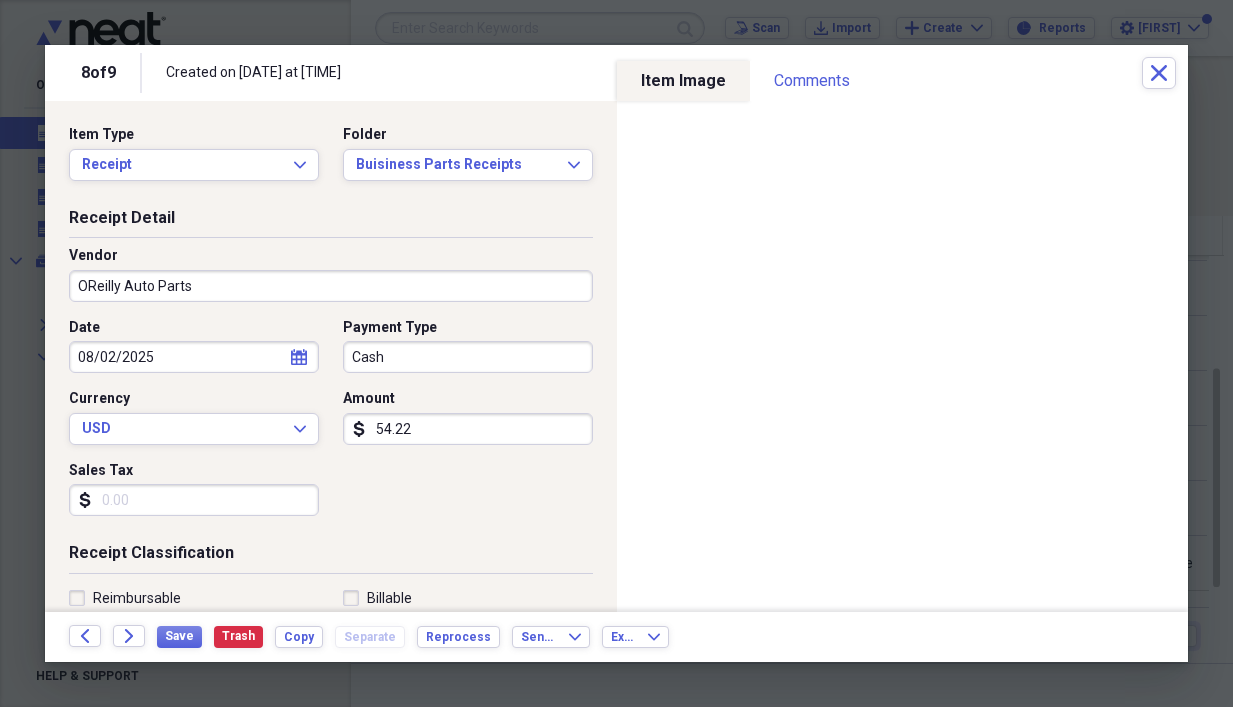 click on "OReilly Auto Parts" at bounding box center [331, 286] 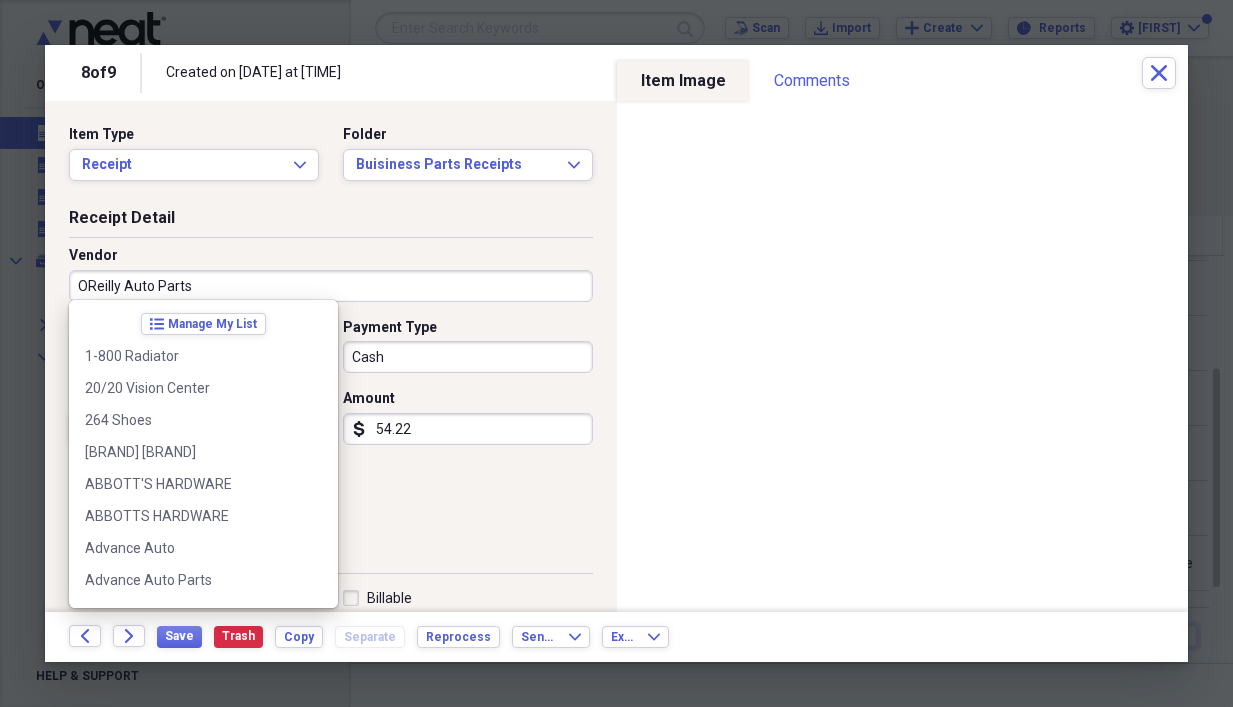 scroll, scrollTop: 2620, scrollLeft: 0, axis: vertical 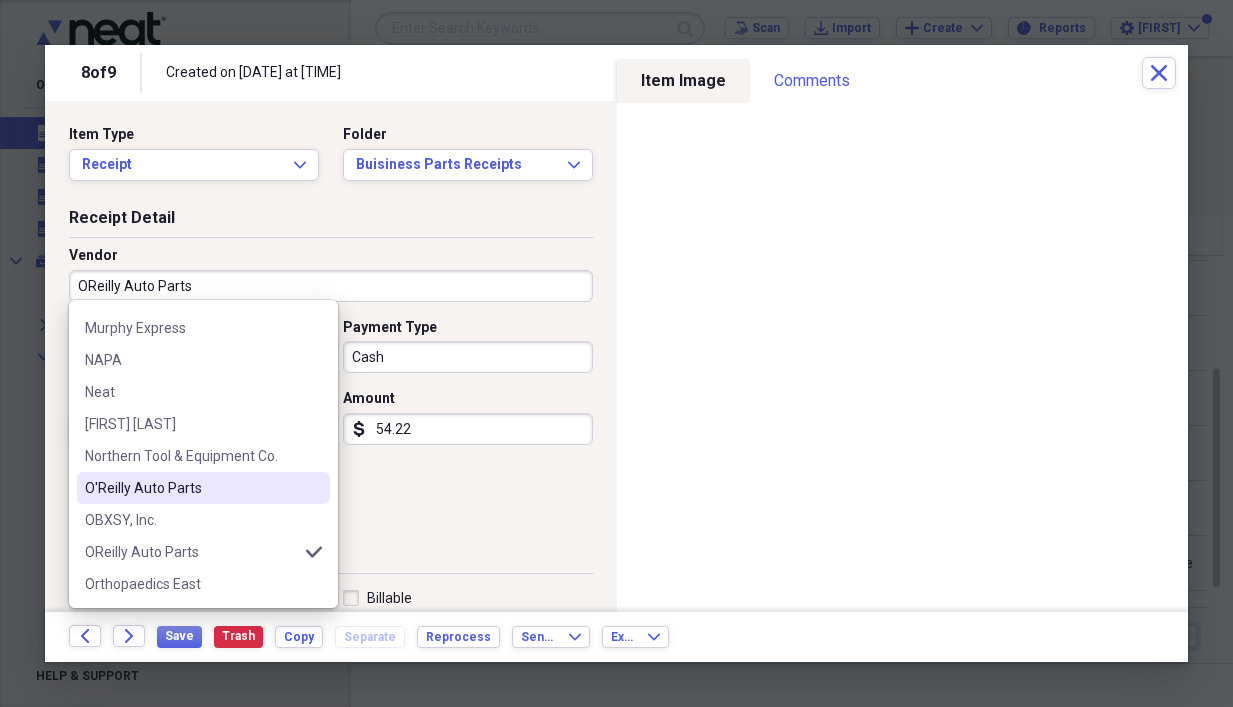 click on "O'Reilly Auto Parts" at bounding box center [191, 488] 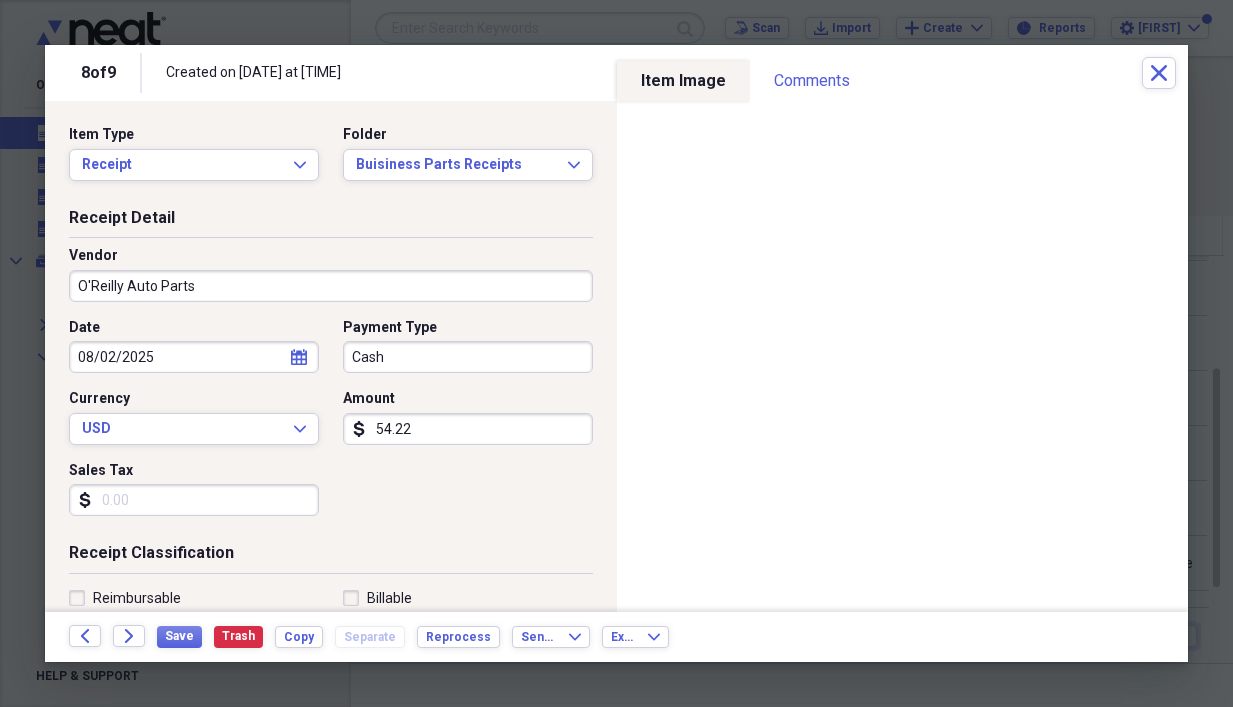 click on "54.22" at bounding box center (468, 429) 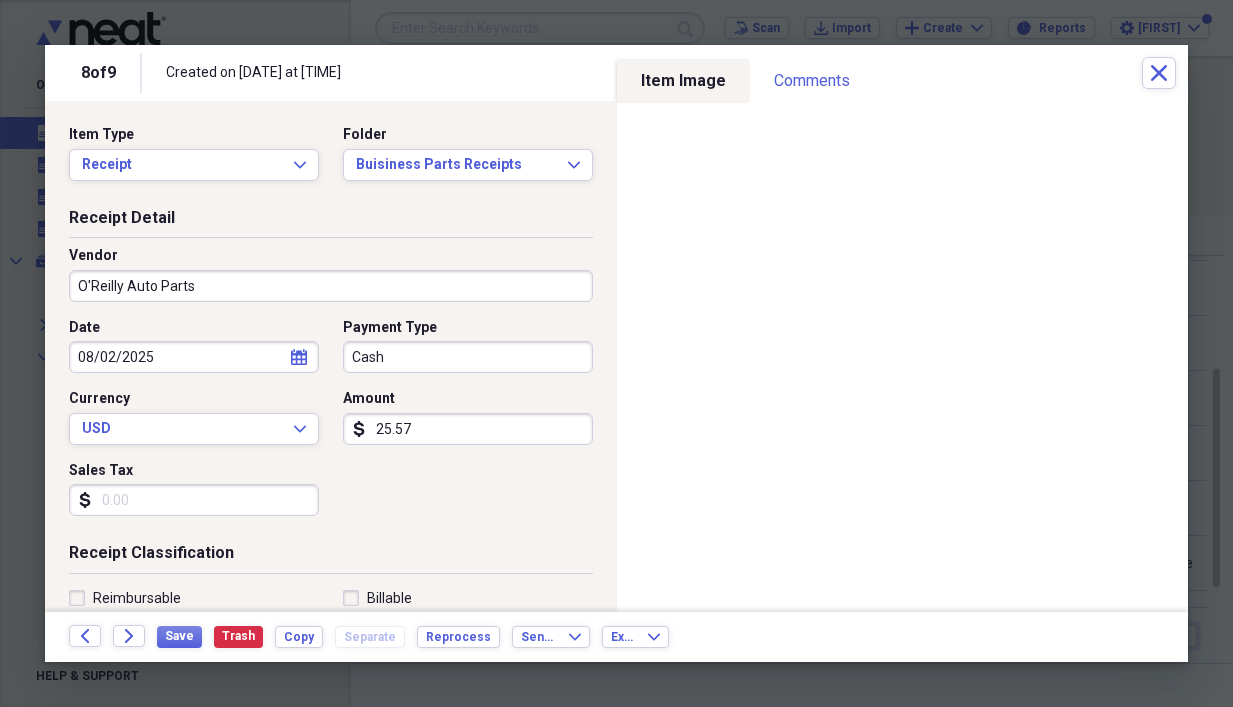 type on "25.57" 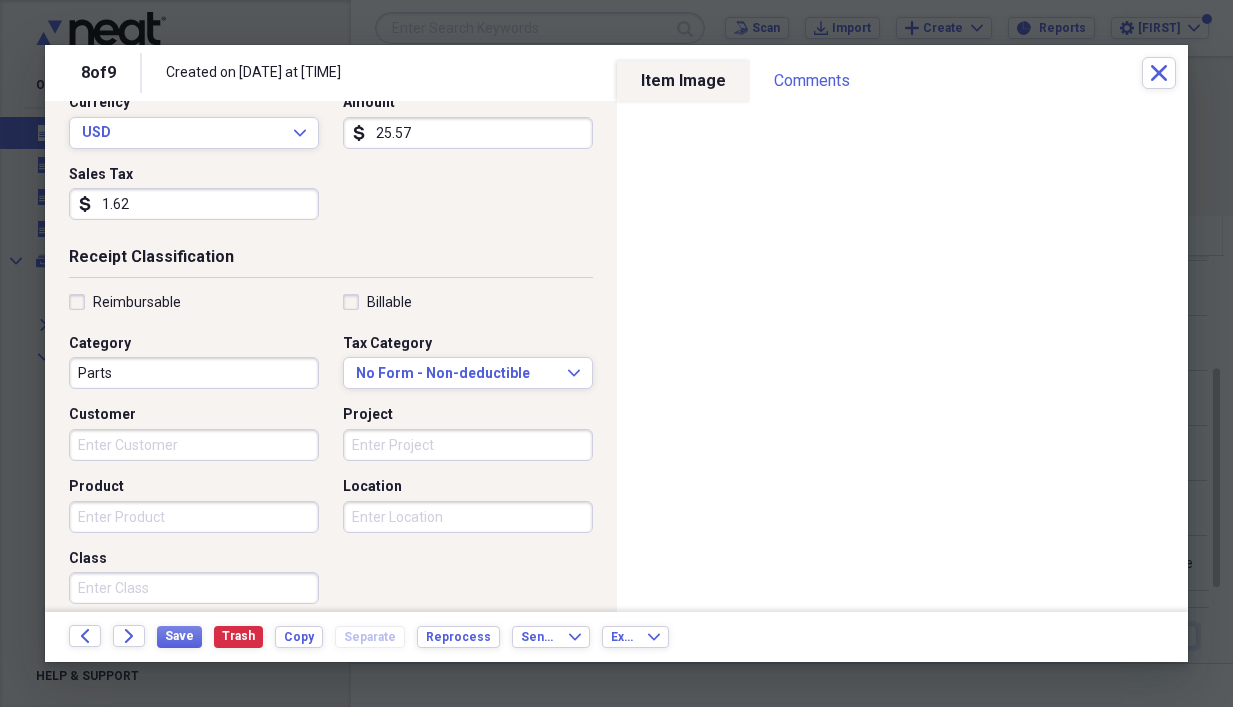 scroll, scrollTop: 300, scrollLeft: 0, axis: vertical 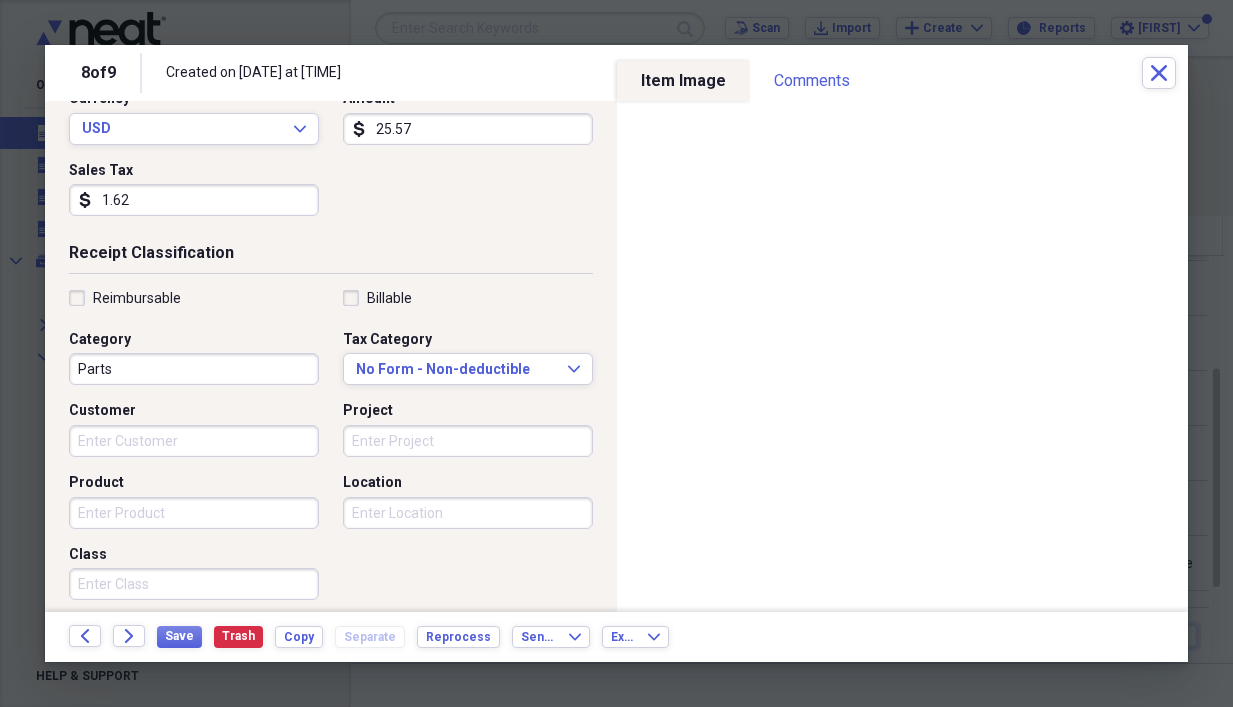 type on "1.62" 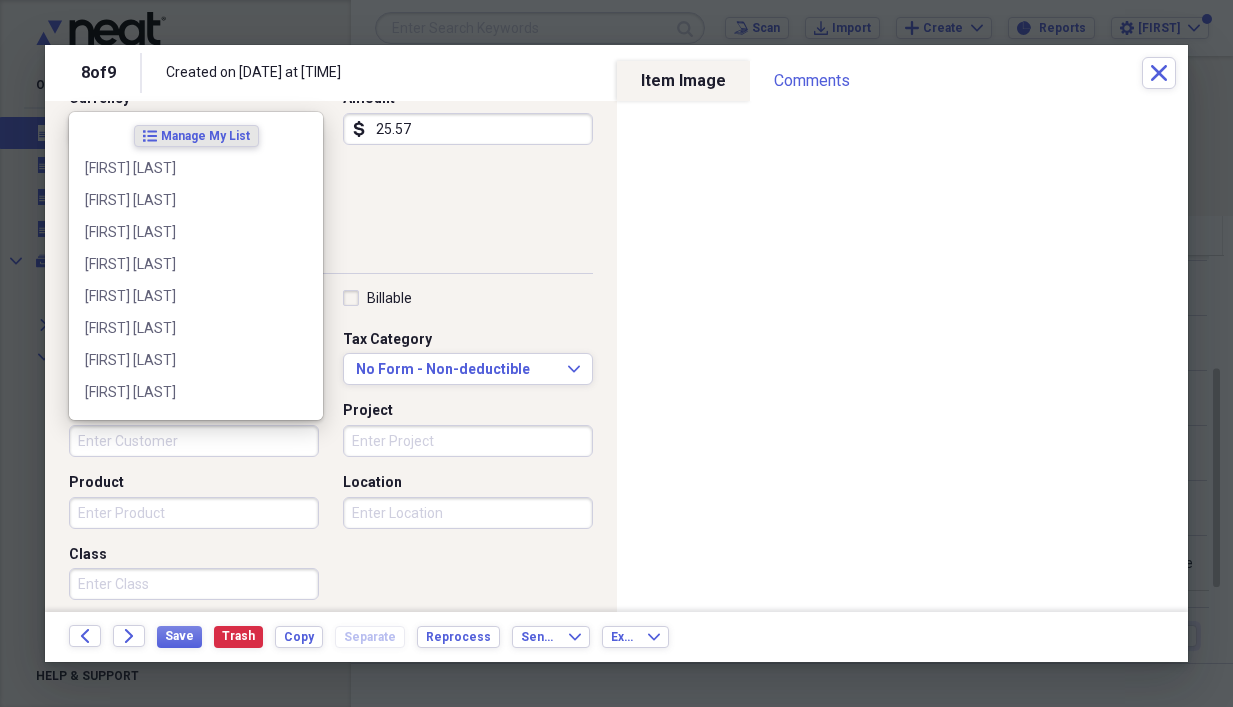 click on "Customer" at bounding box center (194, 441) 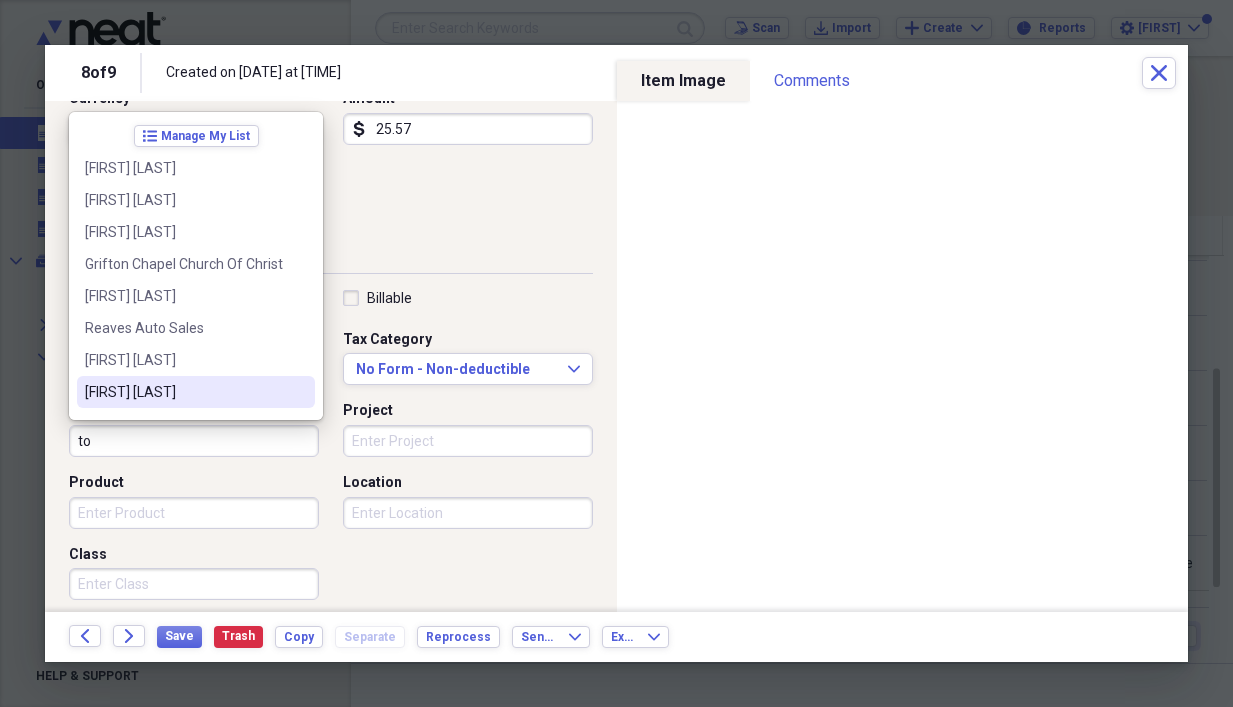 click on "[FIRST] [LAST]" at bounding box center [184, 392] 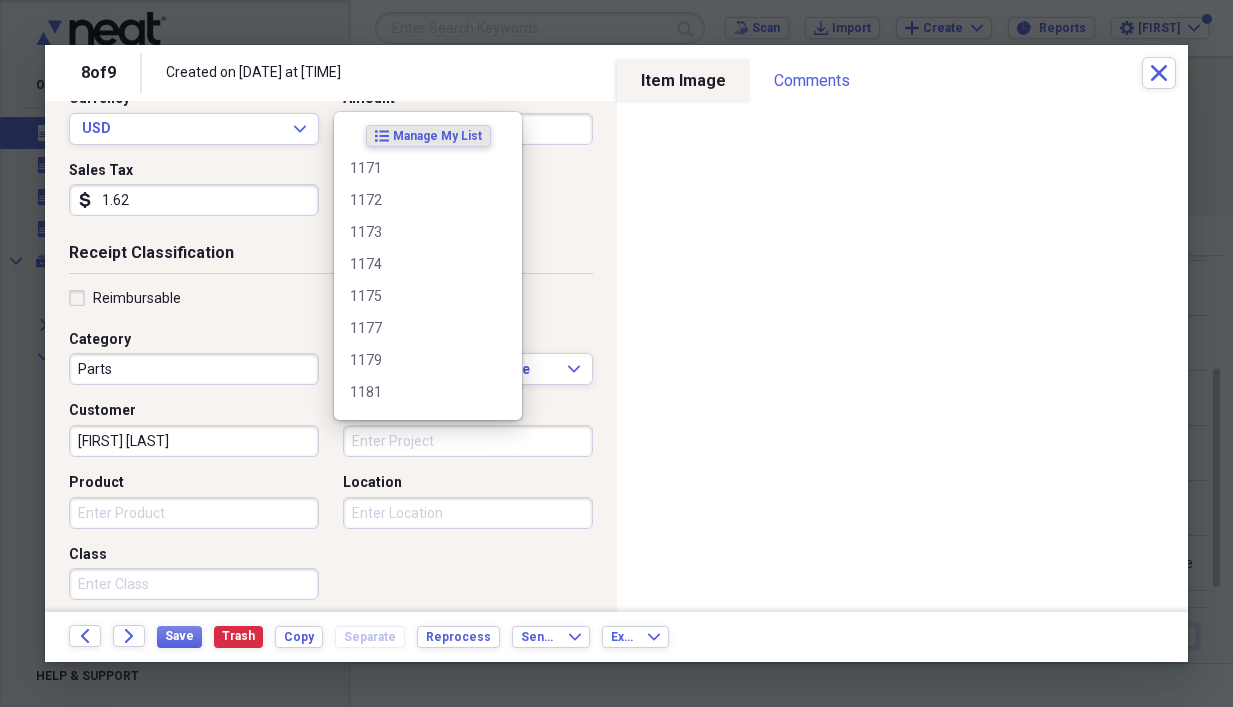 click on "Project" at bounding box center (468, 441) 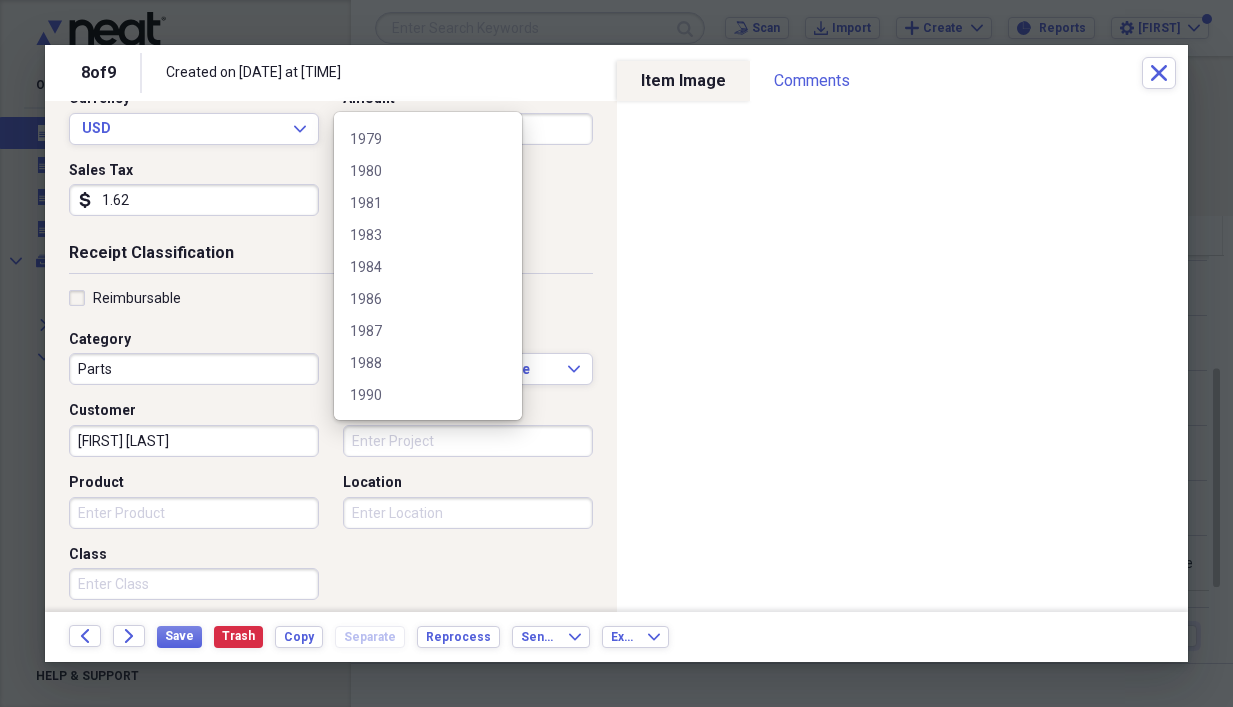 scroll, scrollTop: 11708, scrollLeft: 0, axis: vertical 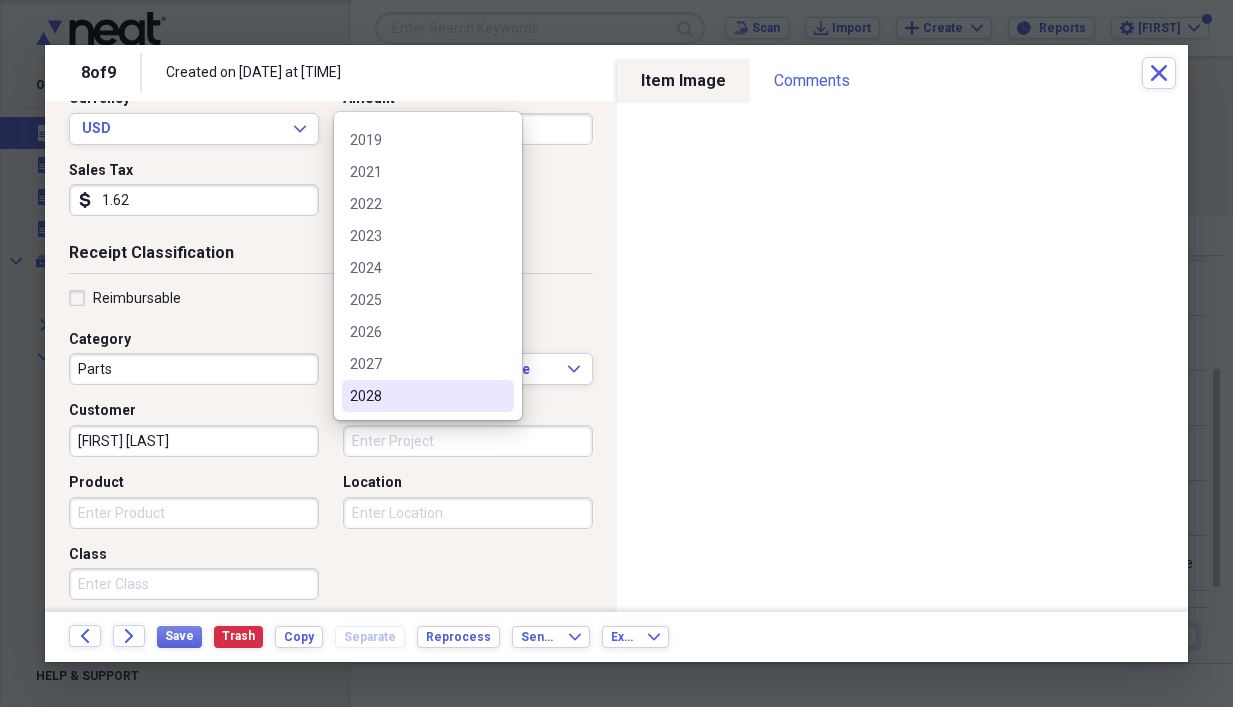 click on "2028" at bounding box center (416, 396) 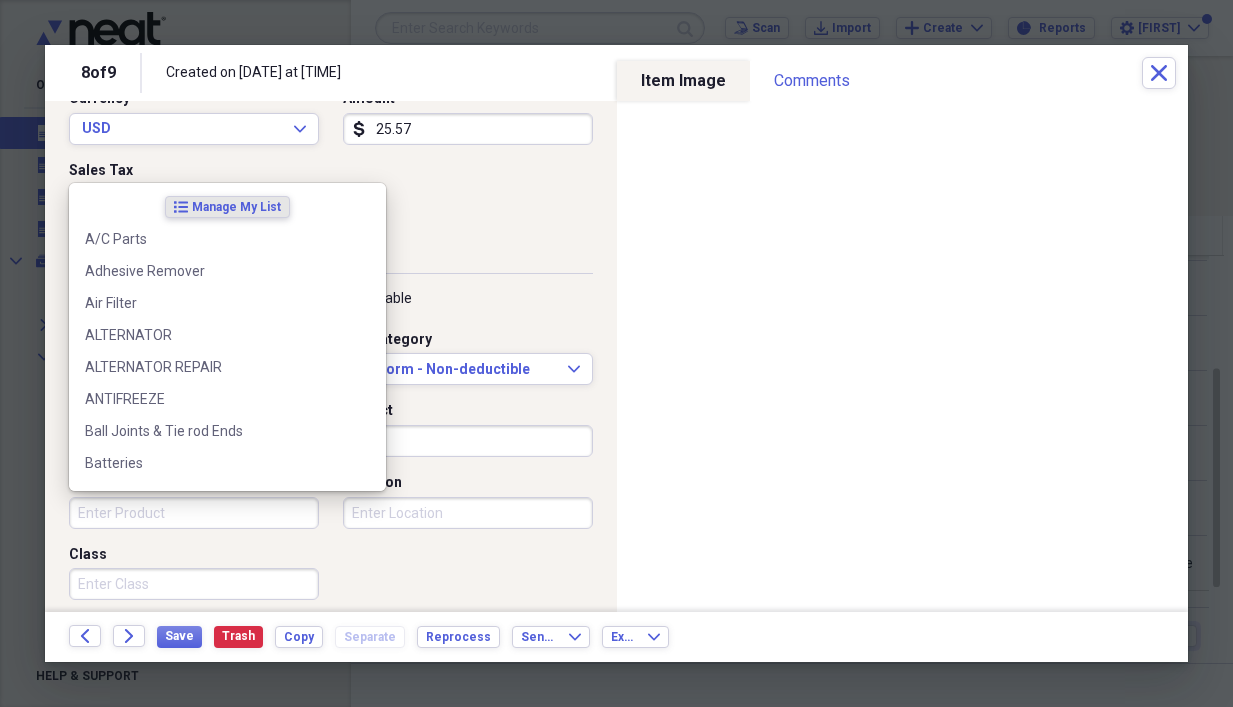 click on "Product" at bounding box center (194, 513) 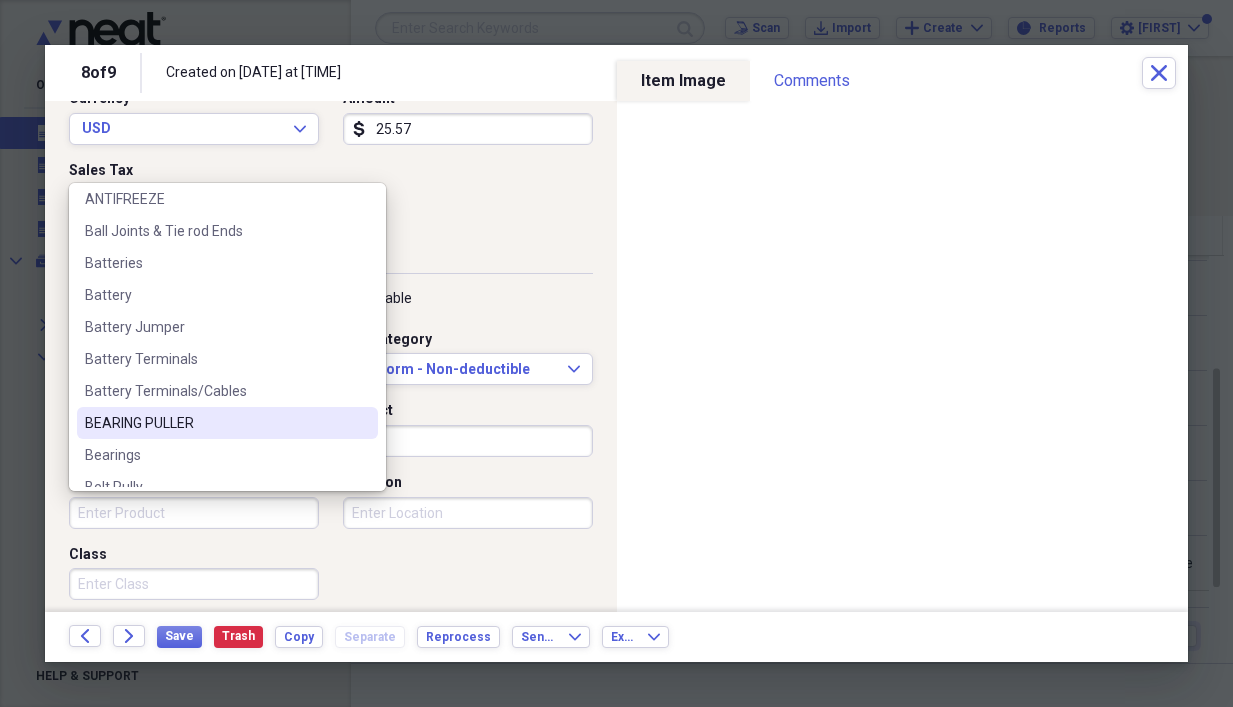 scroll, scrollTop: 300, scrollLeft: 0, axis: vertical 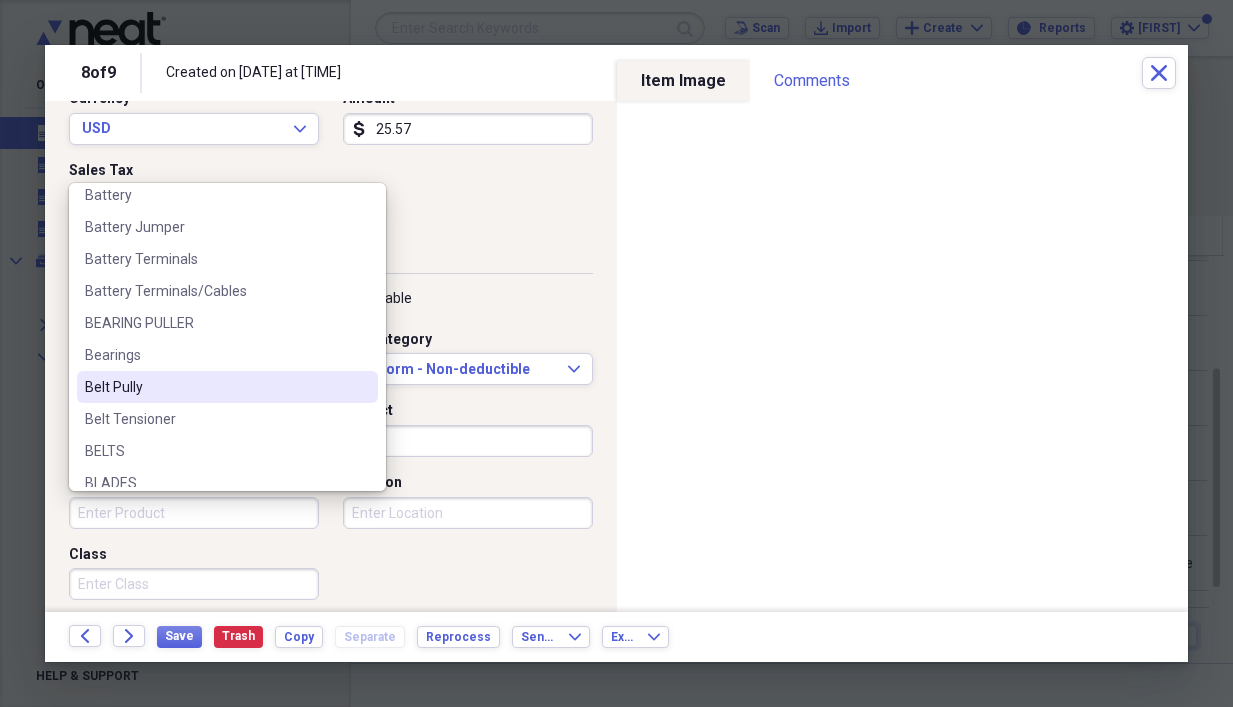 click on "Belt Pully" at bounding box center [215, 387] 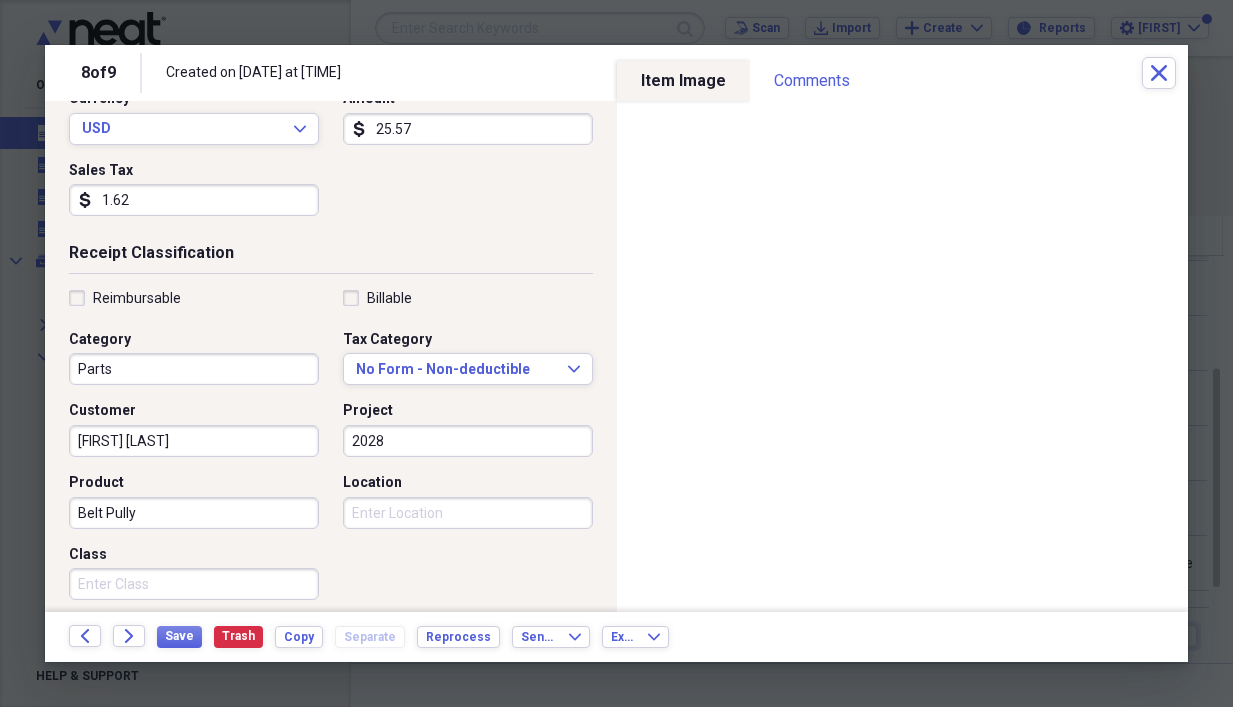 click on "Location" at bounding box center [468, 513] 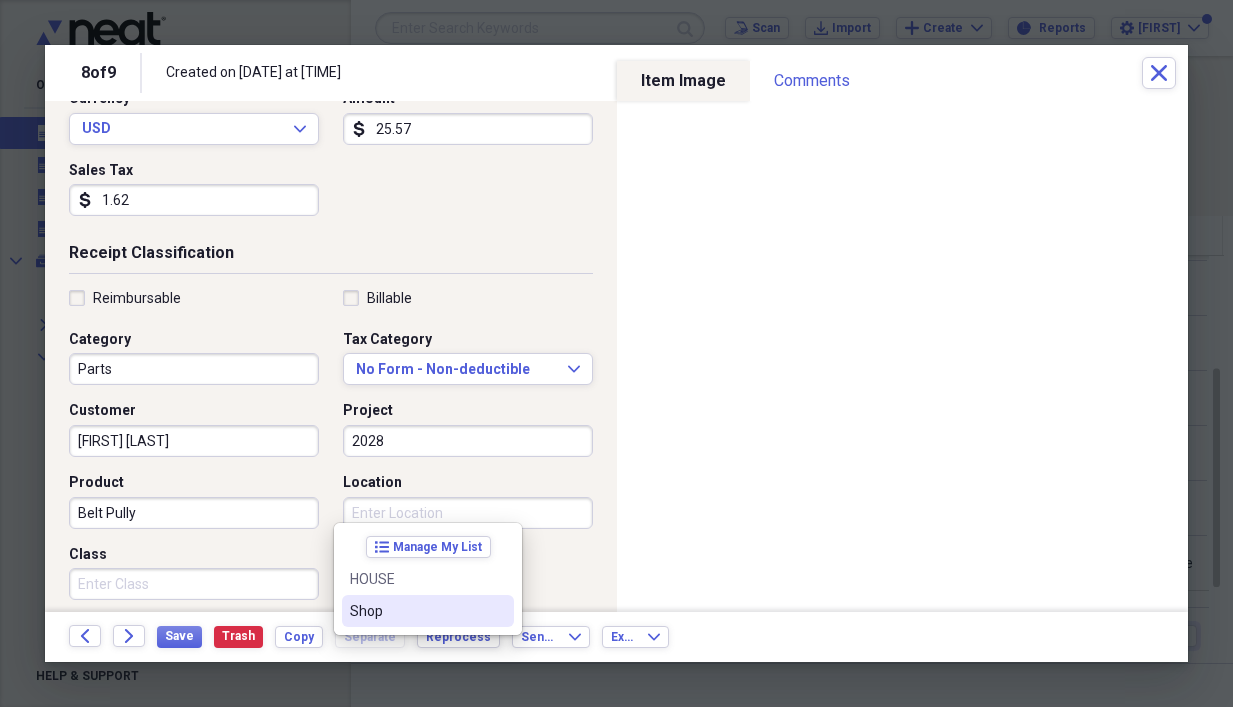 click on "Shop" at bounding box center [416, 611] 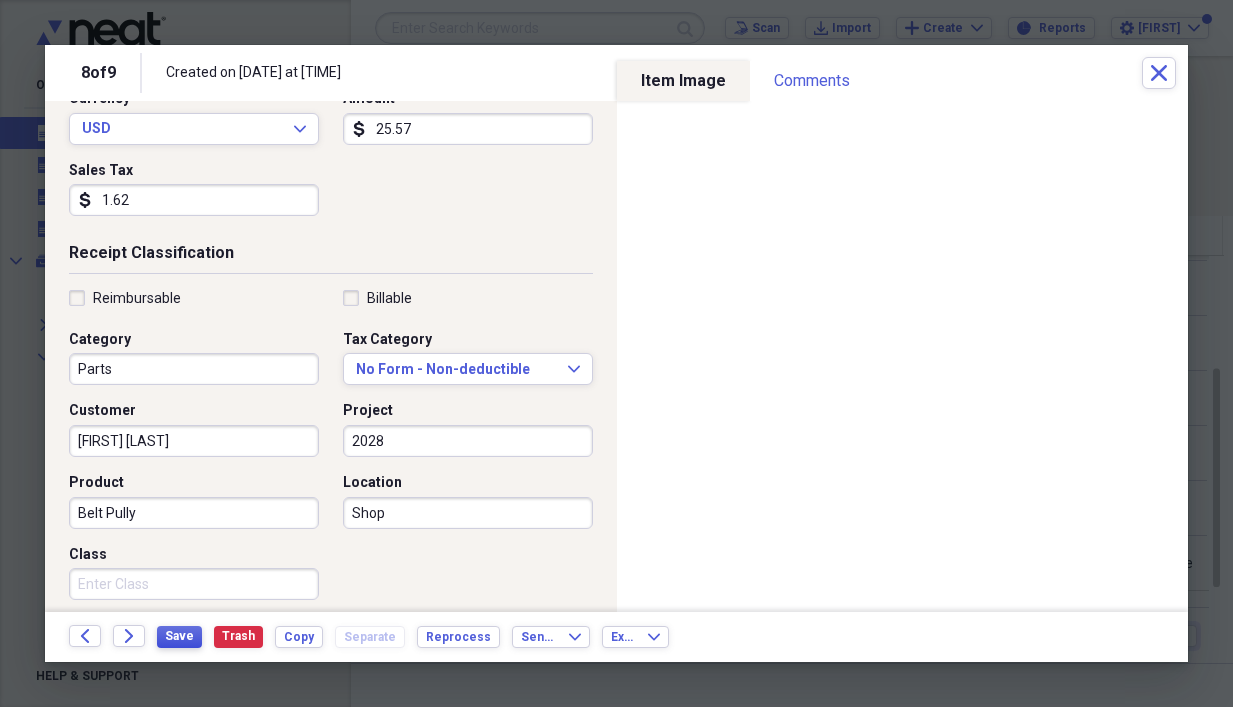 click on "Save" at bounding box center [179, 636] 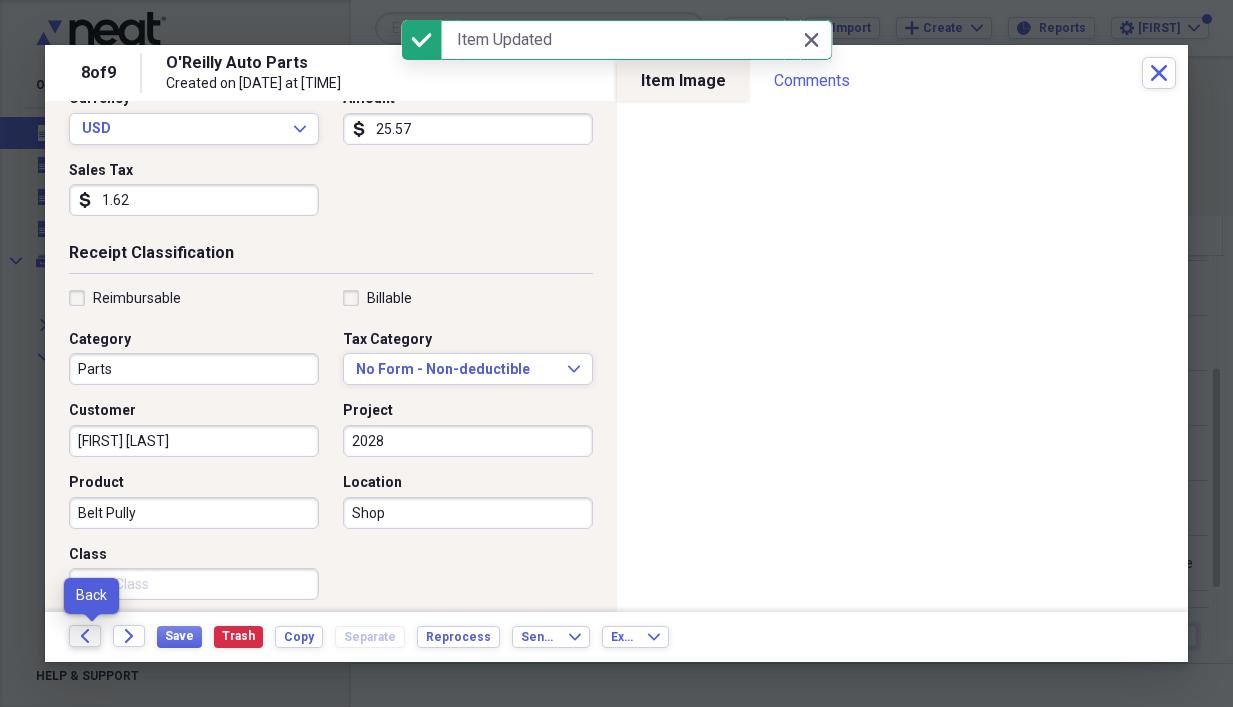 click on "Back" 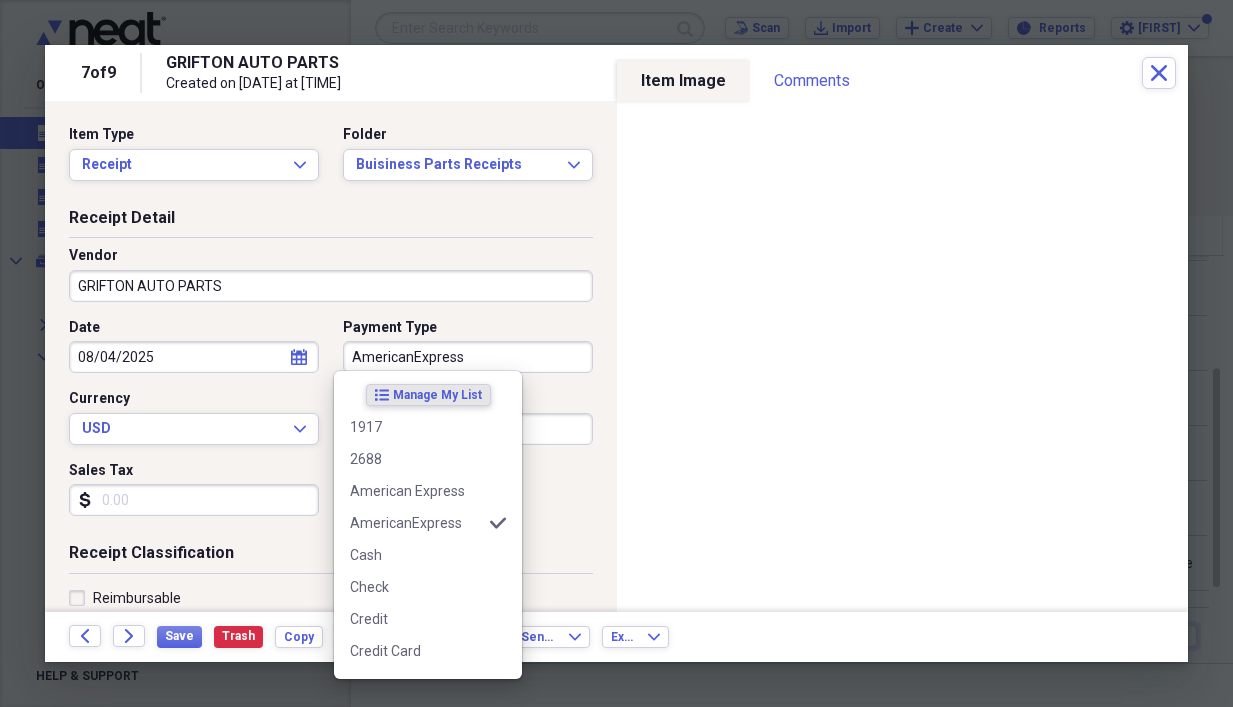 click on "AmericanExpress" at bounding box center [468, 357] 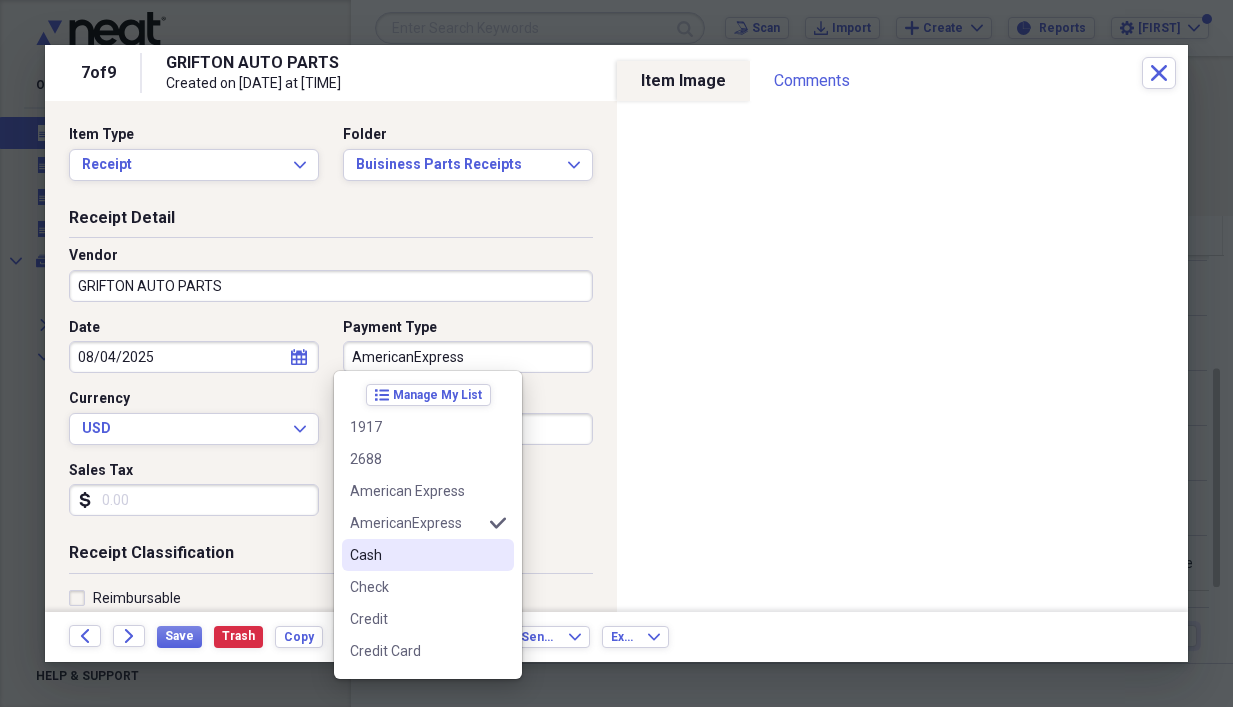 click on "Cash" at bounding box center [428, 555] 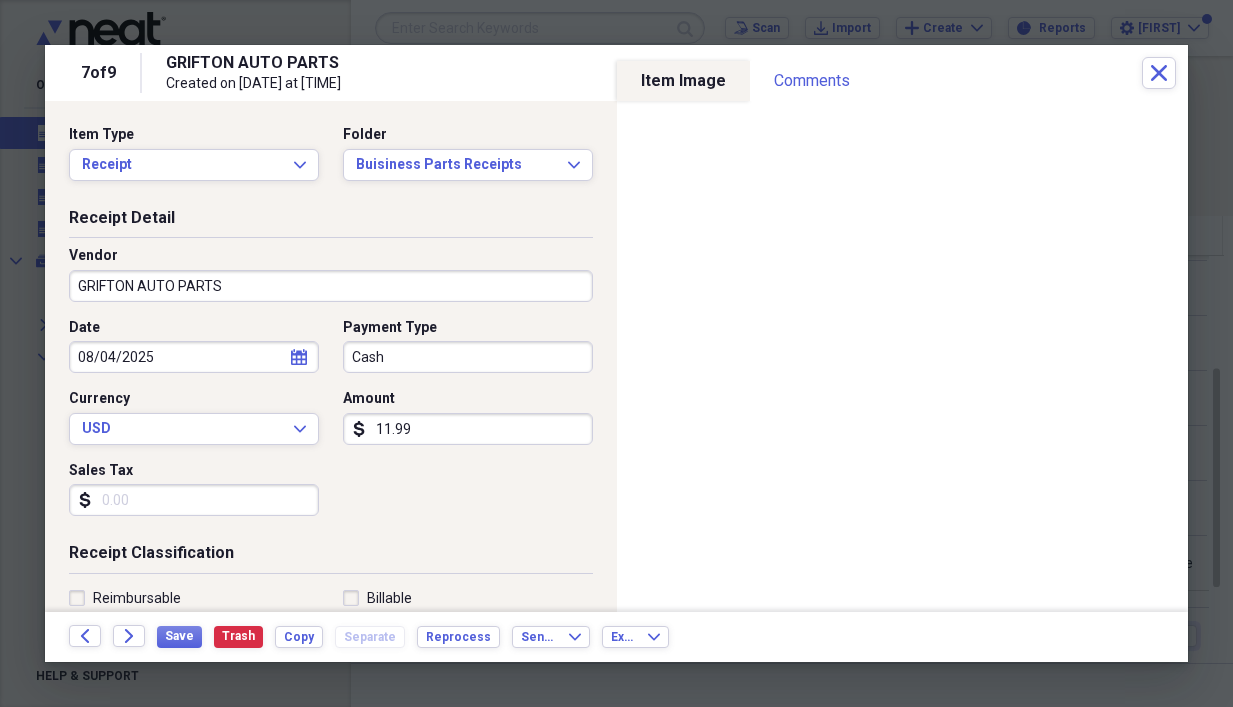 click on "11.99" at bounding box center [468, 429] 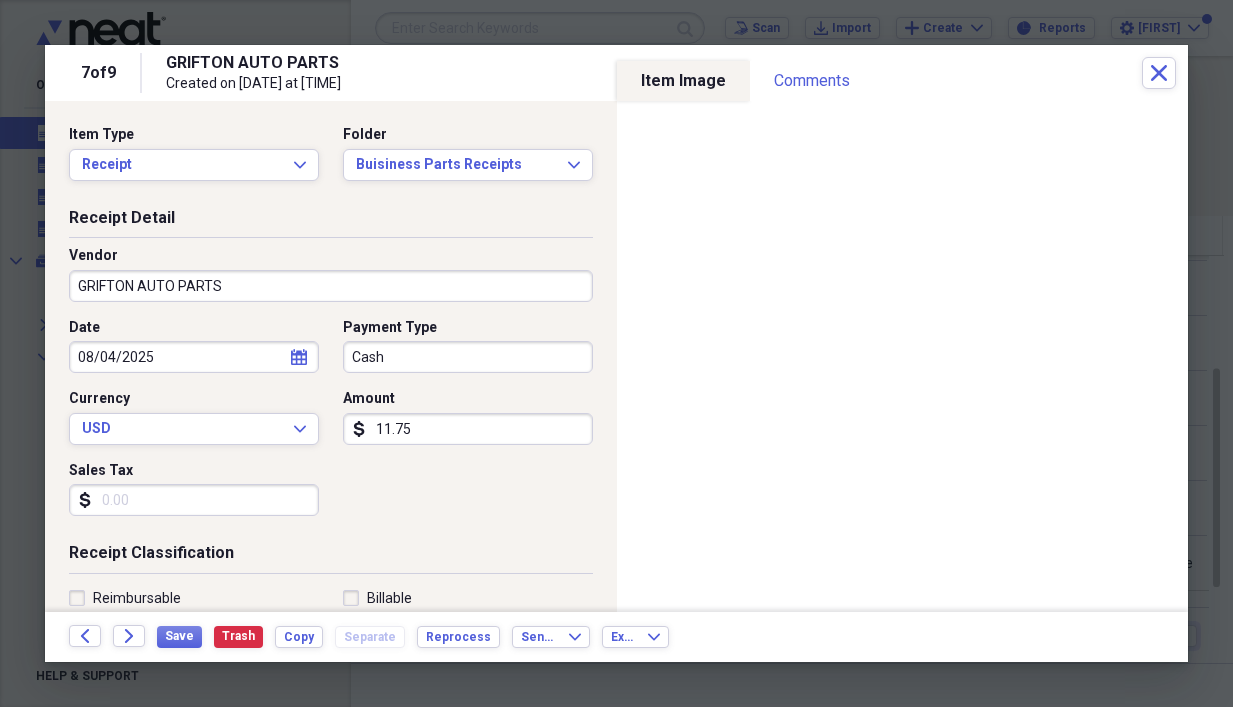 type on "11.75" 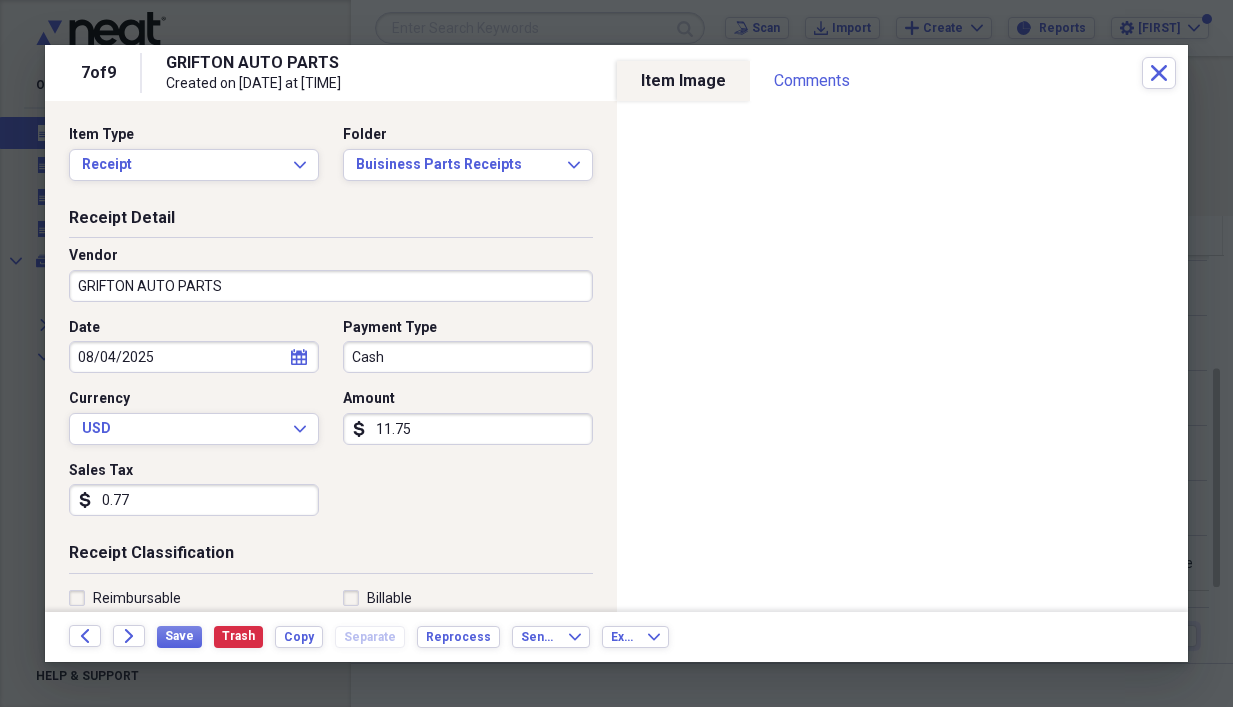 type on "0.77" 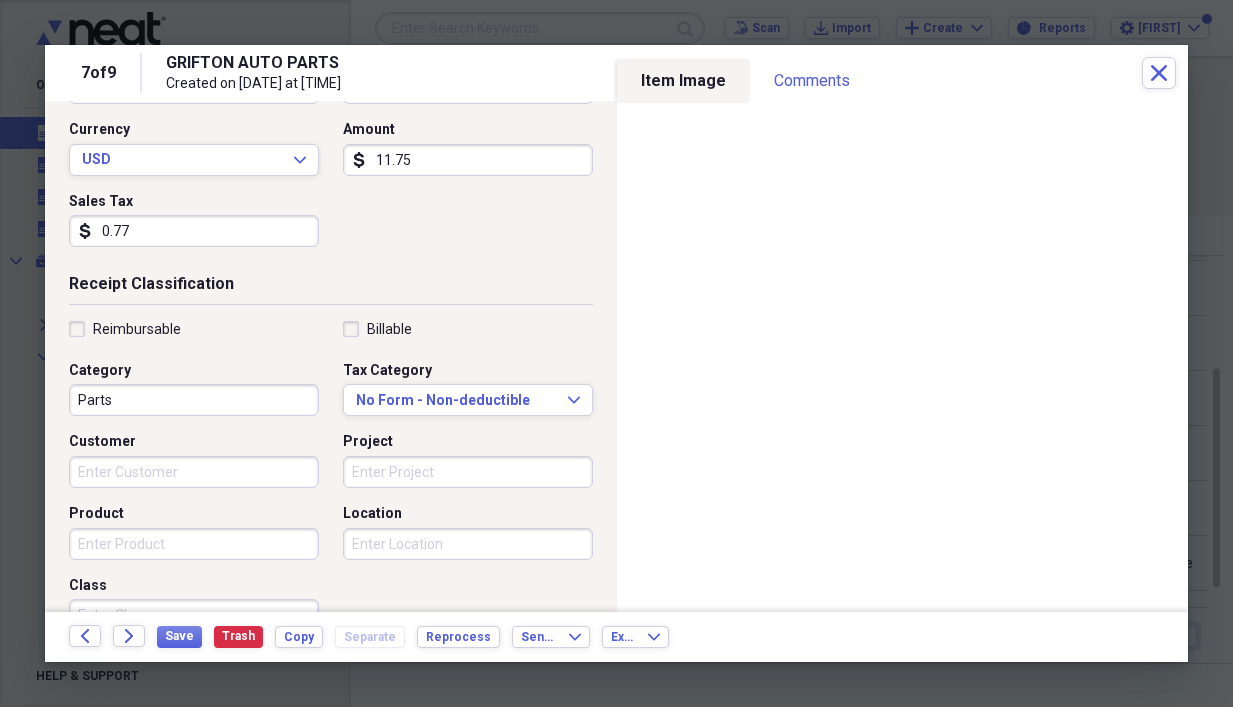 scroll, scrollTop: 300, scrollLeft: 0, axis: vertical 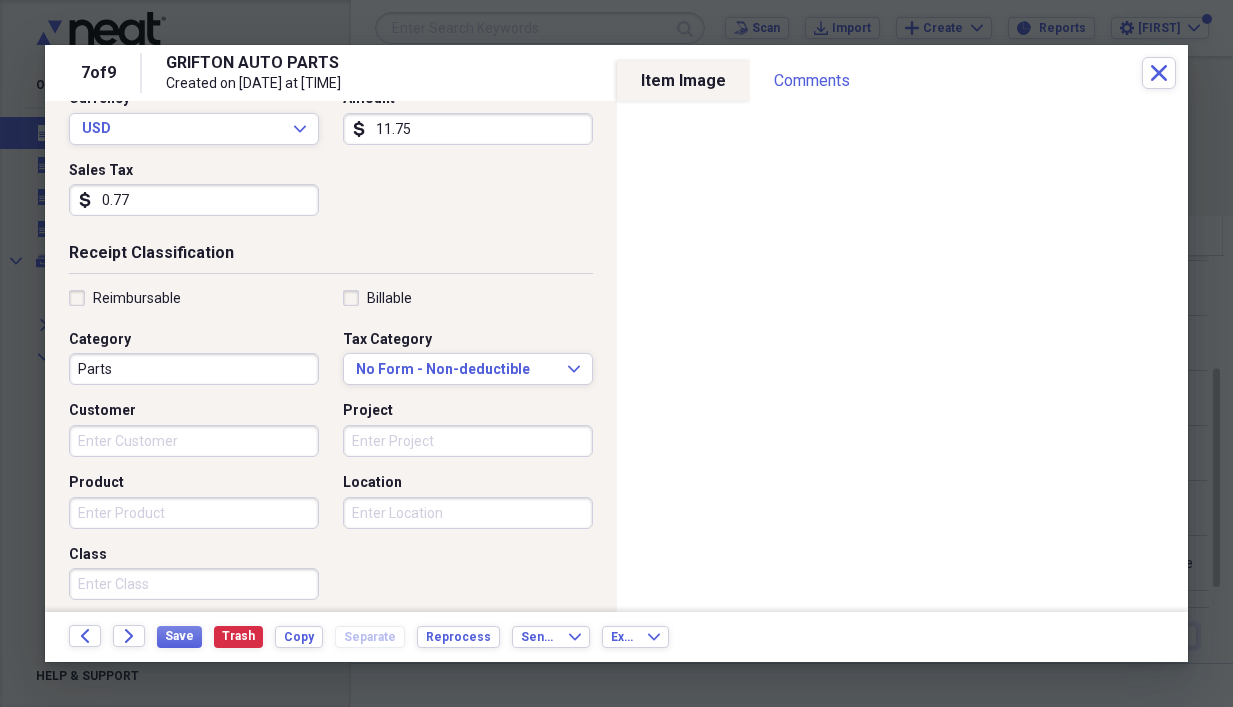click on "Parts" at bounding box center (194, 369) 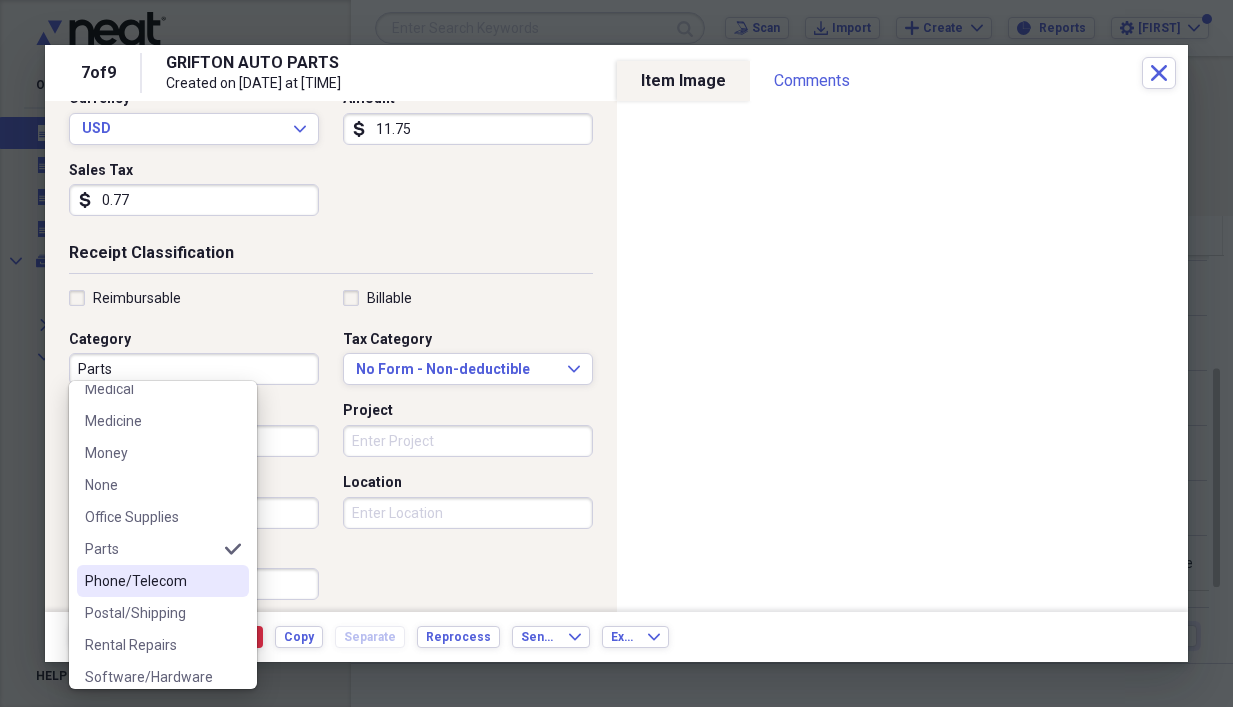 scroll, scrollTop: 500, scrollLeft: 0, axis: vertical 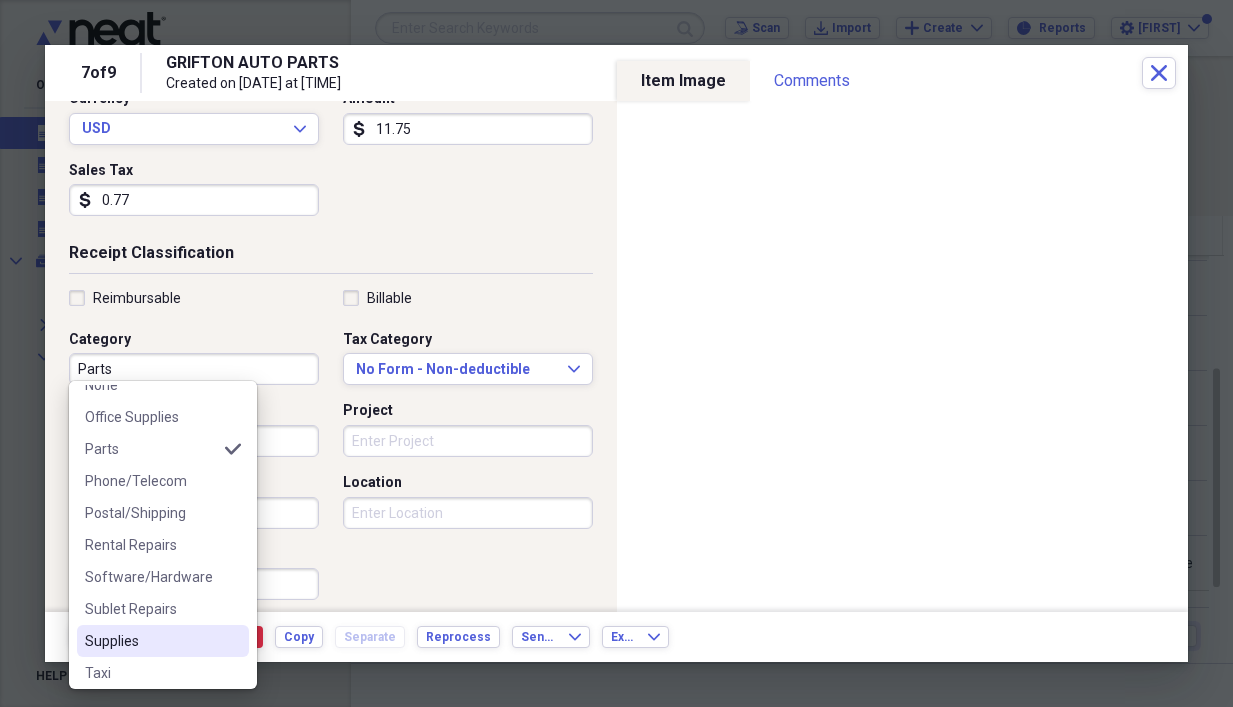 click on "Supplies" at bounding box center [151, 641] 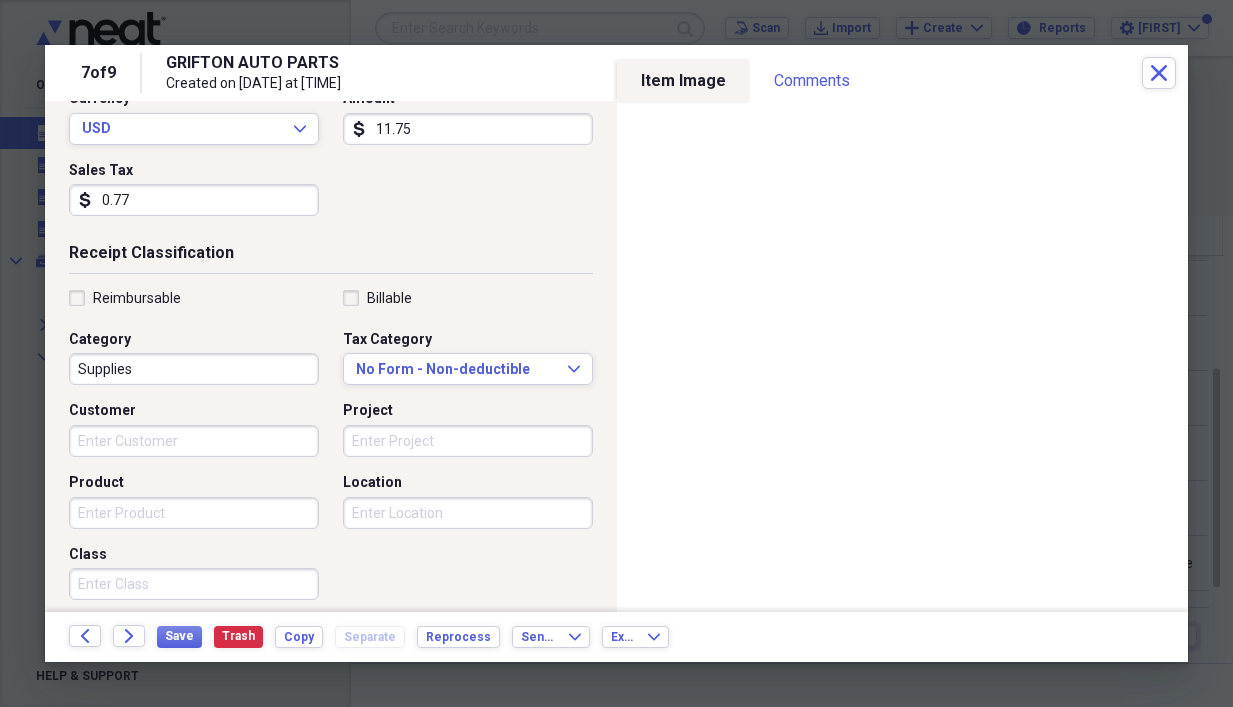 click on "Customer" at bounding box center (194, 441) 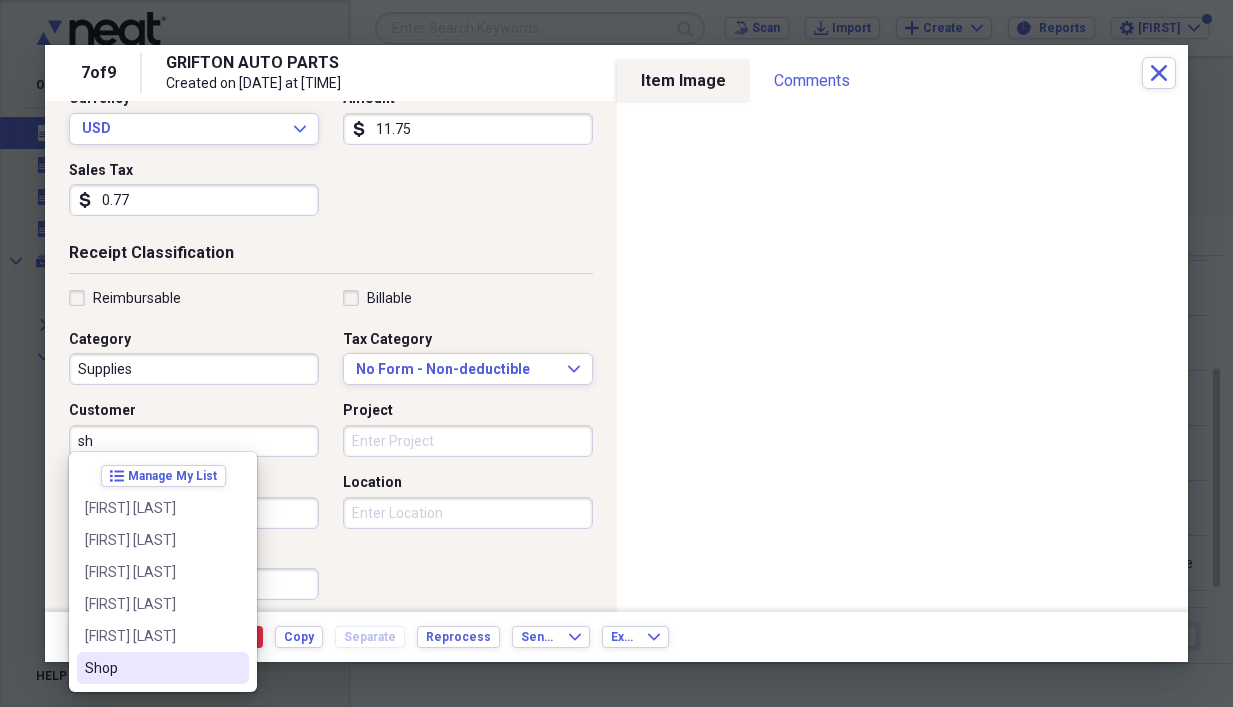 click on "Shop" at bounding box center (163, 668) 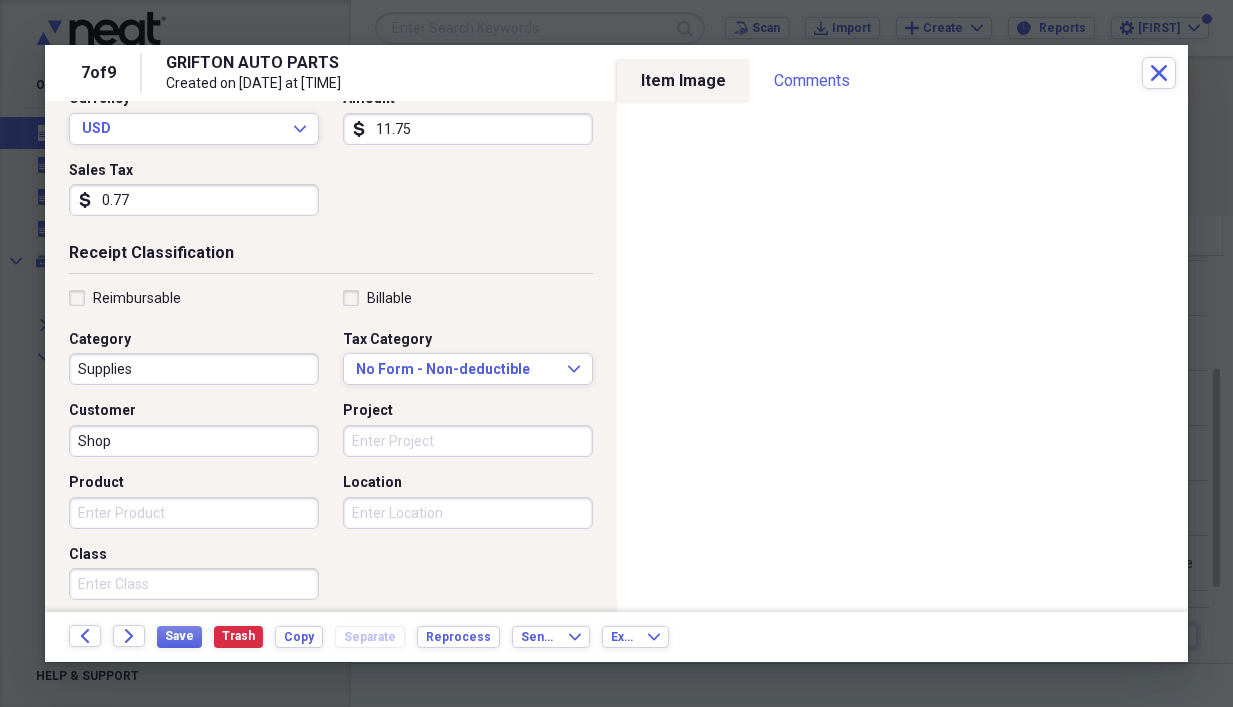 click on "Product" at bounding box center [194, 513] 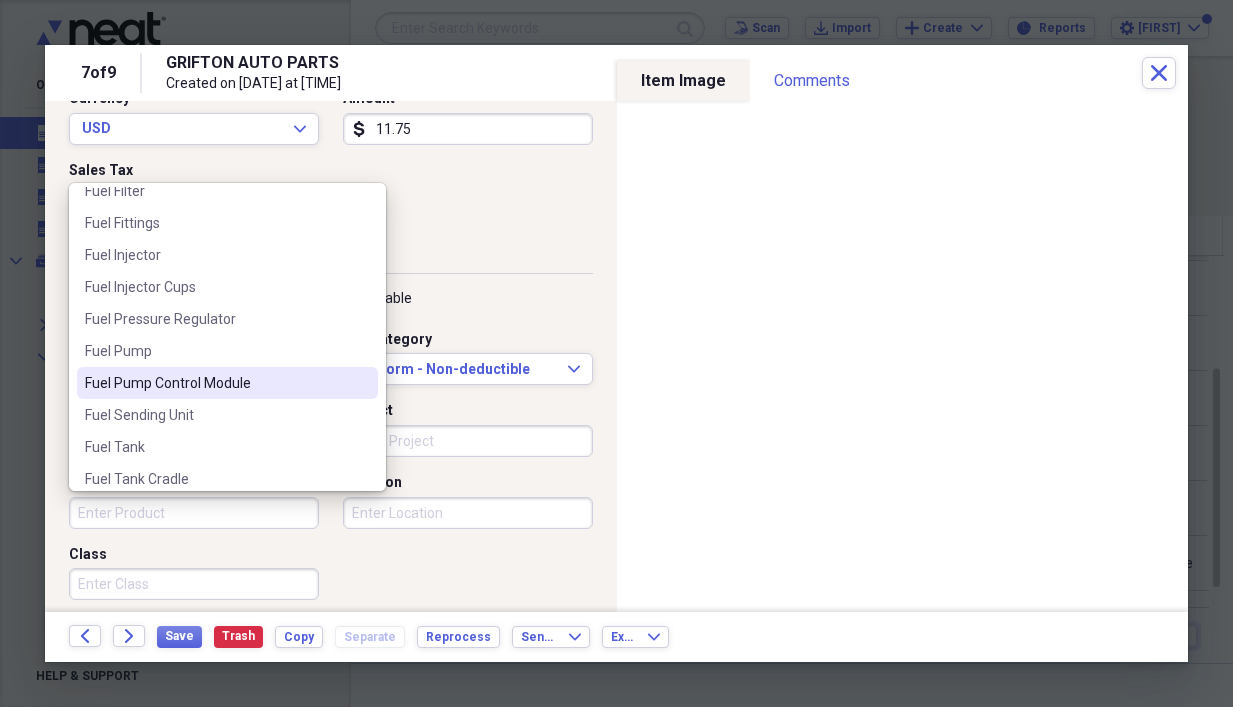 scroll, scrollTop: 2100, scrollLeft: 0, axis: vertical 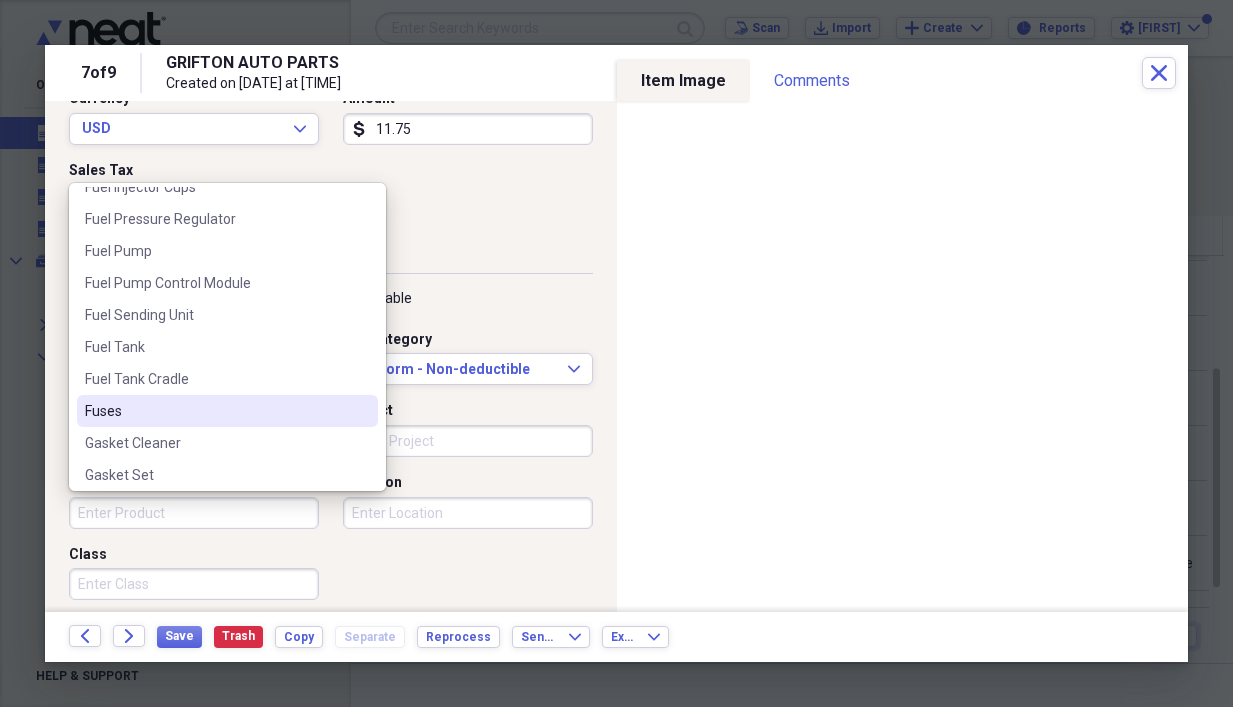 click on "Fuses" at bounding box center [215, 411] 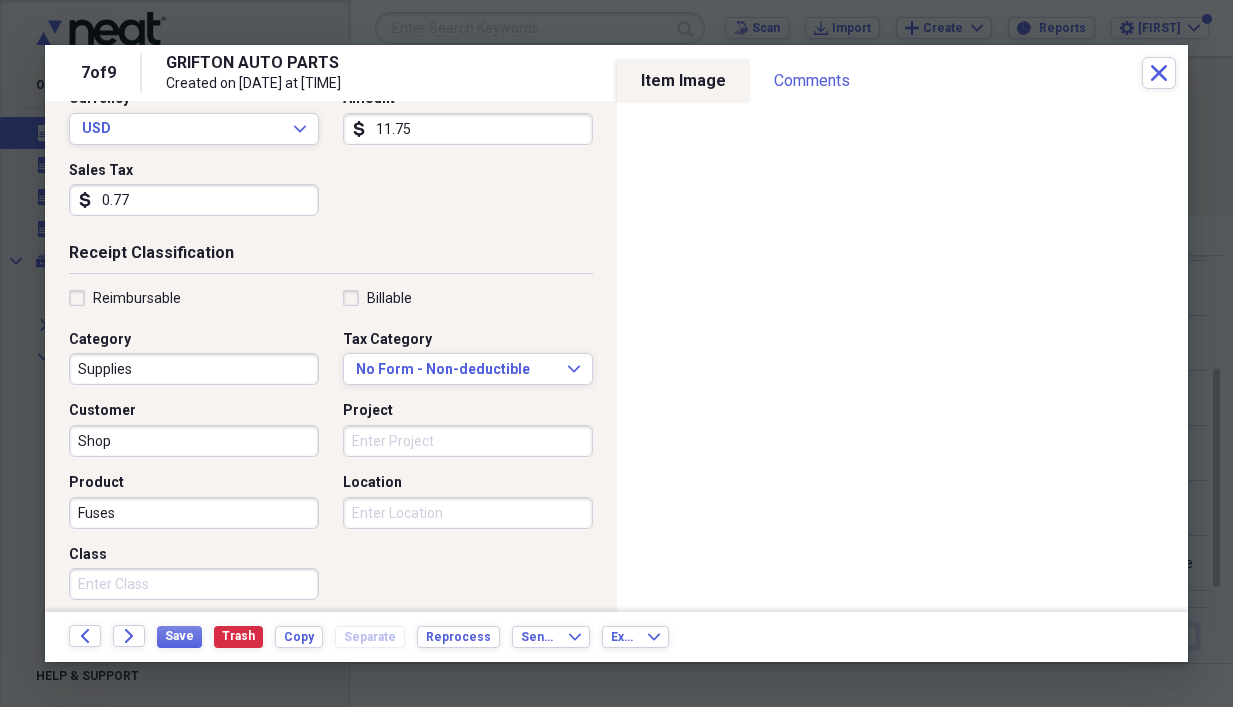 click on "Location" at bounding box center (468, 513) 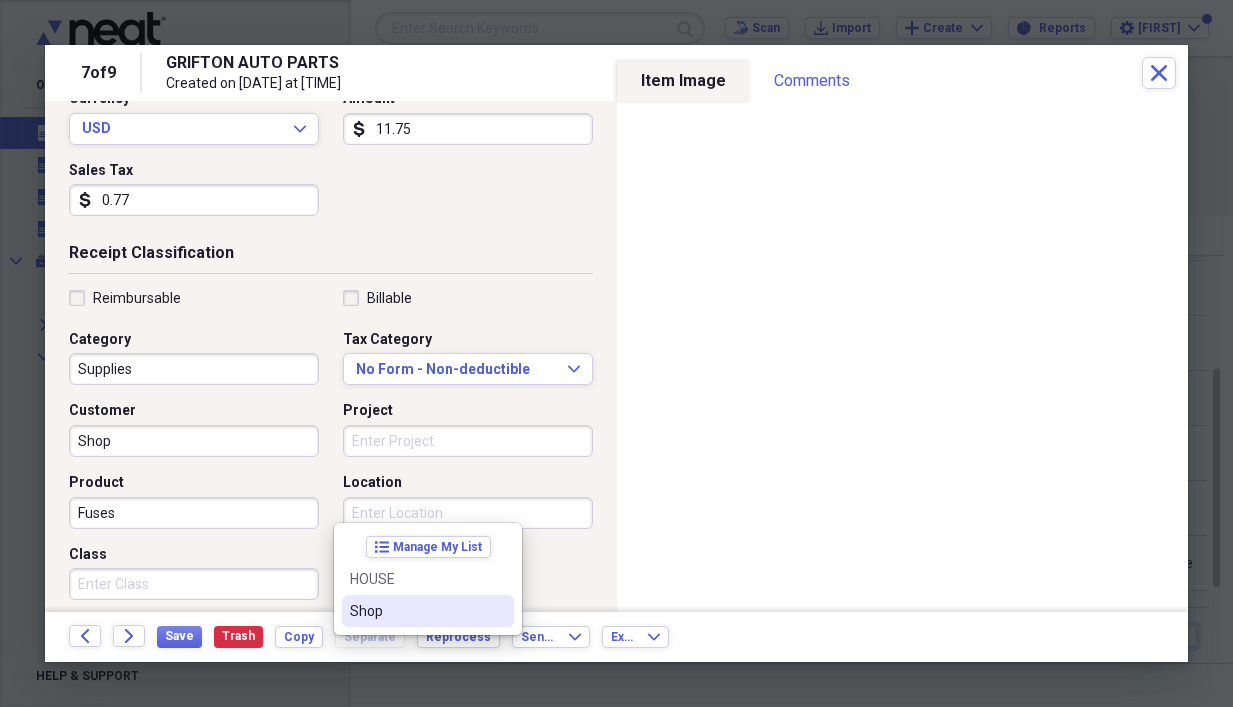 click on "Shop" at bounding box center (416, 611) 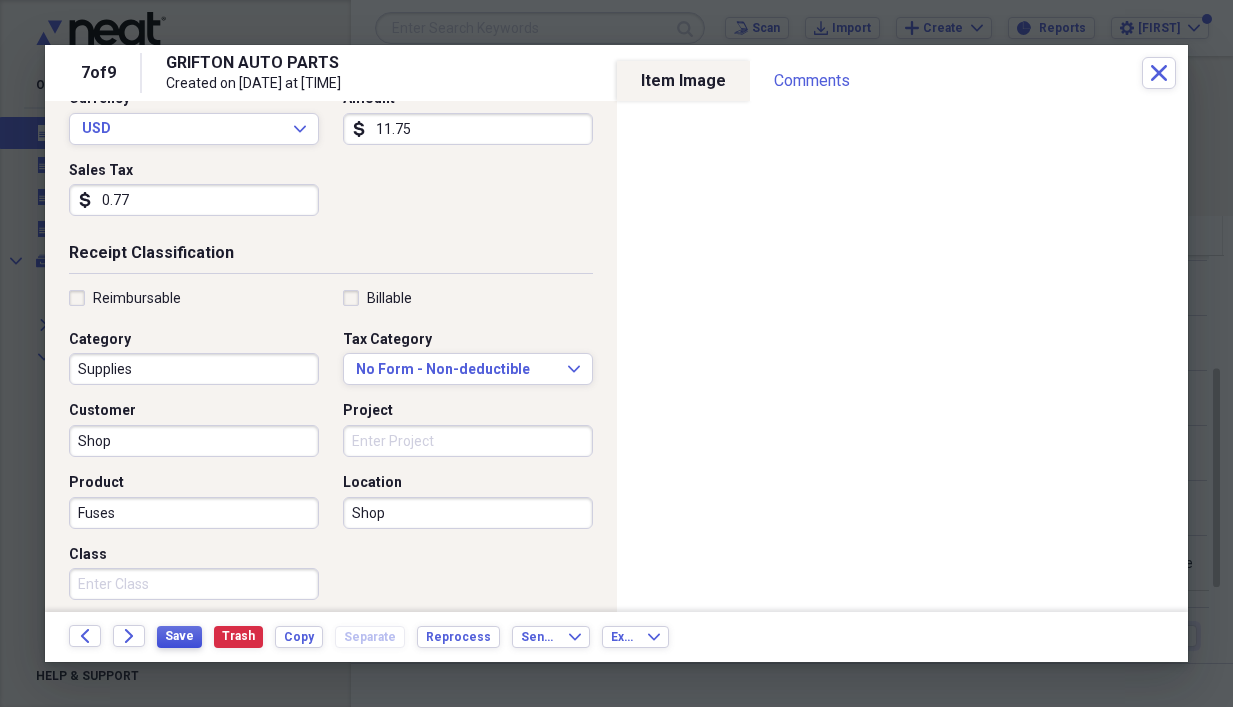 click on "Save" at bounding box center [179, 636] 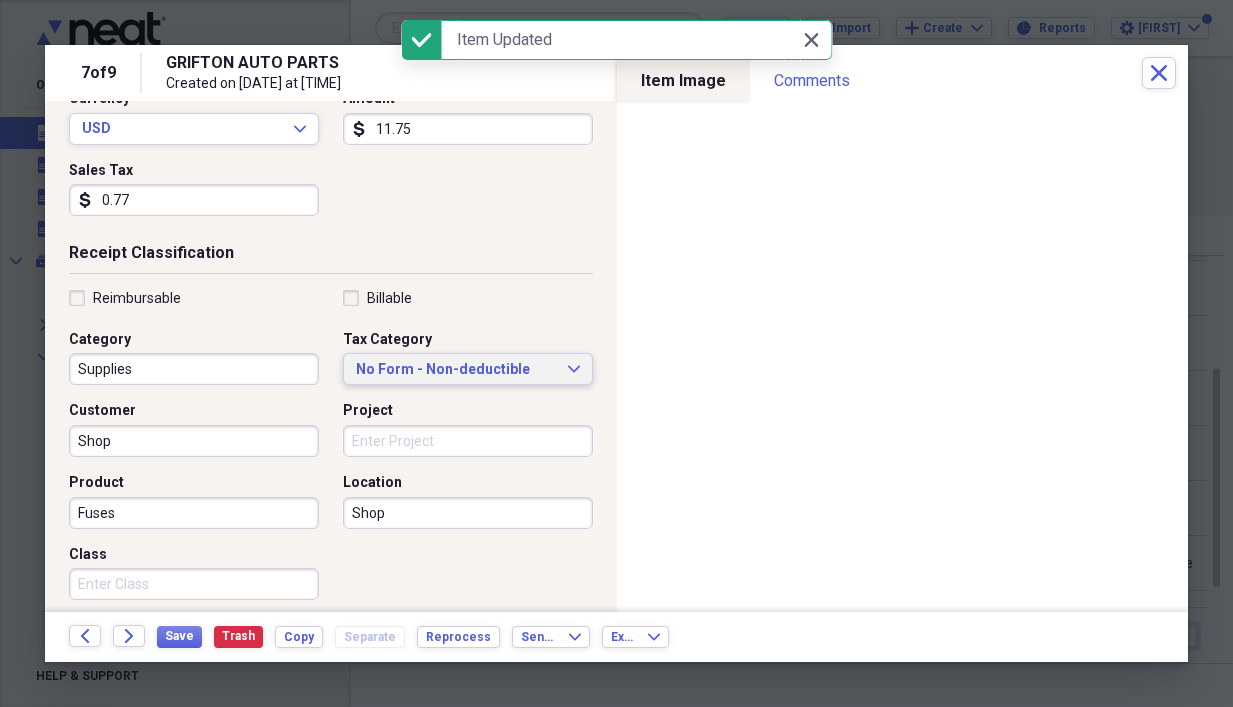 click on "Expand" 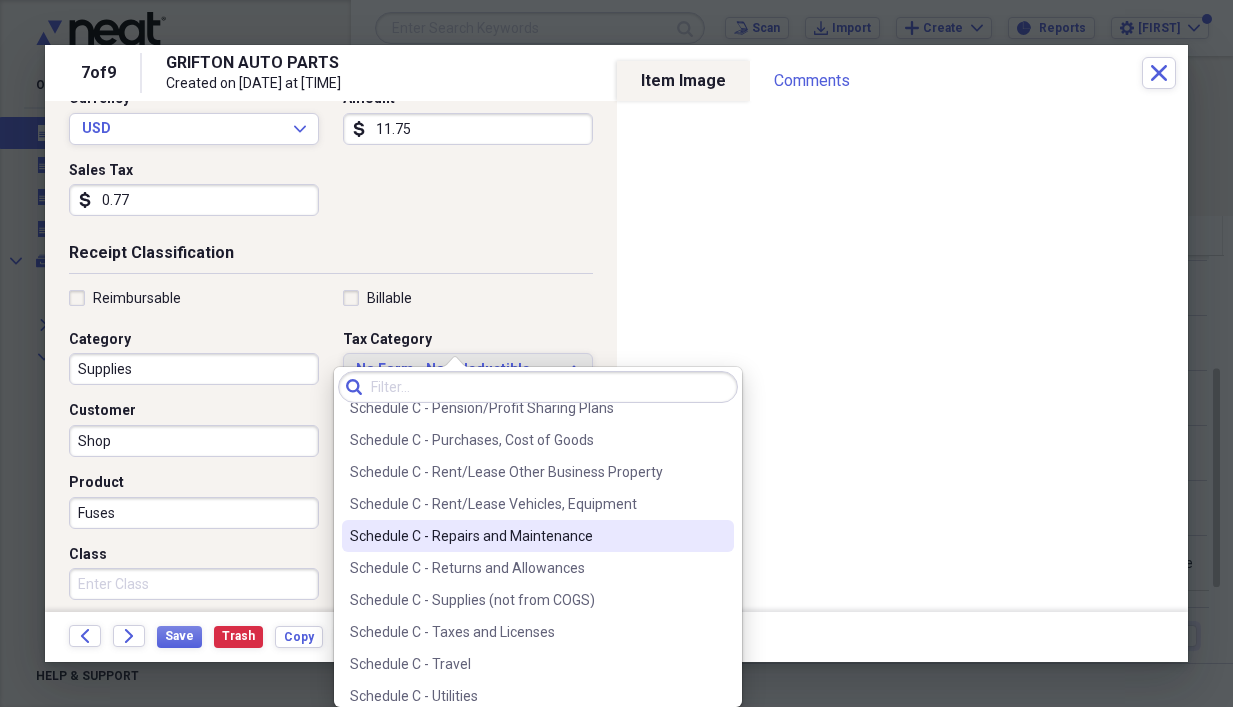 scroll, scrollTop: 4200, scrollLeft: 0, axis: vertical 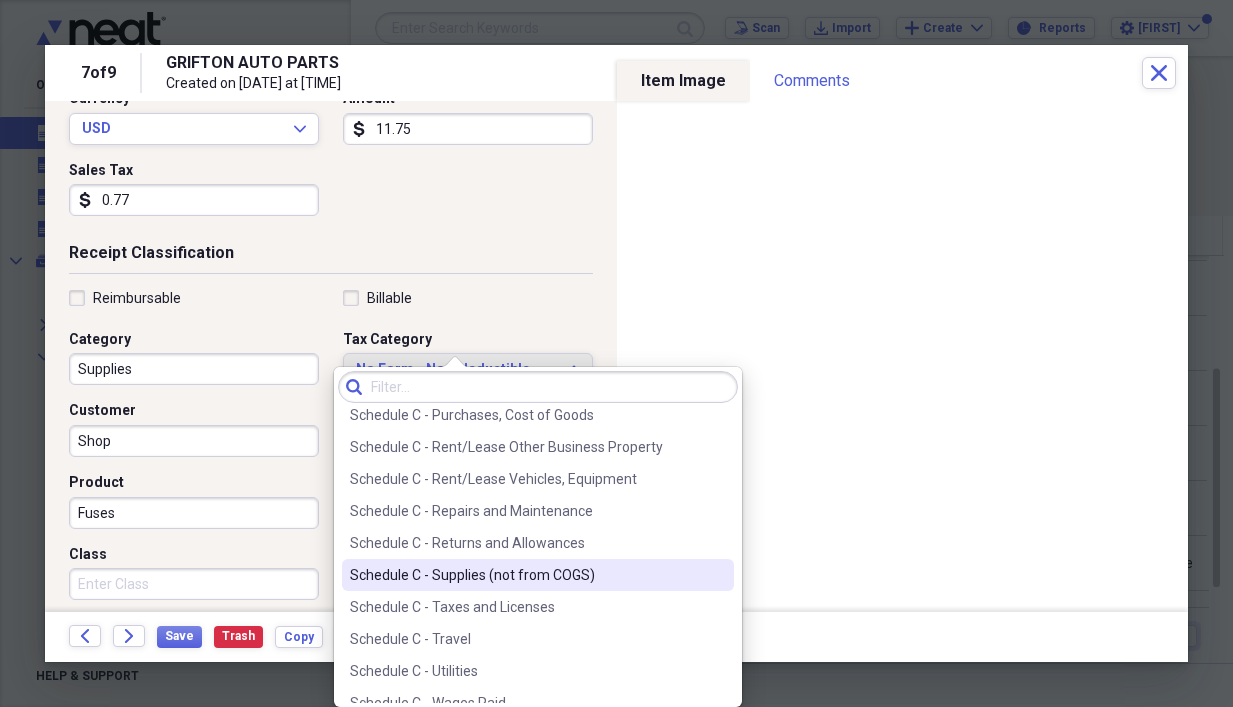 click on "Schedule C - Supplies (not from COGS)" at bounding box center (526, 575) 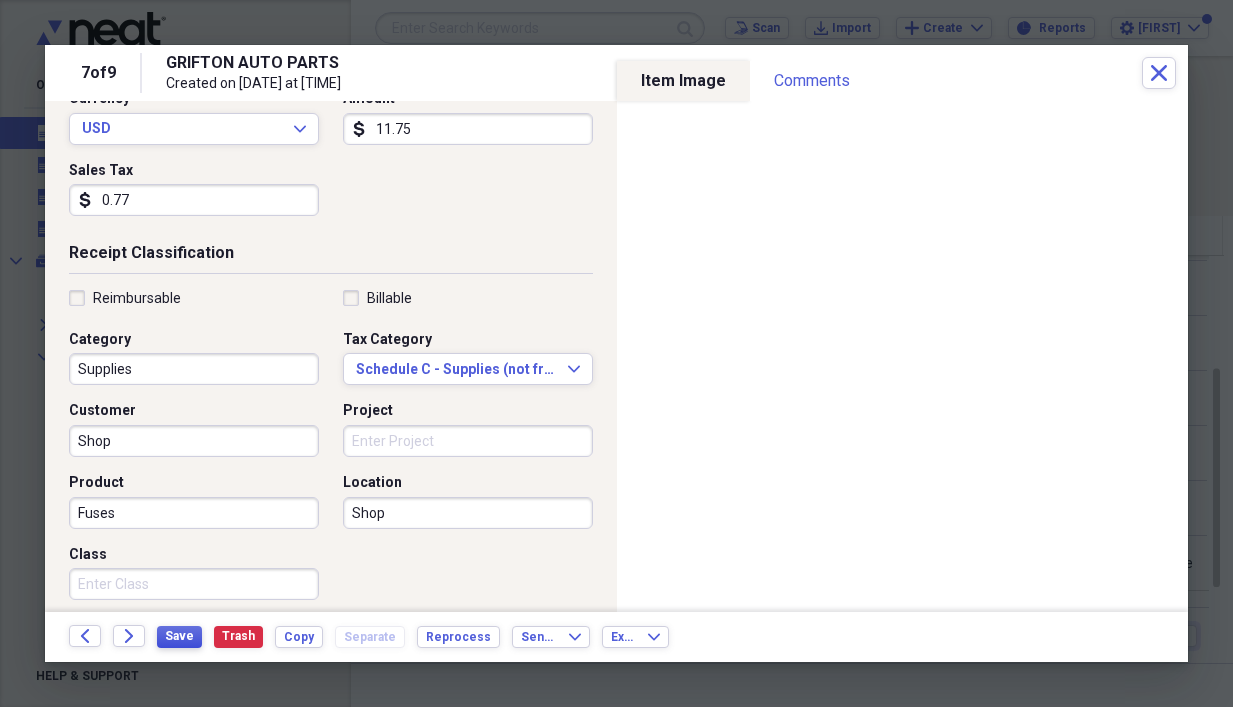 click on "Save" at bounding box center [179, 636] 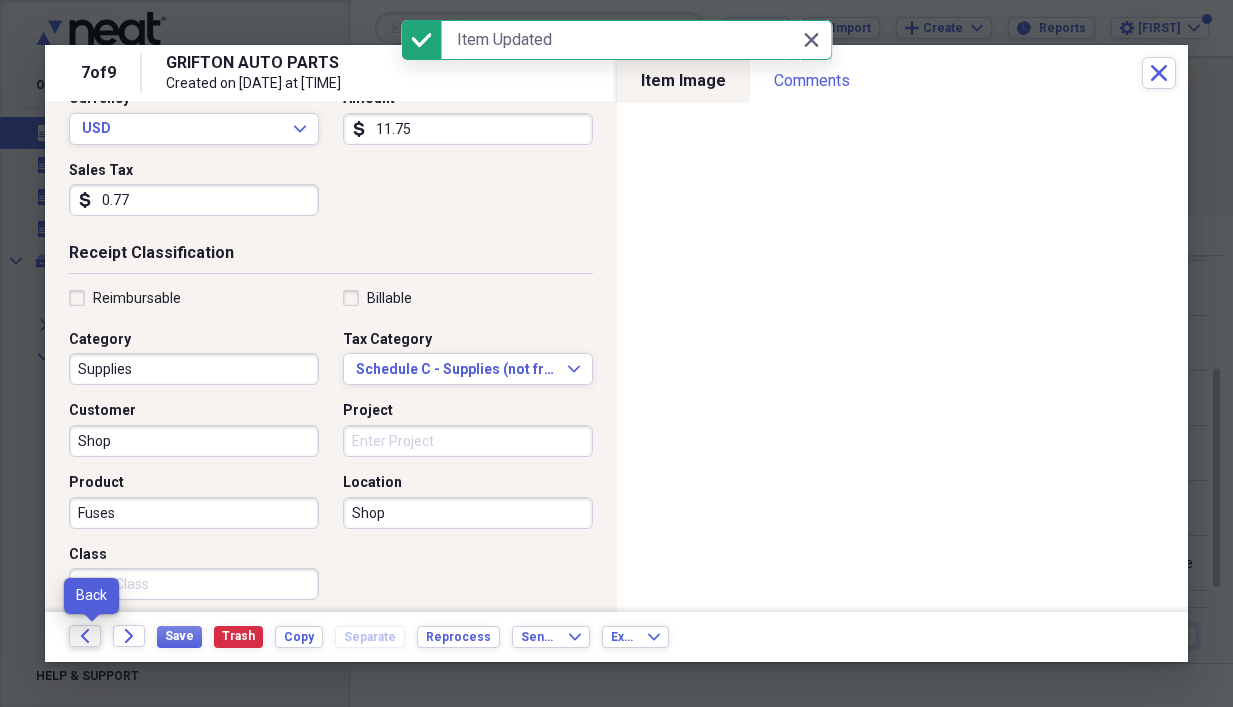 click on "Back" 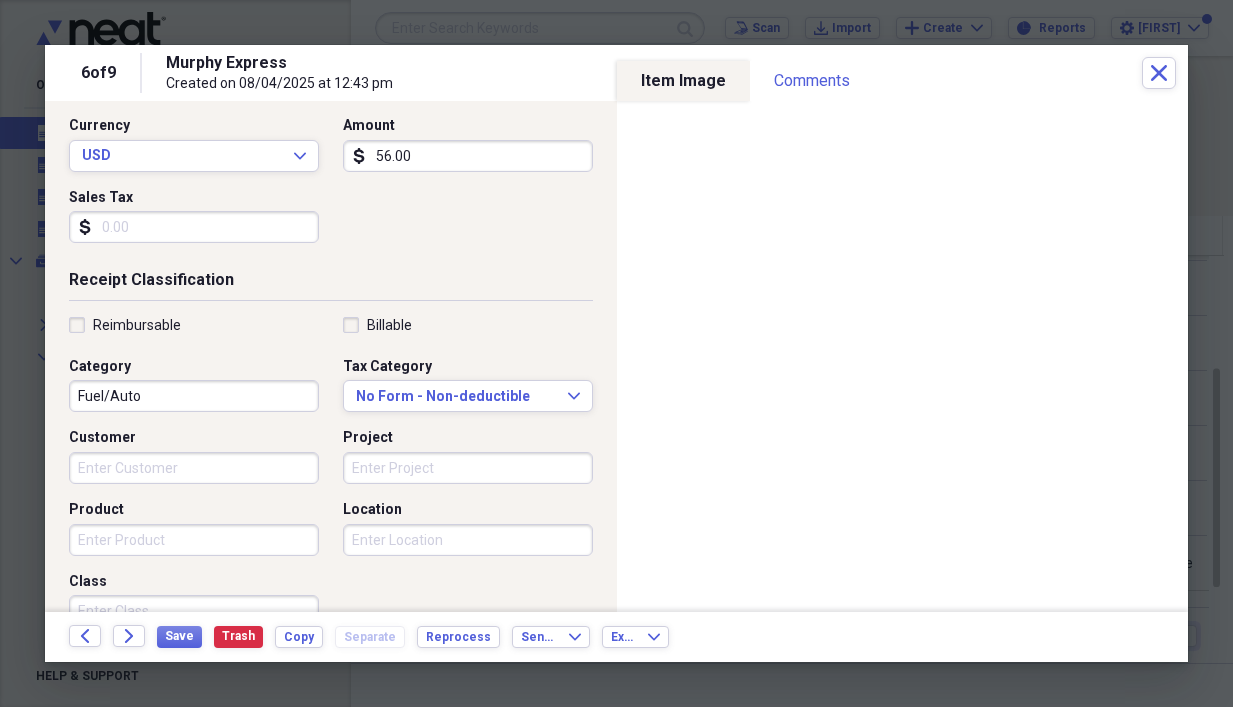 scroll, scrollTop: 300, scrollLeft: 0, axis: vertical 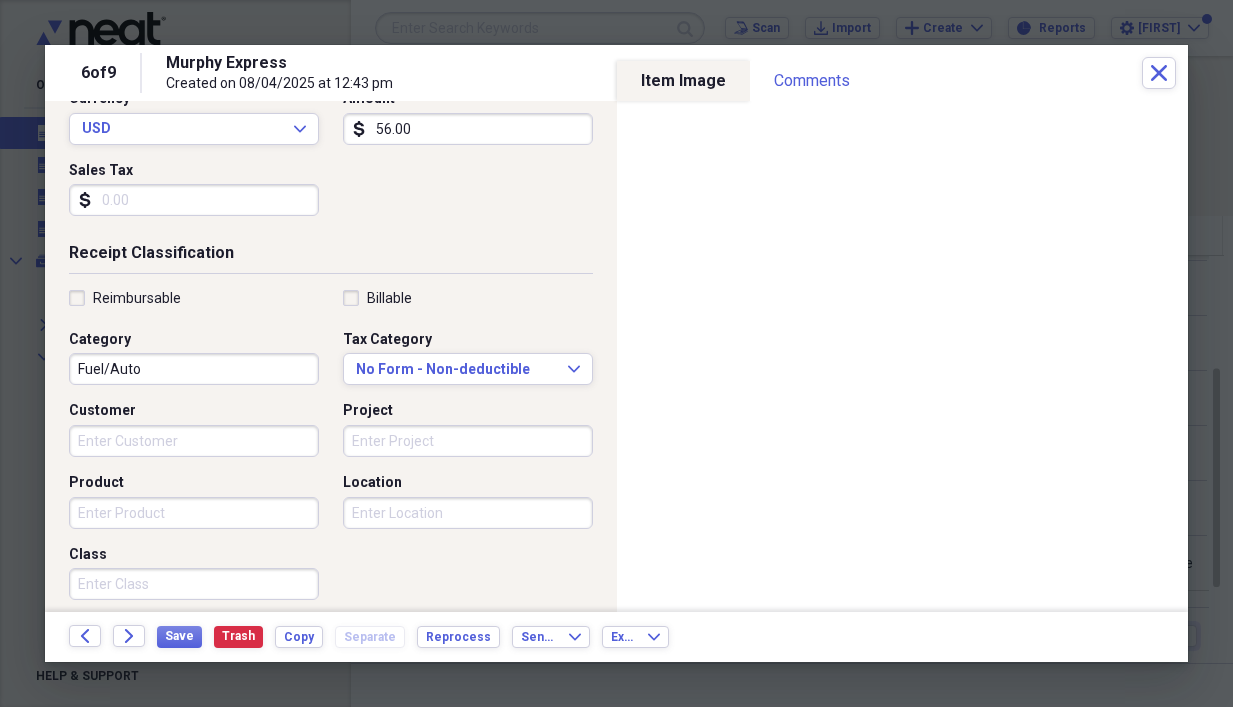 click on "Customer" at bounding box center (194, 441) 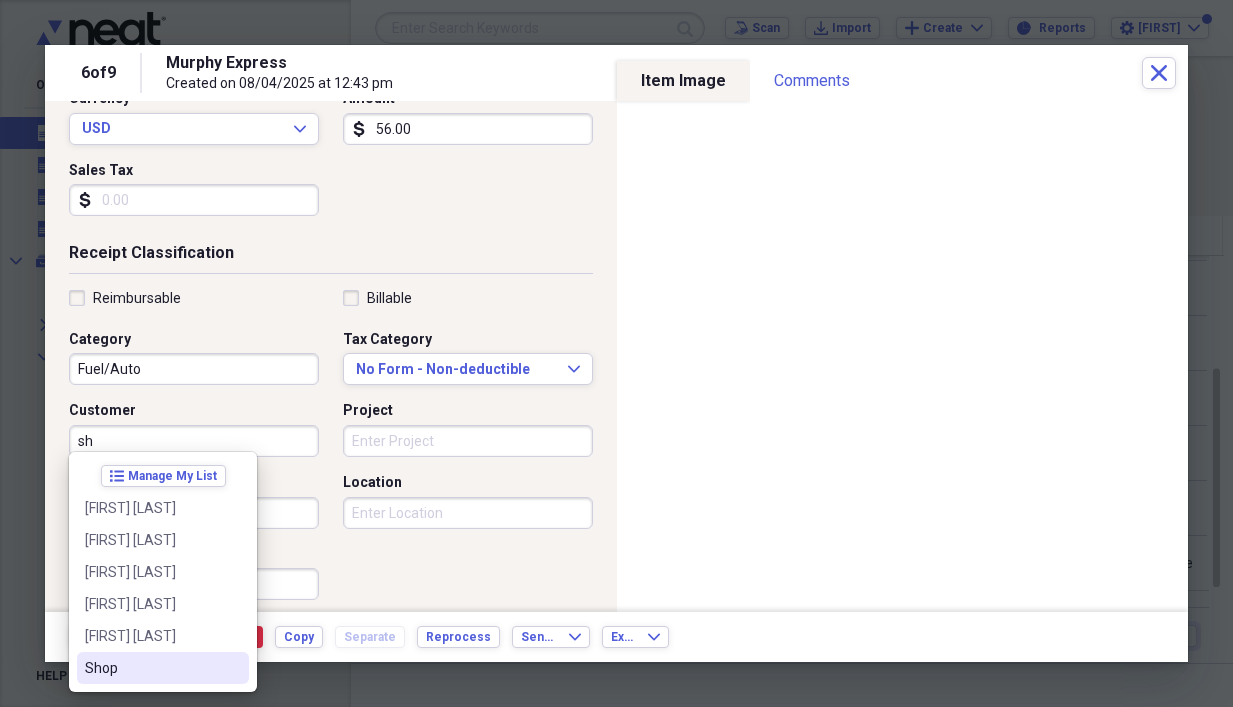 drag, startPoint x: 118, startPoint y: 674, endPoint x: 153, endPoint y: 655, distance: 39.824615 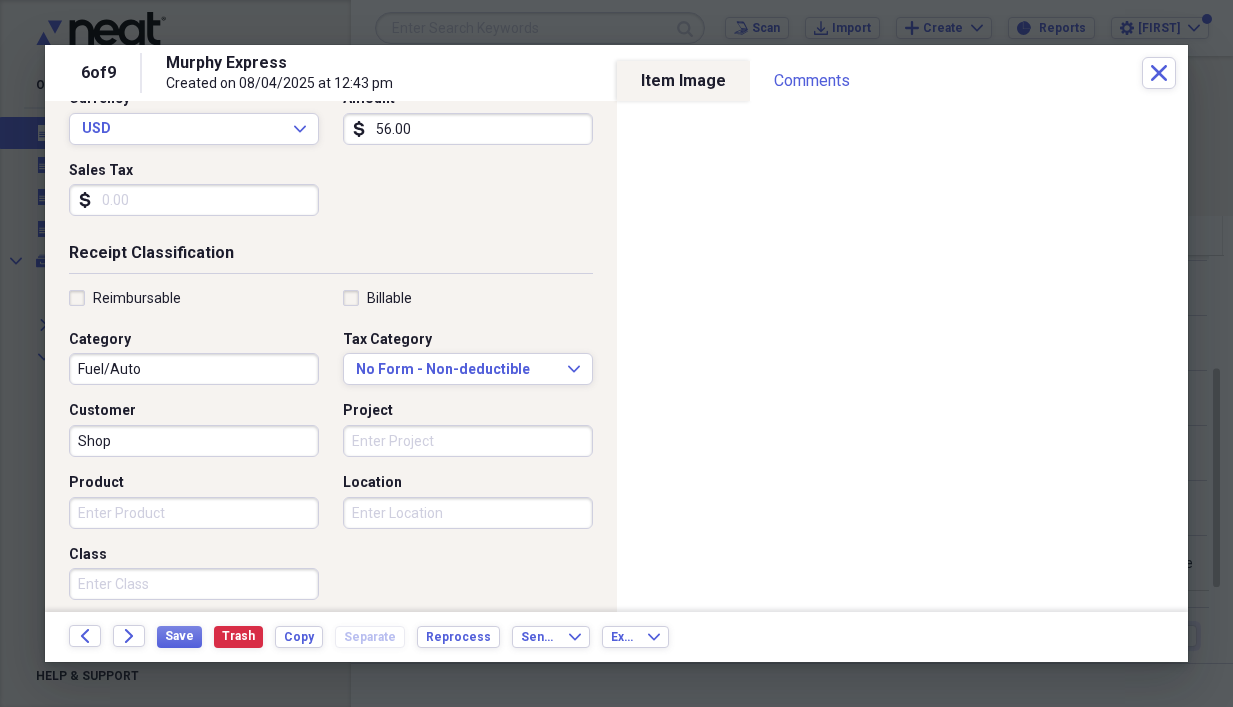 click on "Product" at bounding box center (194, 513) 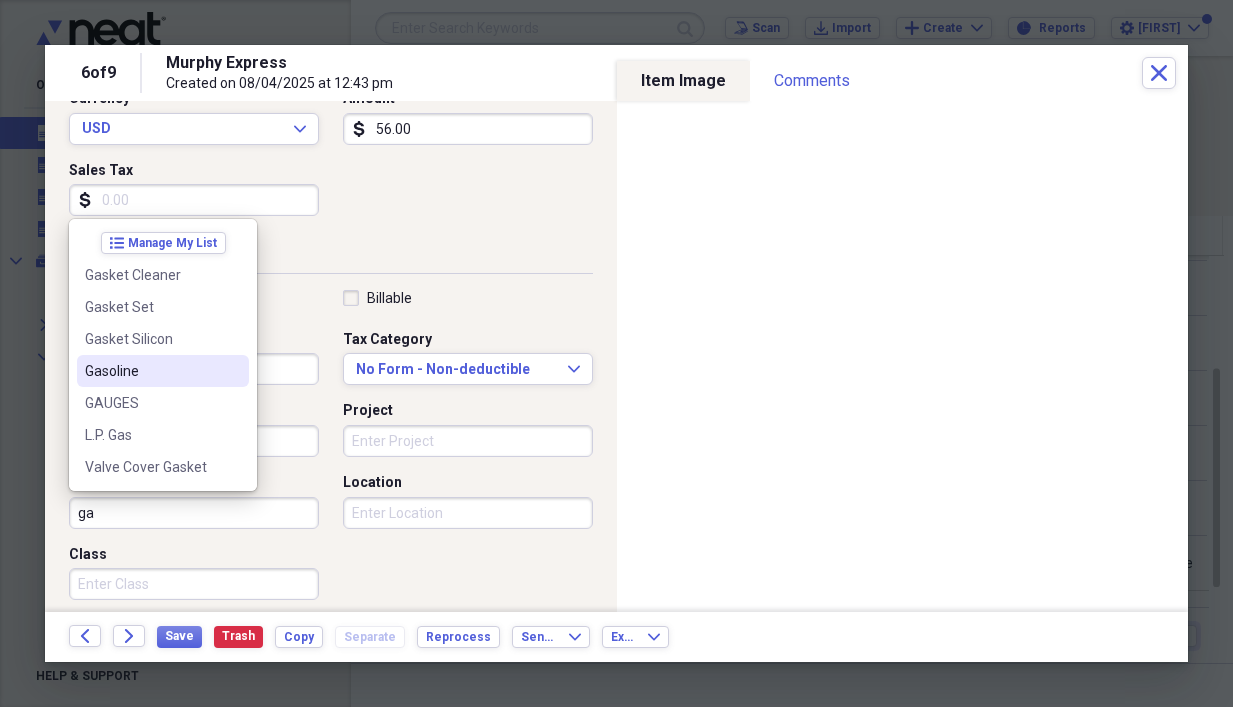 click on "Gasoline" at bounding box center [151, 371] 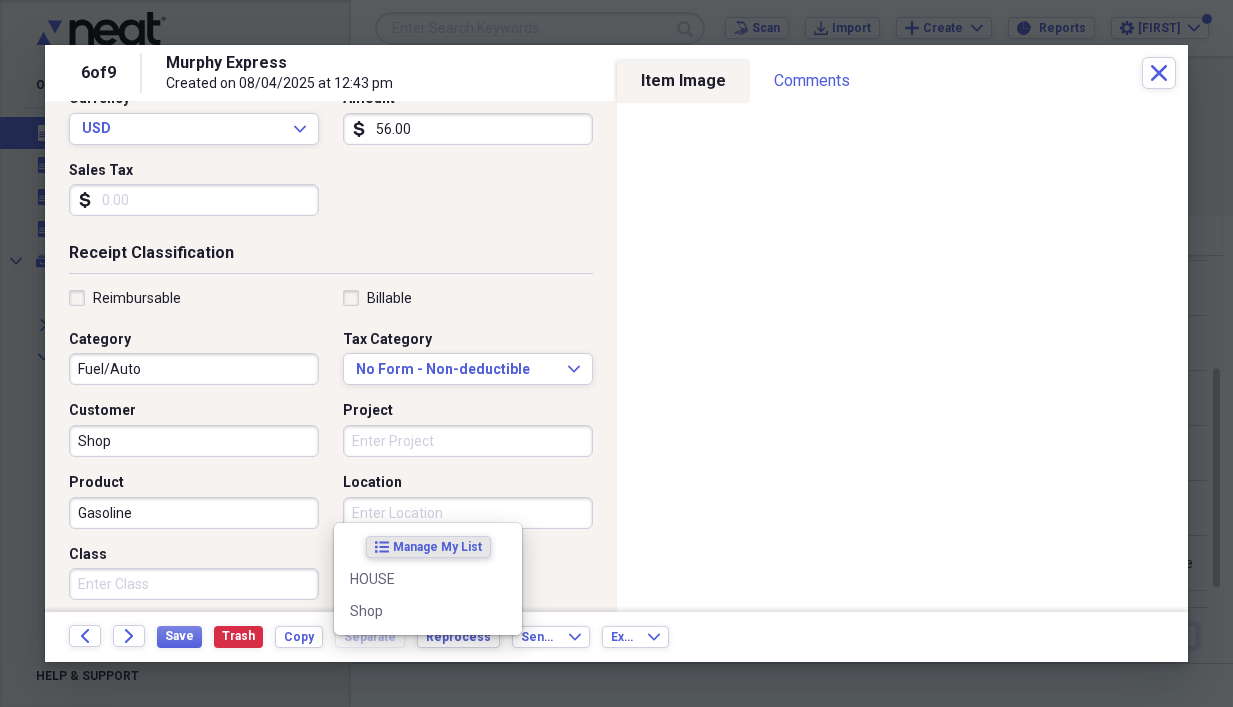 click on "Location" at bounding box center [468, 513] 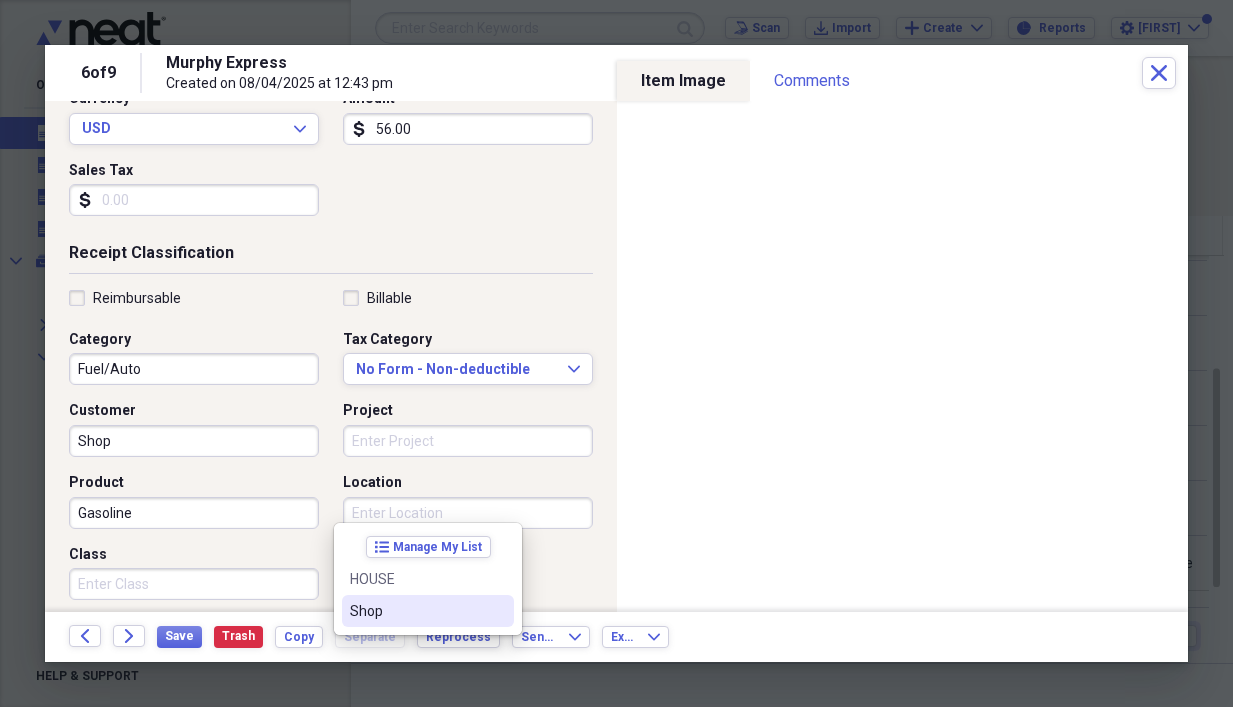 click on "Shop" at bounding box center (416, 611) 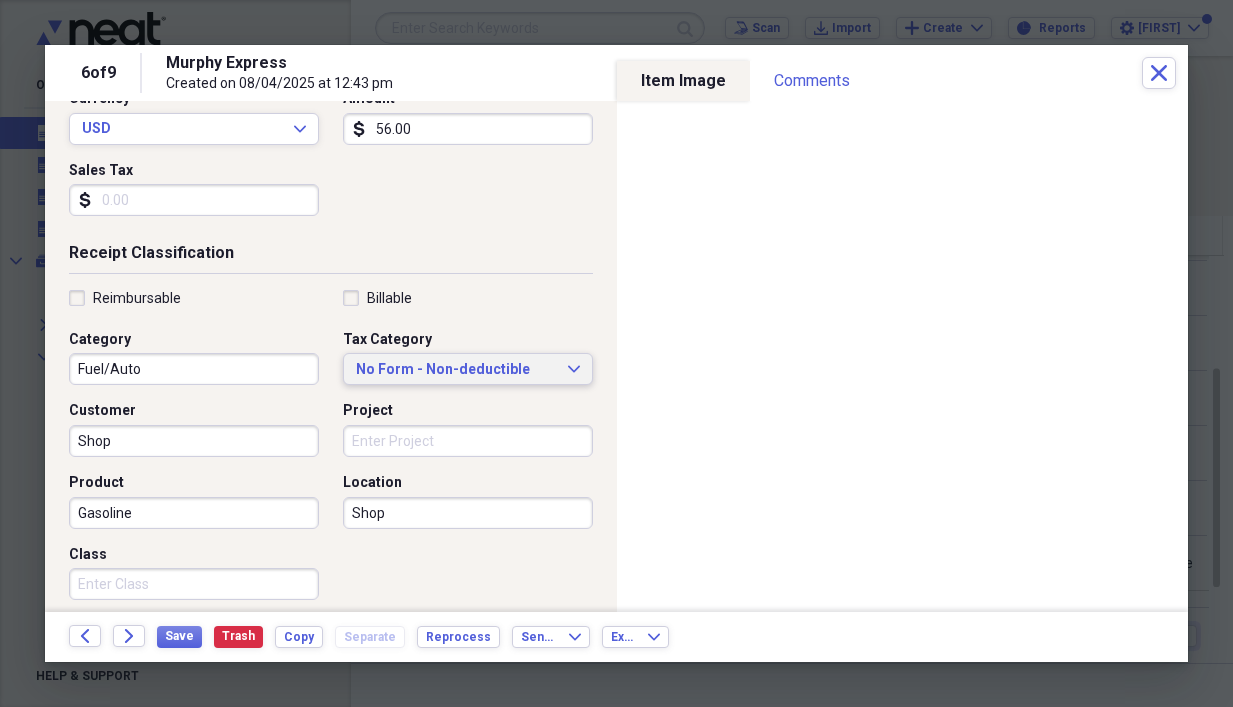 click on "No Form - Non-deductible Expand" at bounding box center (468, 370) 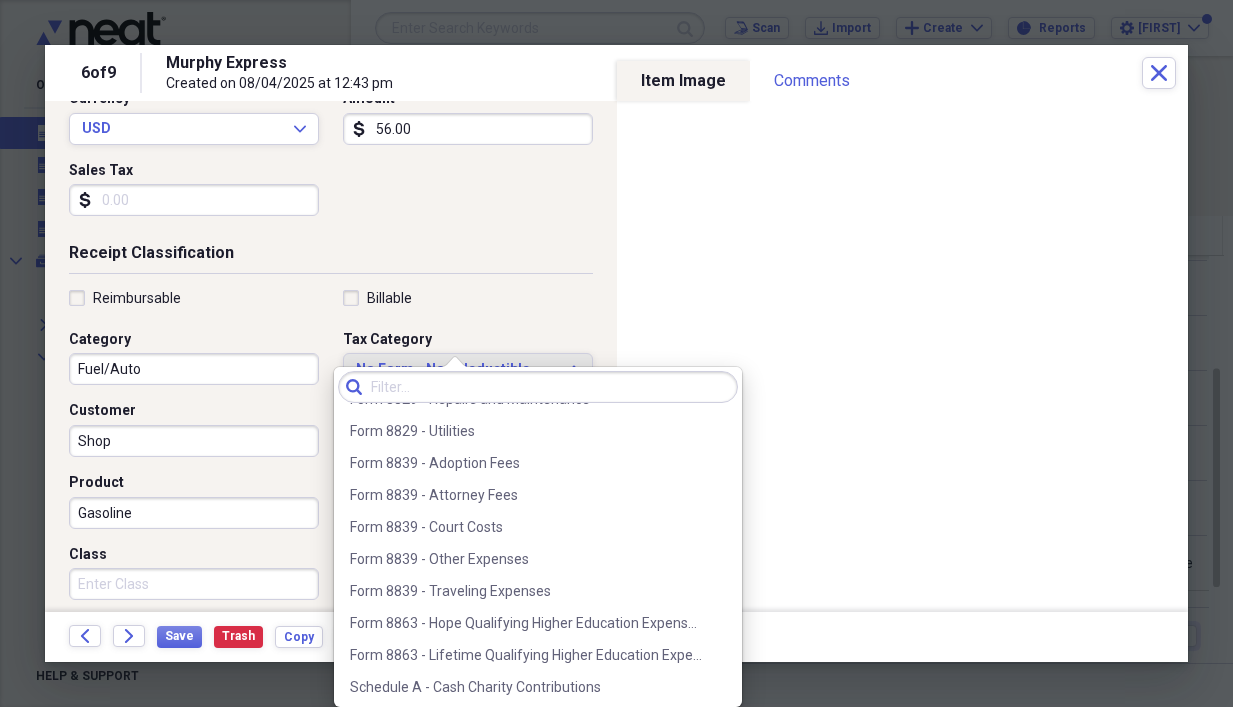 scroll, scrollTop: 2300, scrollLeft: 0, axis: vertical 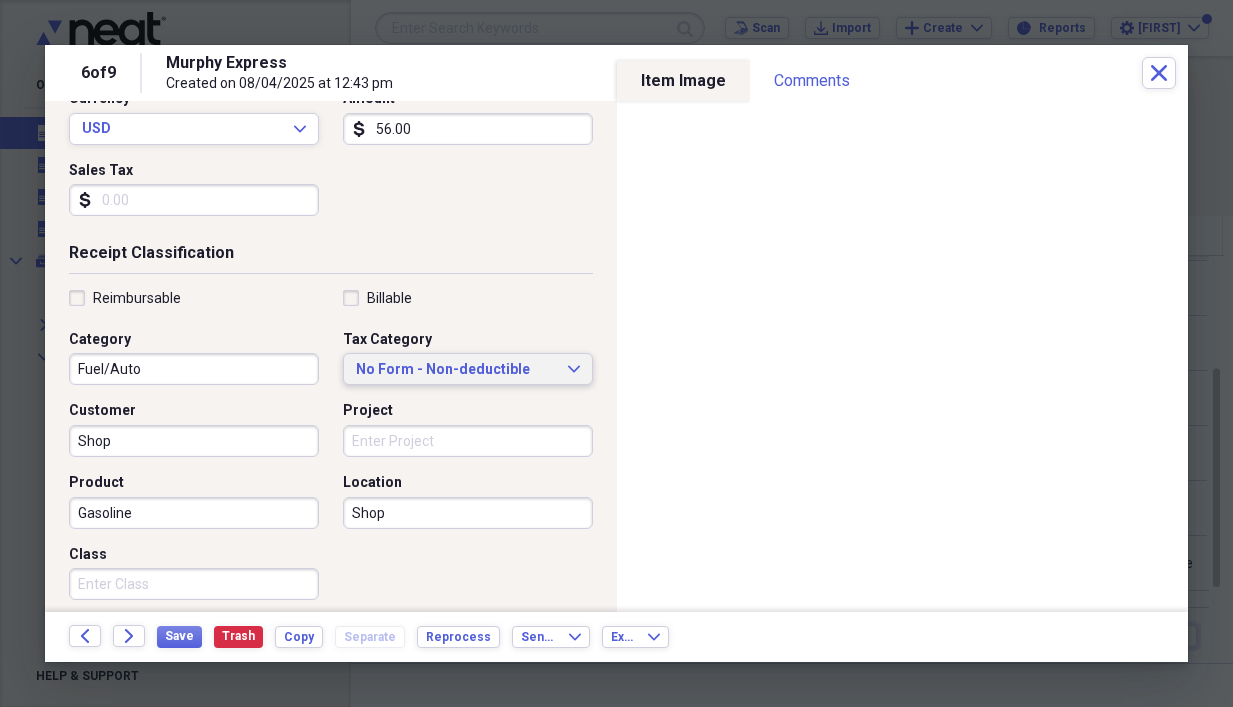click on "Reimbursable Billable Category Fuel/Auto Tax Category No Form - Non-deductible Expand Customer Shop Project Product Gasoline Location Shop Class" at bounding box center (331, 449) 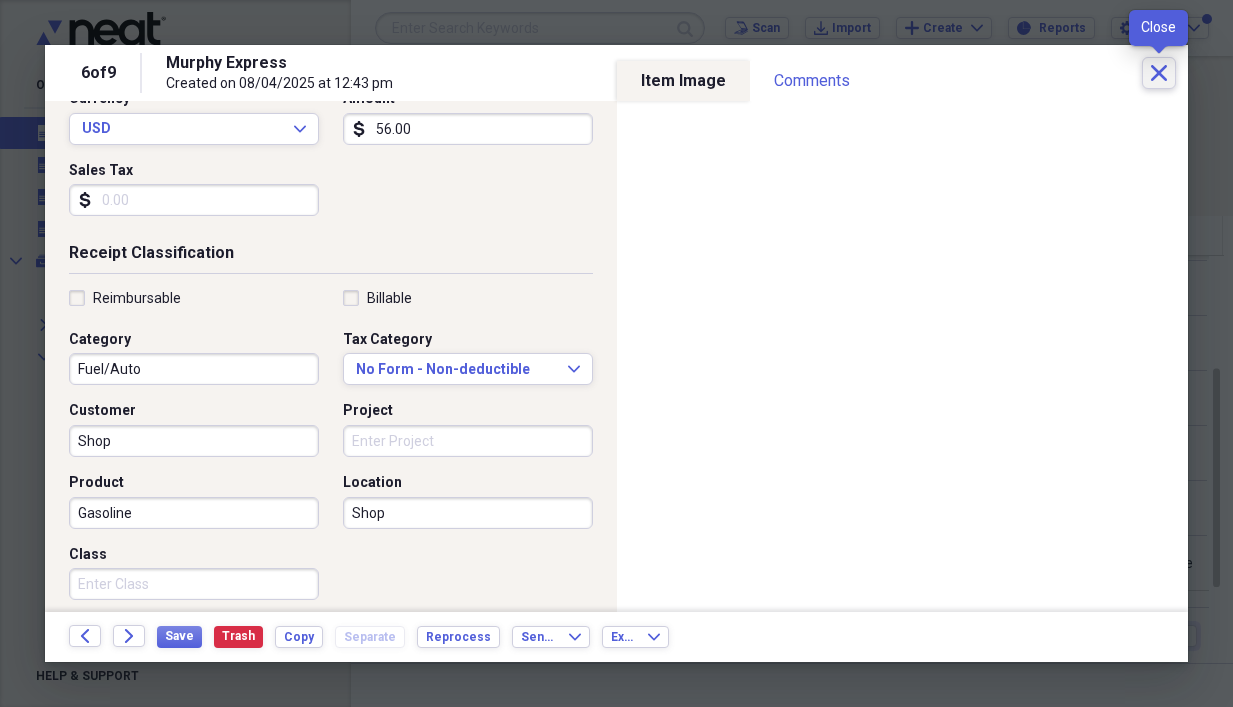 click on "Close" 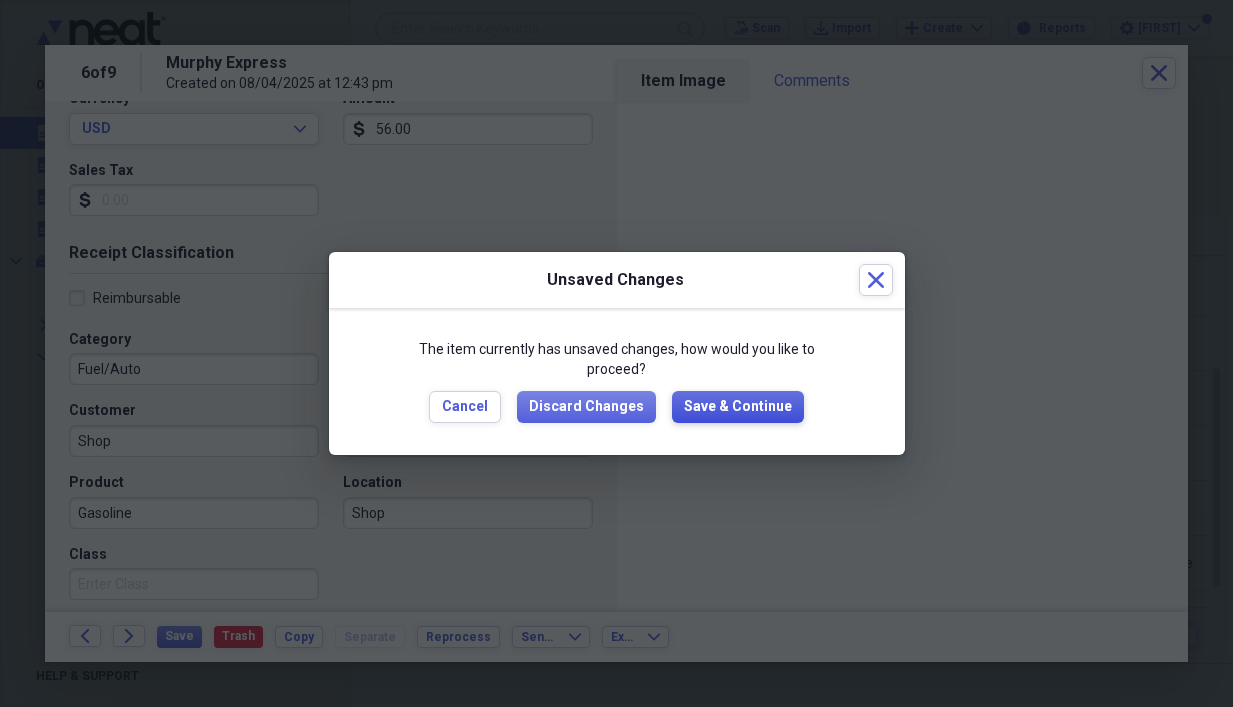 click on "Save & Continue" at bounding box center [738, 407] 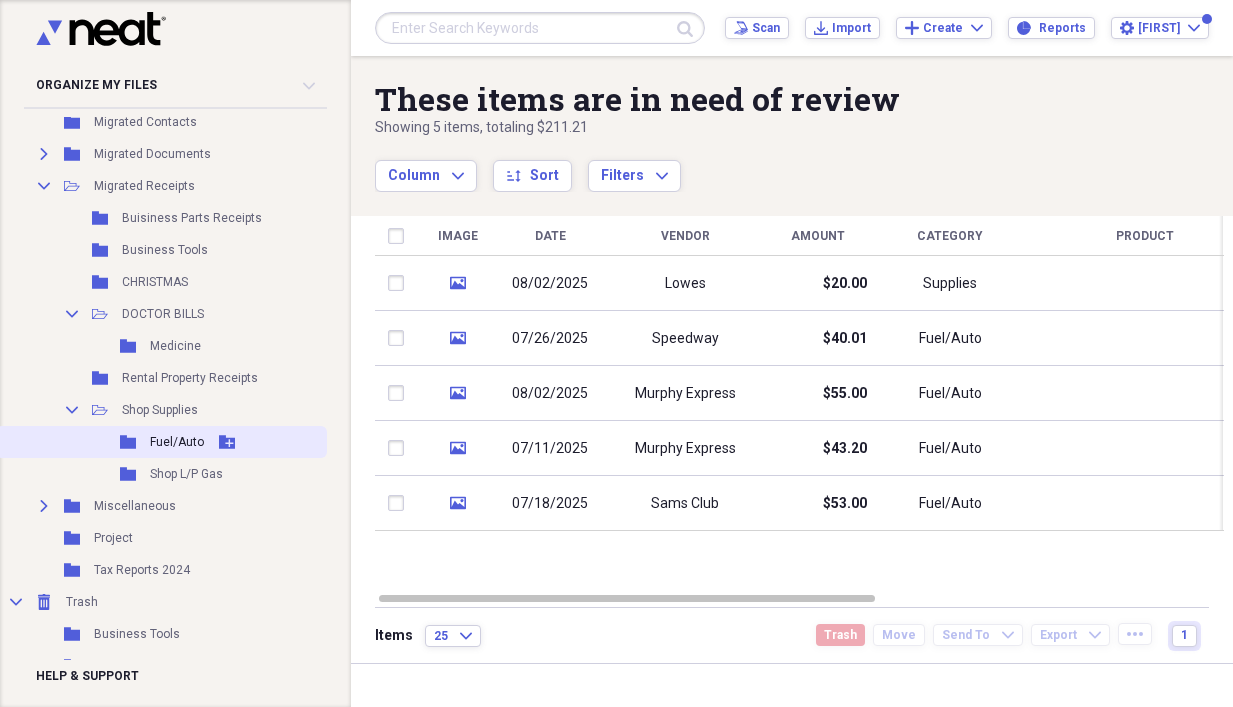 scroll, scrollTop: 191, scrollLeft: 0, axis: vertical 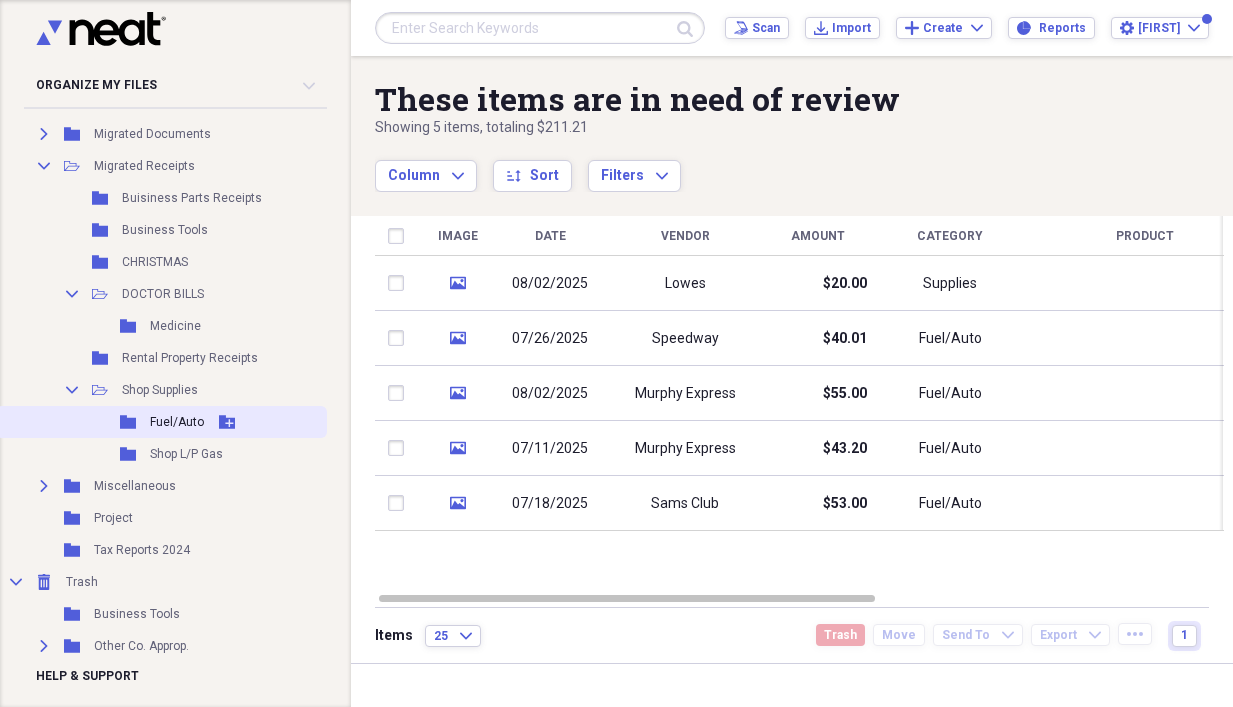click on "Fuel/Auto" at bounding box center [177, 422] 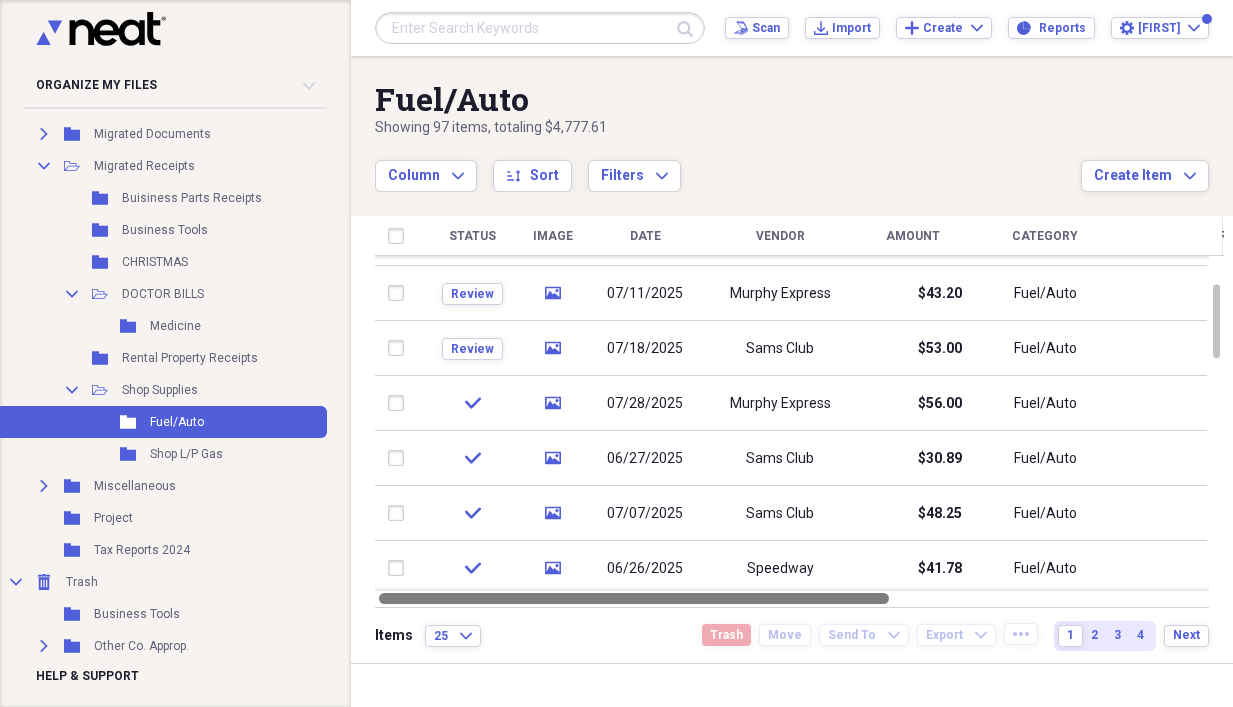 drag, startPoint x: 836, startPoint y: 593, endPoint x: 740, endPoint y: 594, distance: 96.00521 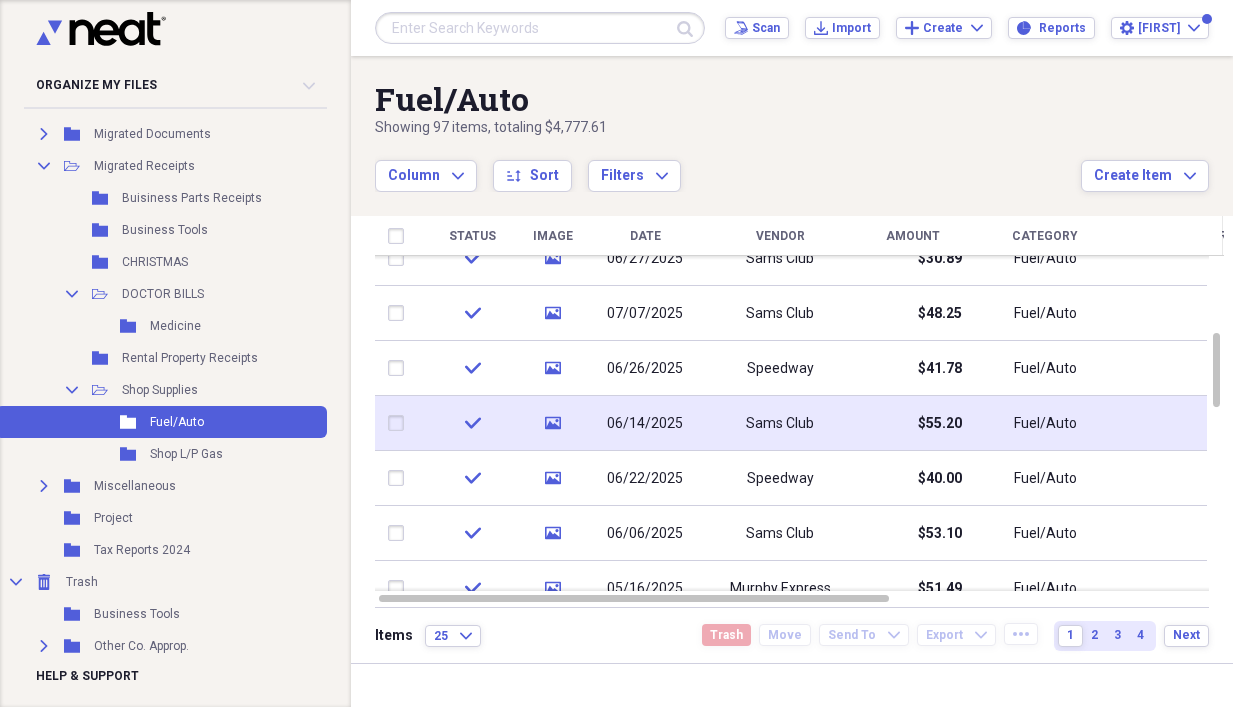 click on "06/14/2025" at bounding box center [645, 423] 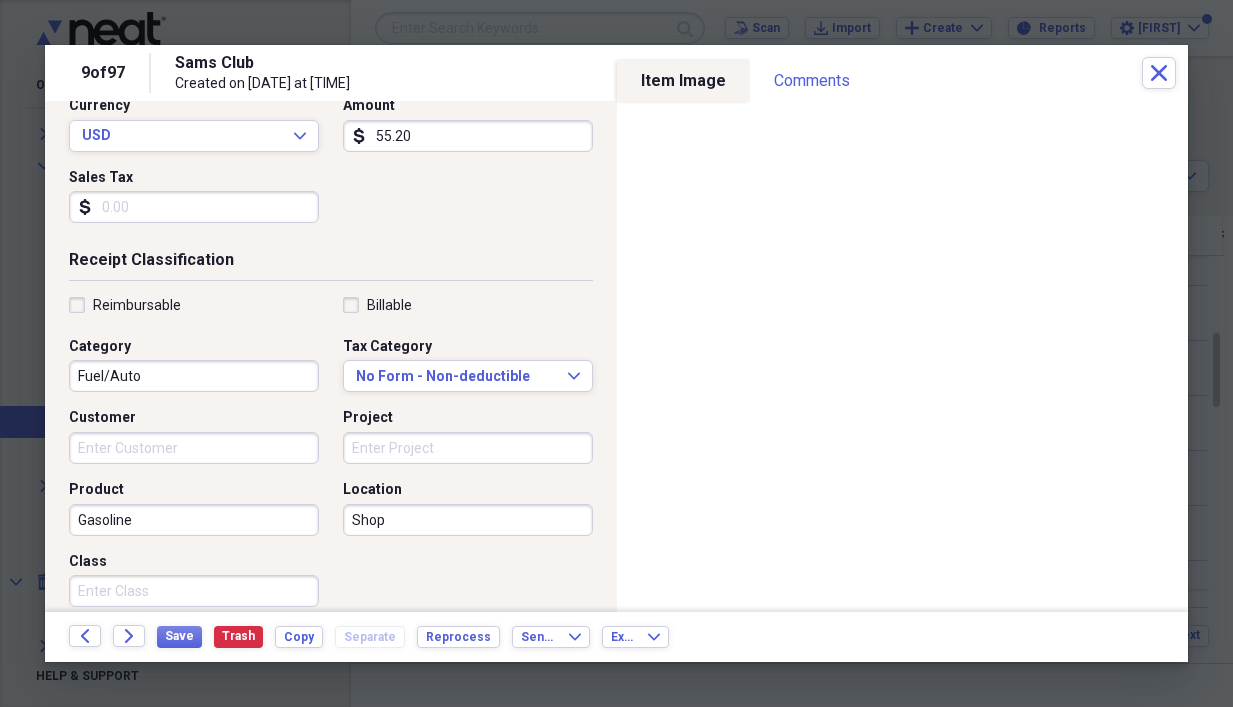 scroll, scrollTop: 300, scrollLeft: 0, axis: vertical 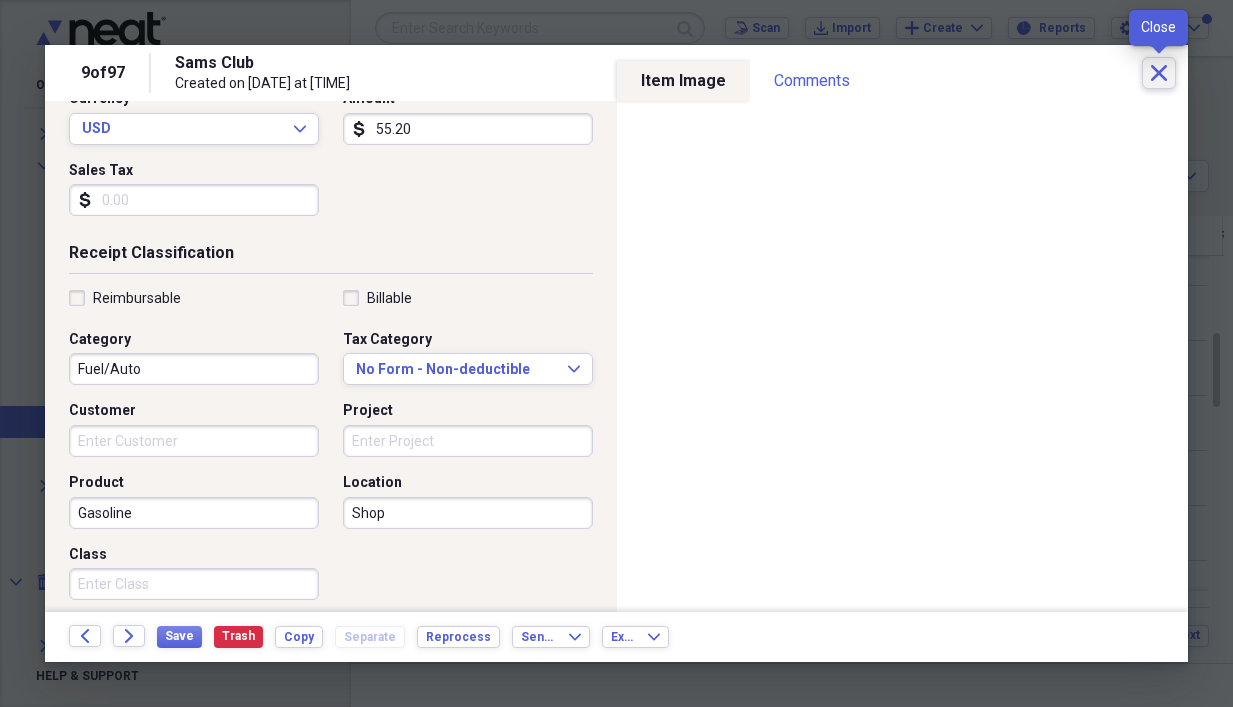 click on "Close" 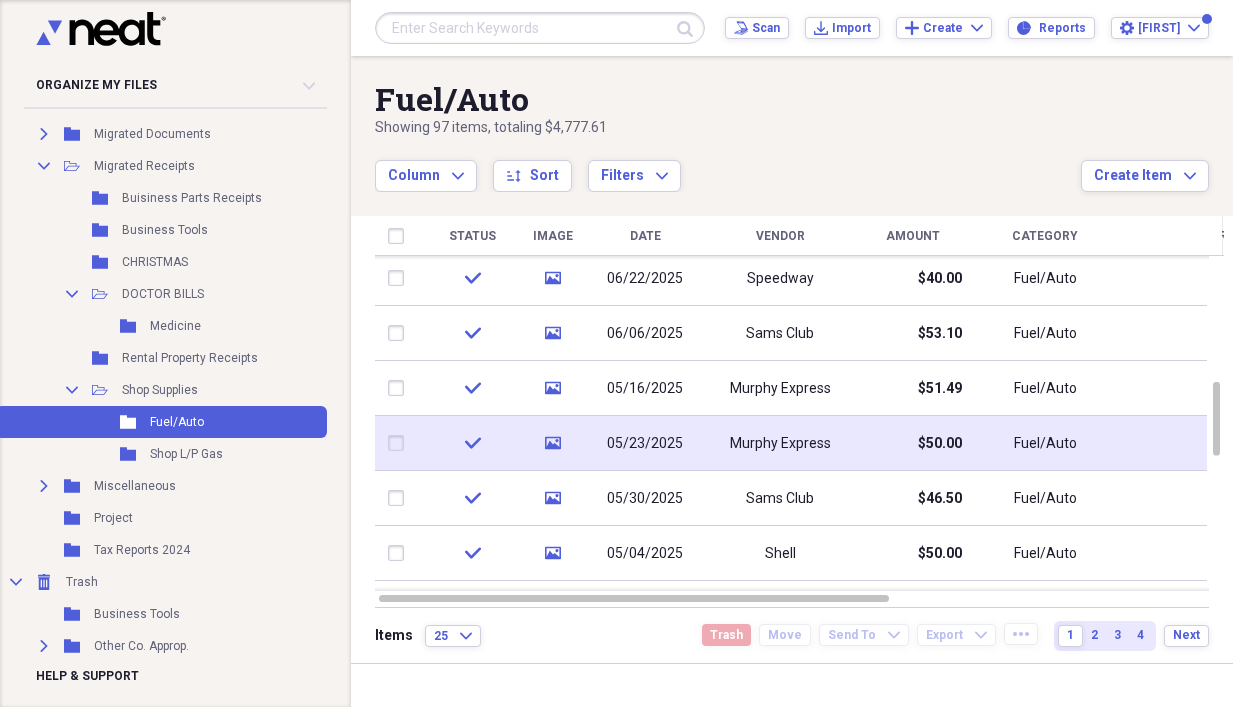click on "Murphy Express" at bounding box center [780, 444] 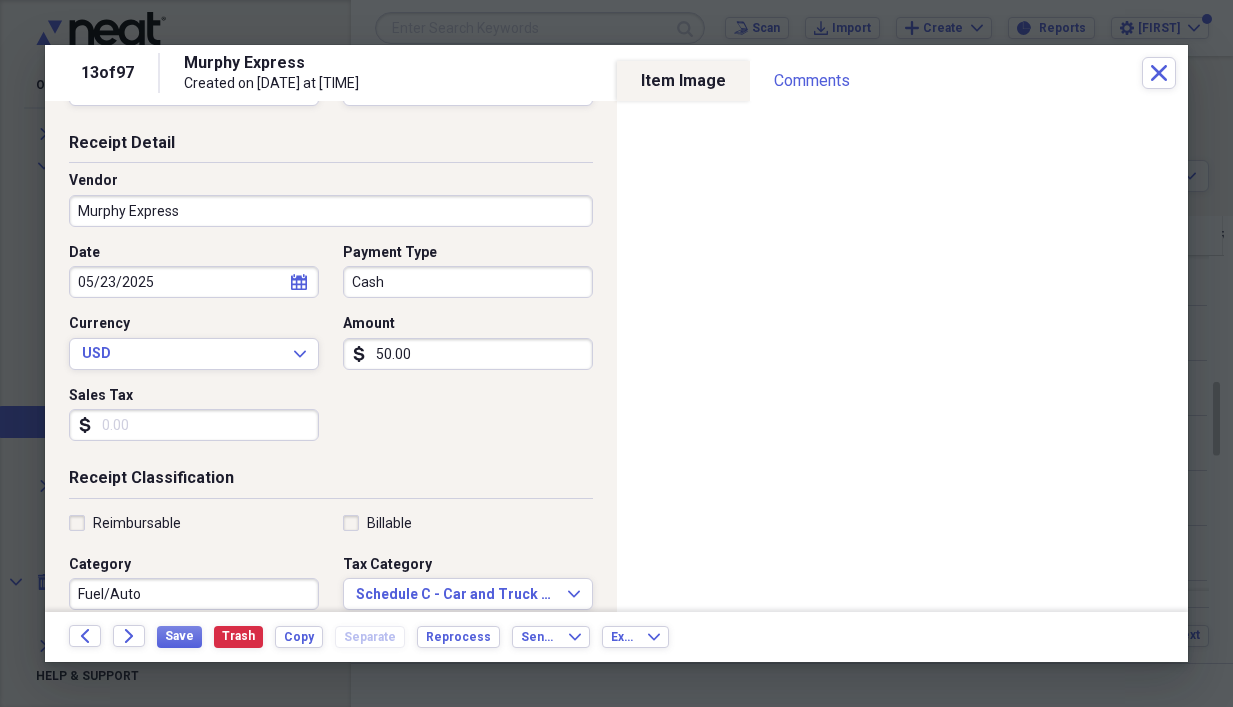 scroll, scrollTop: 100, scrollLeft: 0, axis: vertical 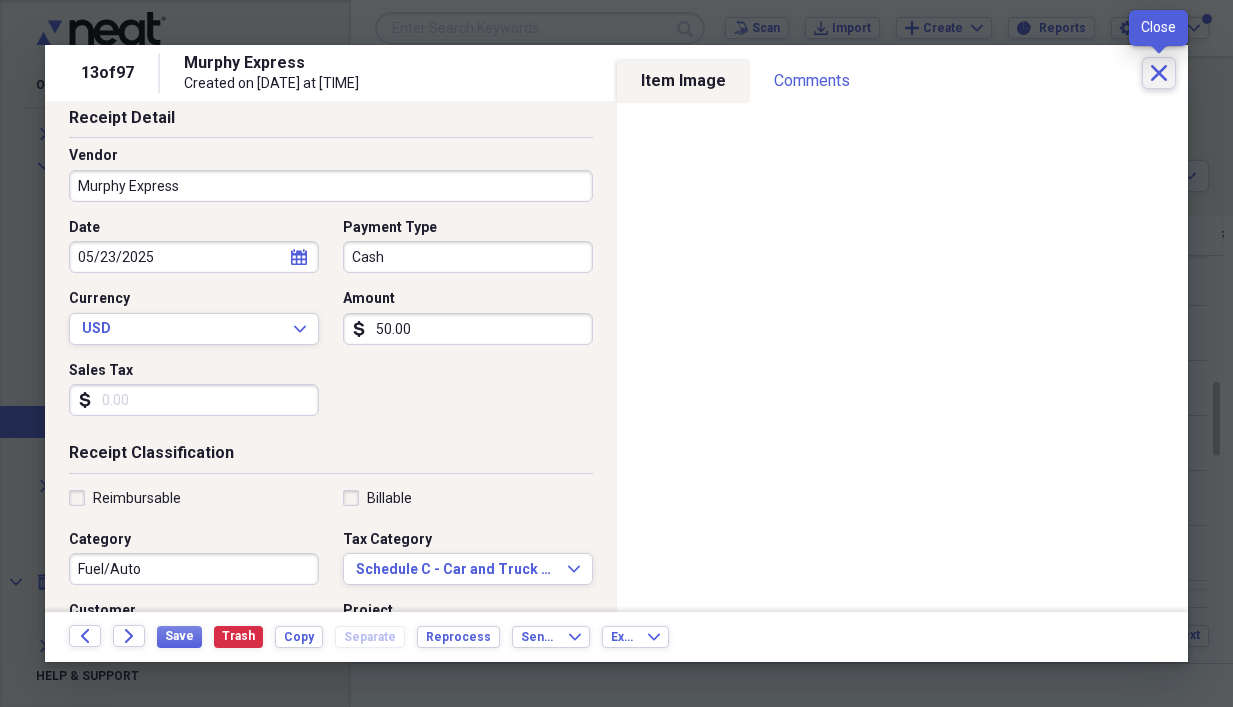click on "Close" at bounding box center (1159, 73) 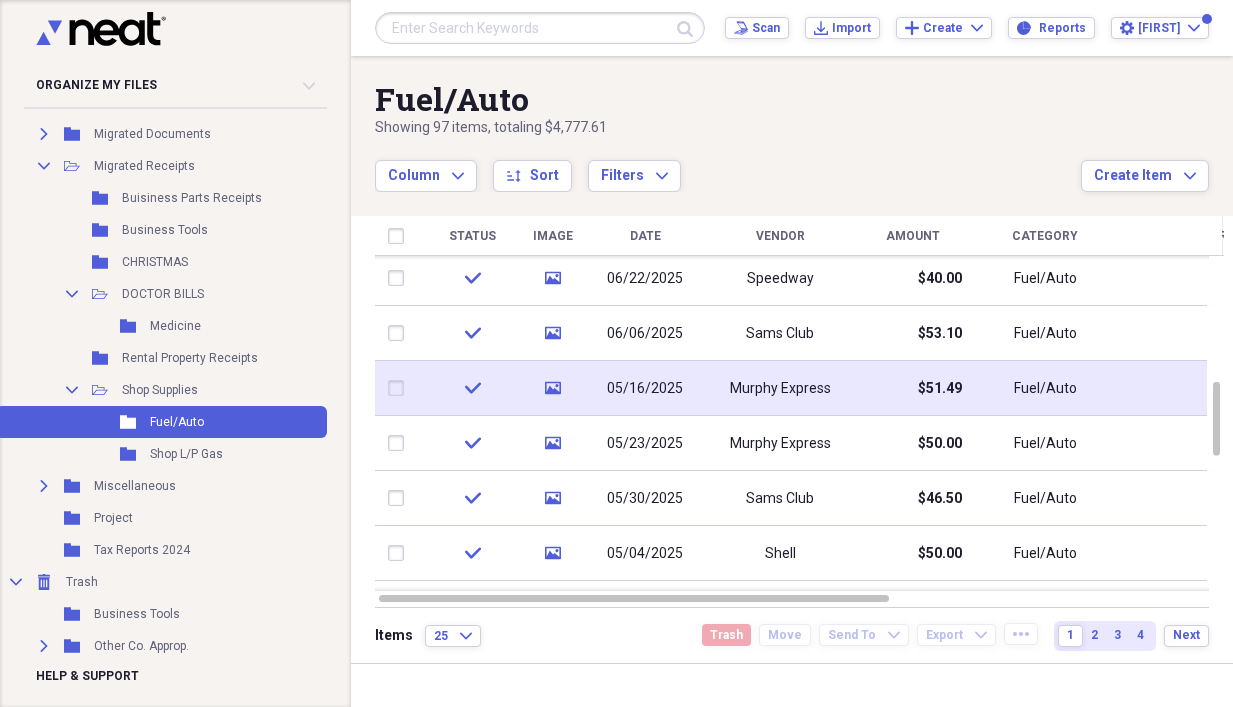 click on "Murphy Express" at bounding box center [780, 389] 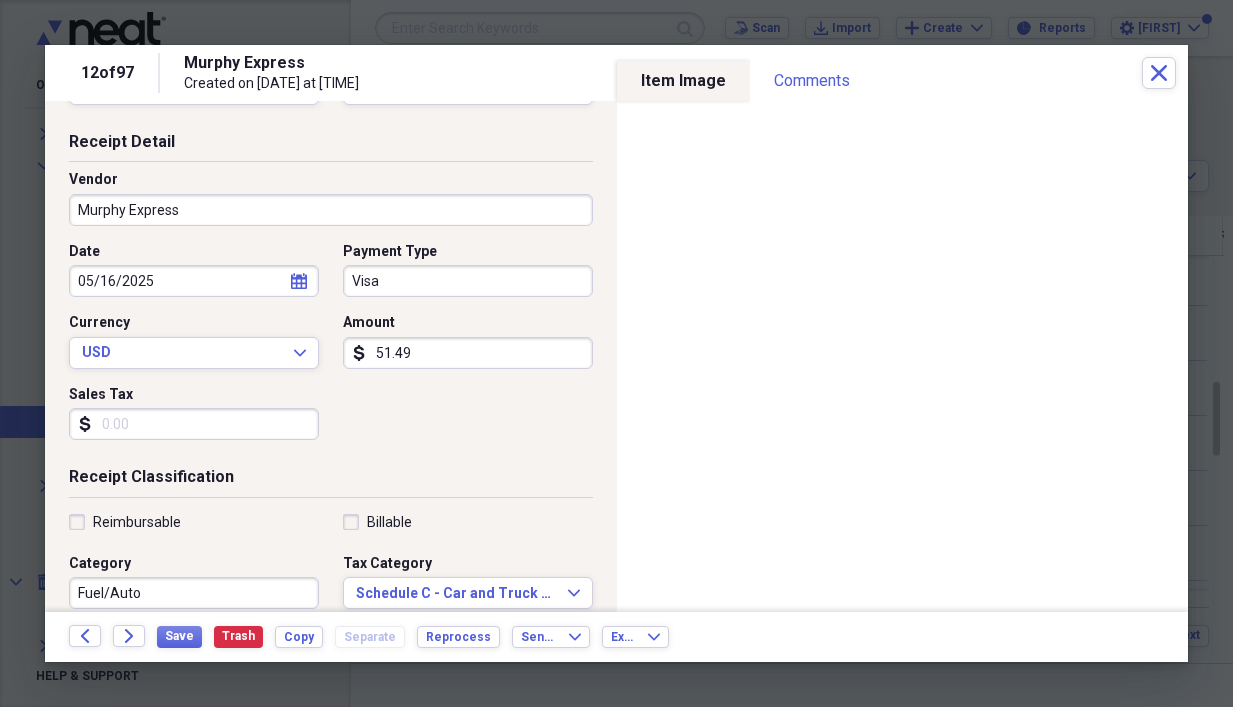 scroll, scrollTop: 100, scrollLeft: 0, axis: vertical 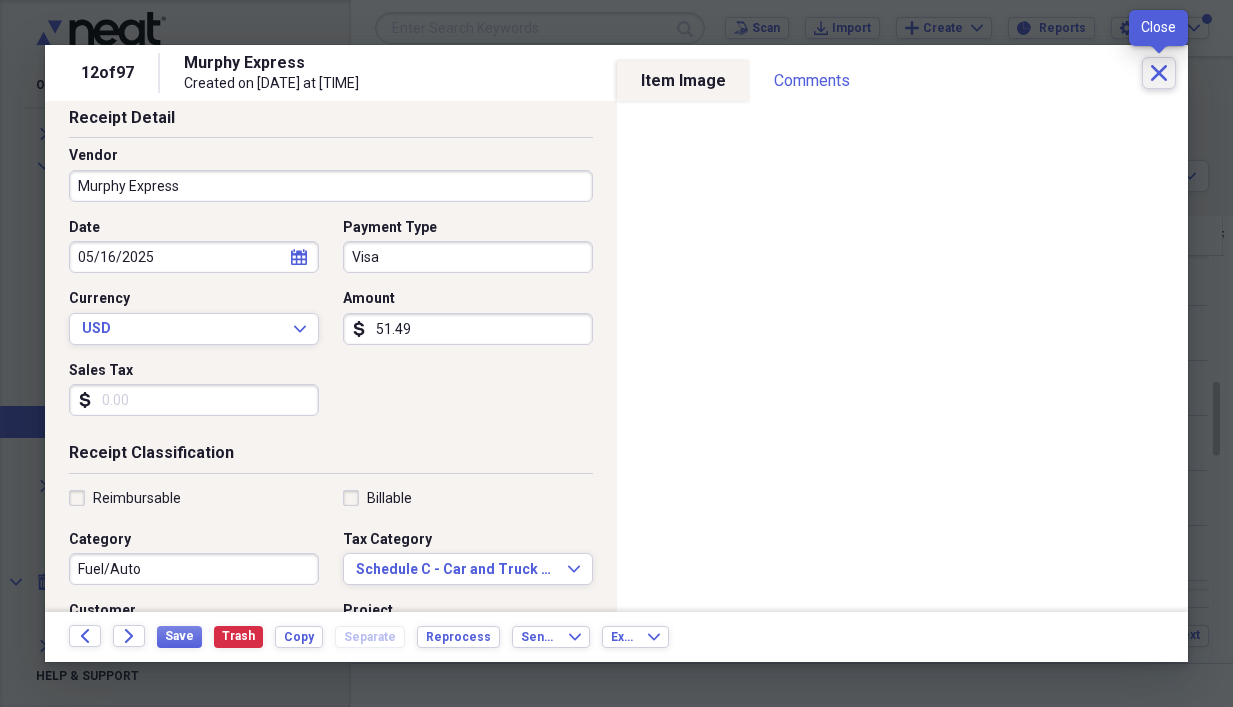 click on "Close" at bounding box center [1159, 73] 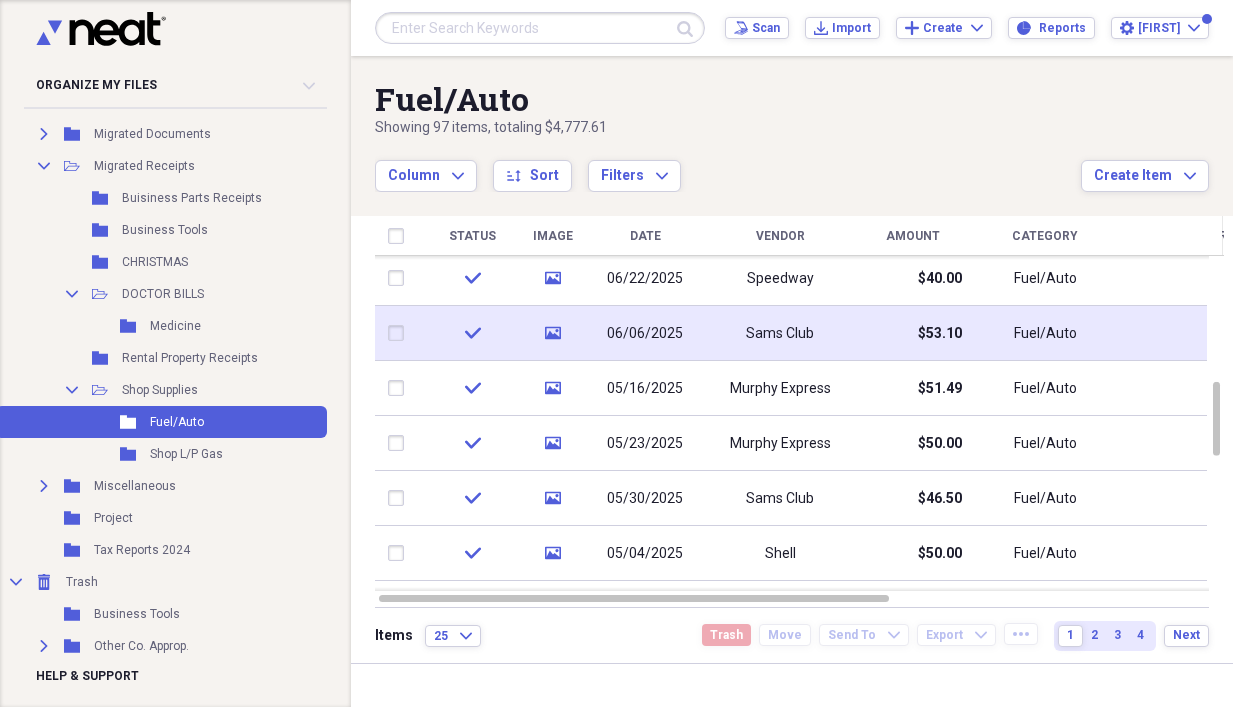 click on "Sams Club" at bounding box center (780, 333) 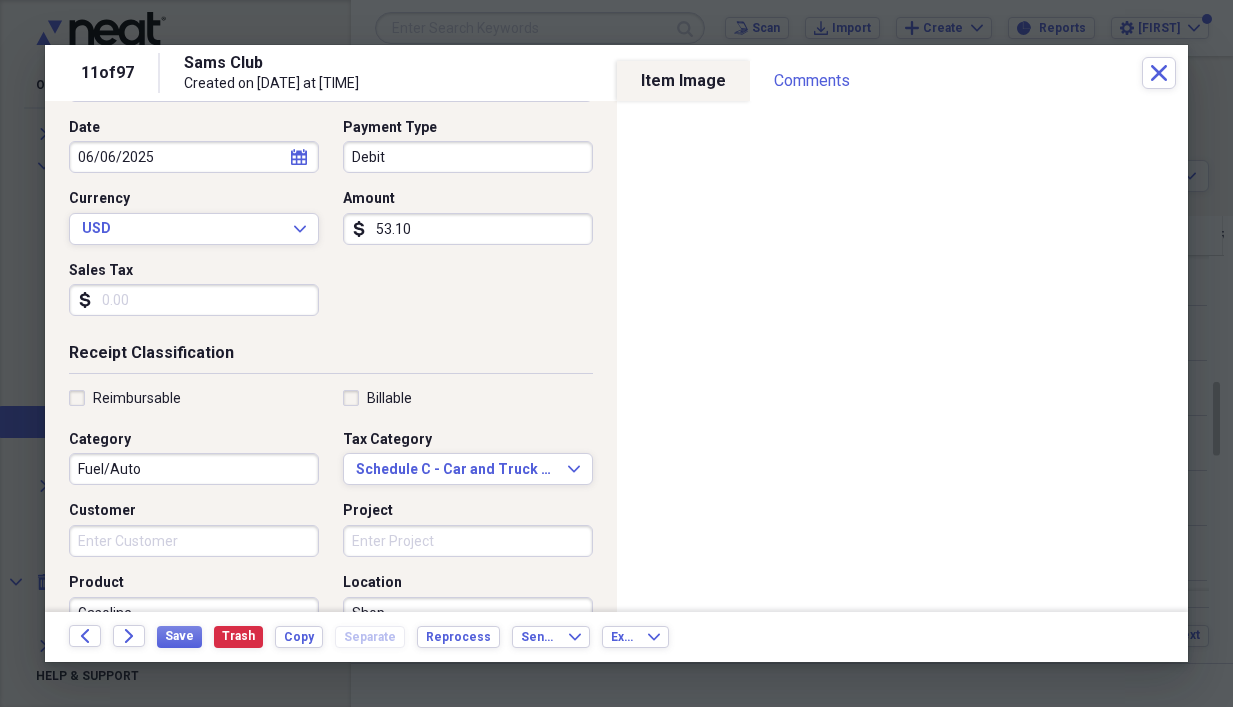 scroll, scrollTop: 0, scrollLeft: 0, axis: both 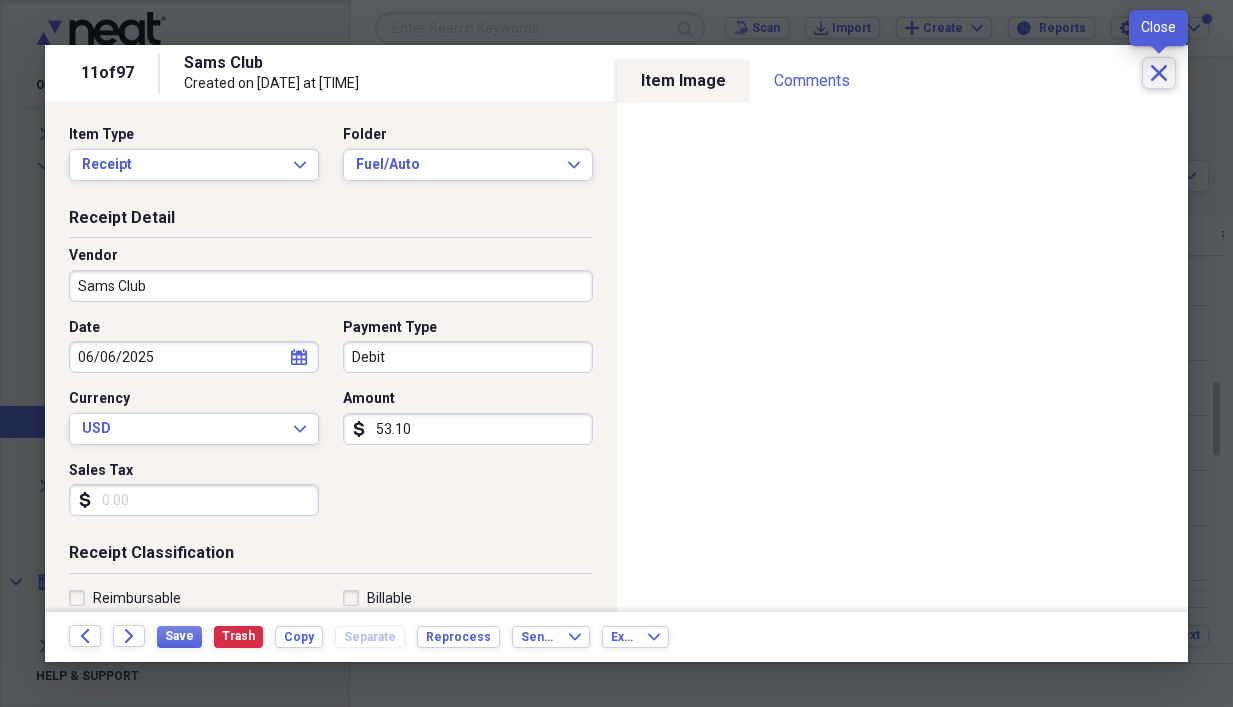 click on "Close" at bounding box center [1159, 73] 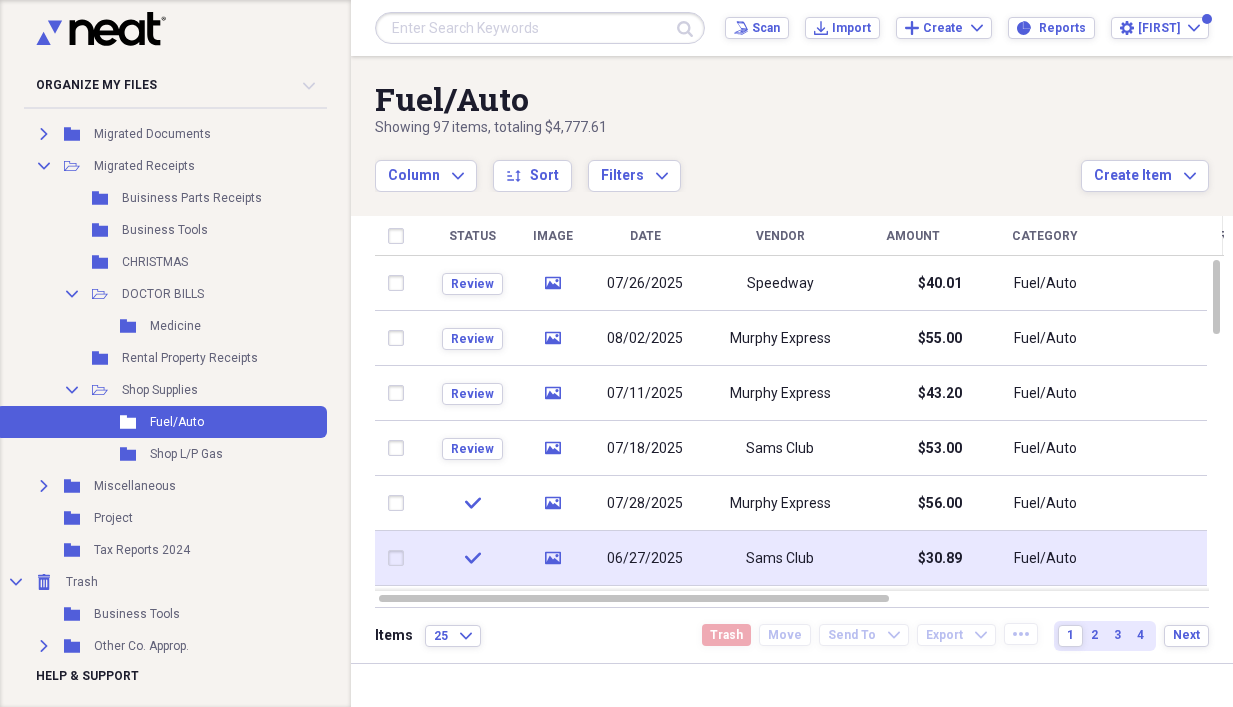 click on "Sams Club" at bounding box center (780, 558) 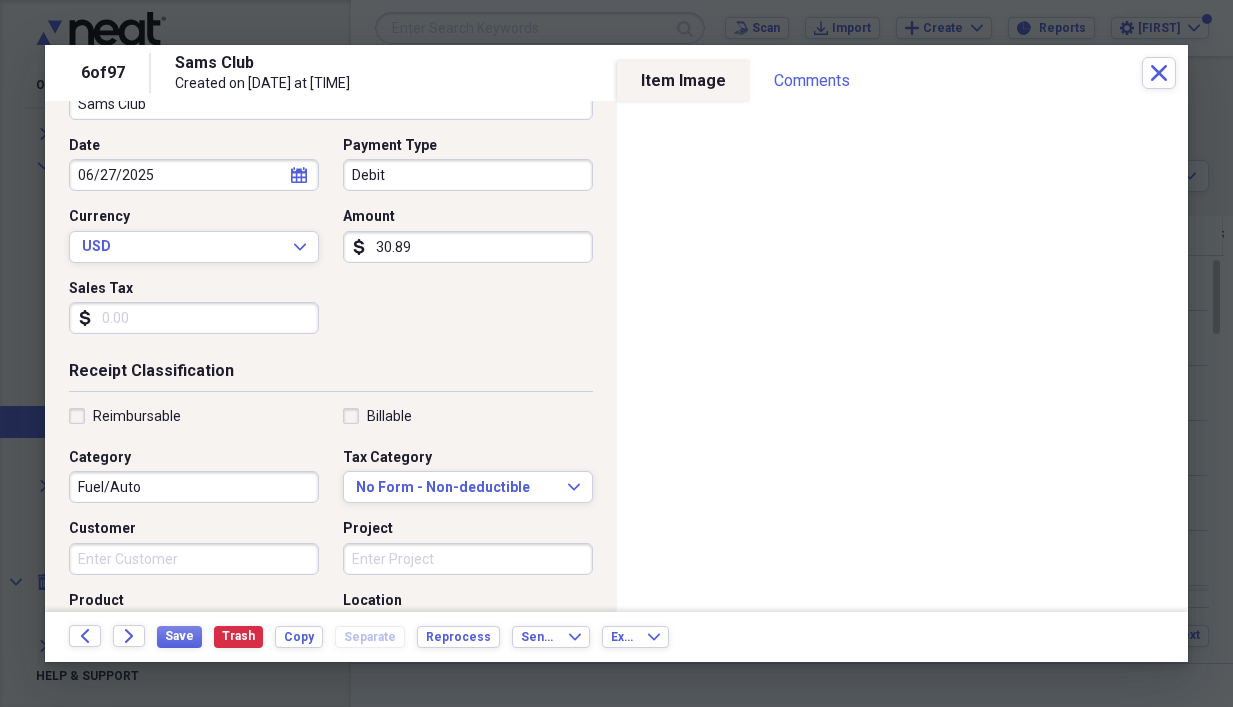 scroll, scrollTop: 200, scrollLeft: 0, axis: vertical 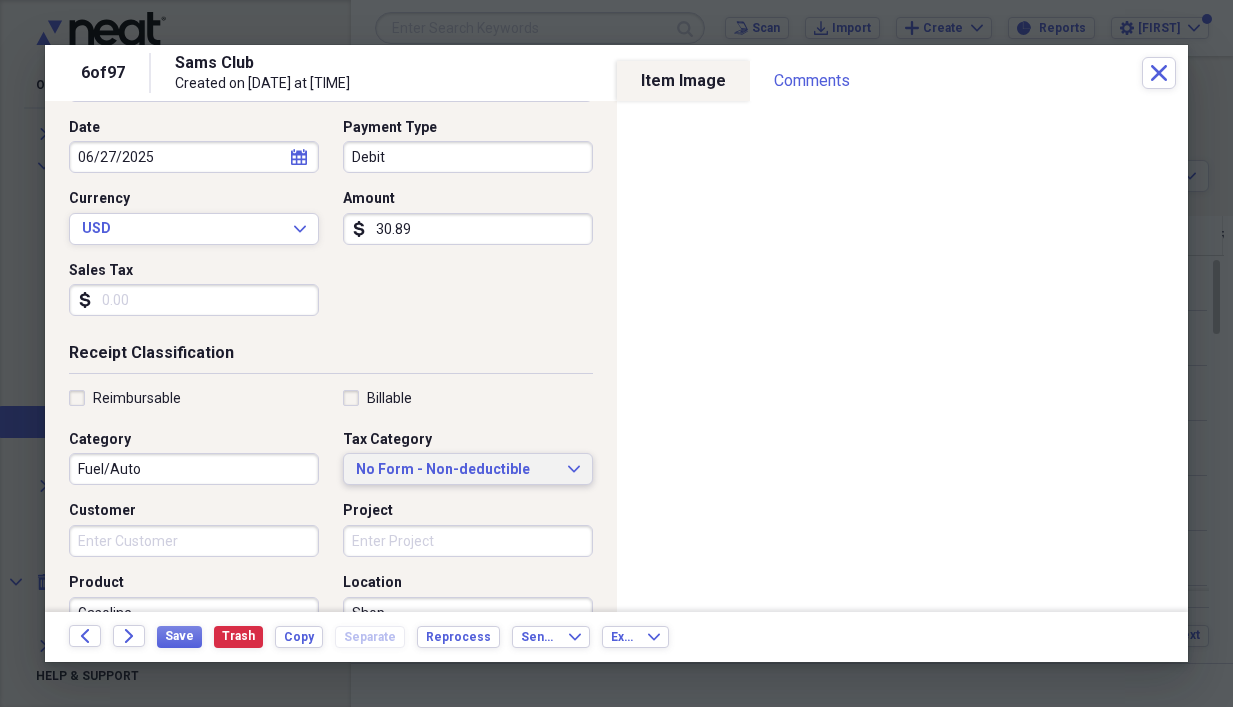 click on "Expand" 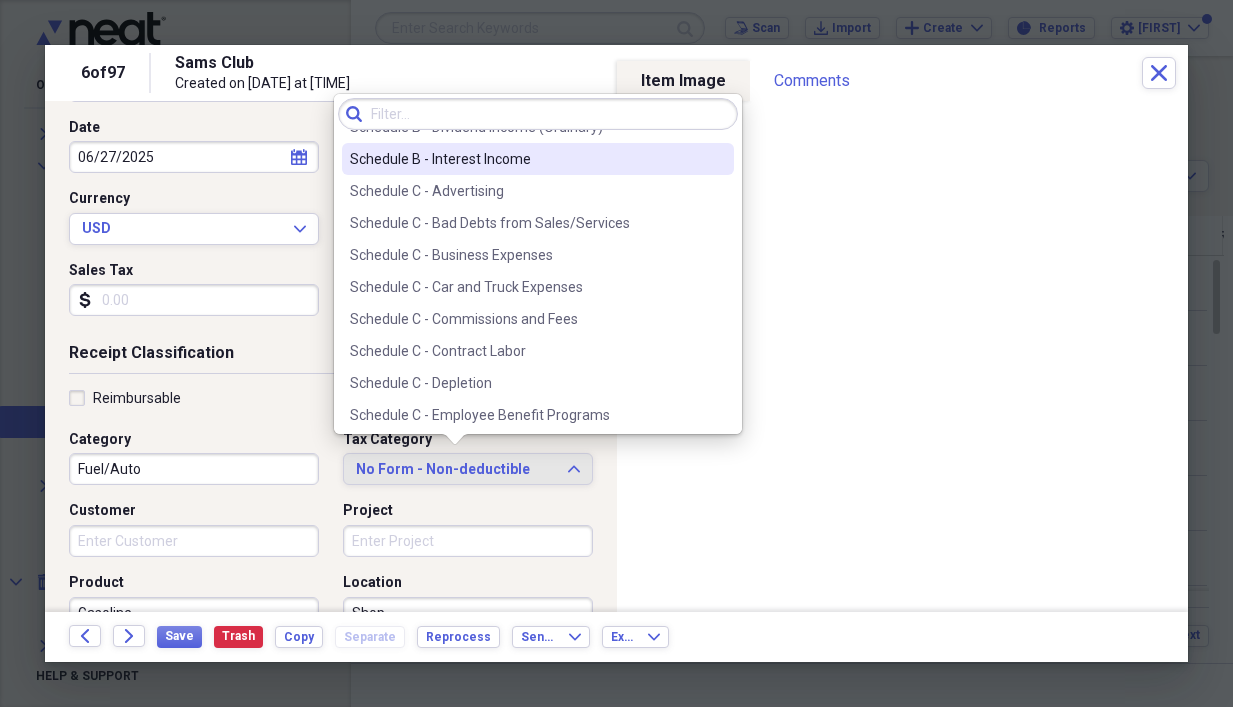 scroll, scrollTop: 3500, scrollLeft: 0, axis: vertical 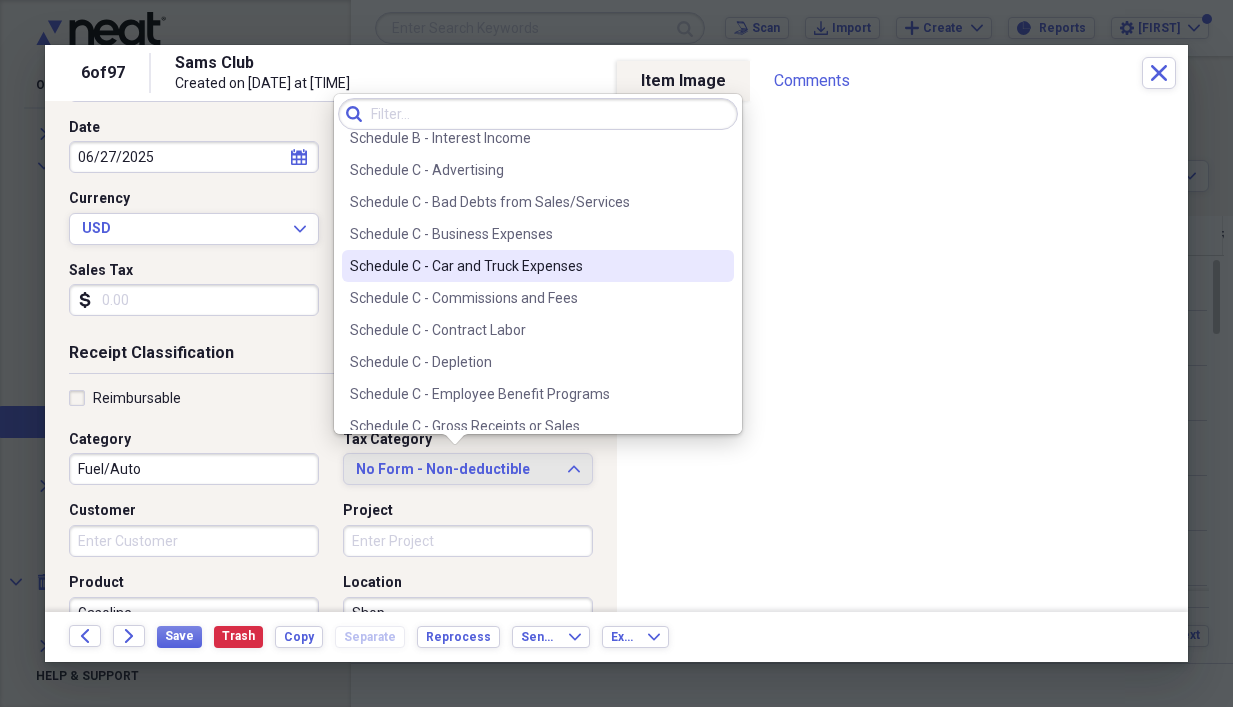 click on "Schedule C - Car and Truck Expenses" at bounding box center (526, 266) 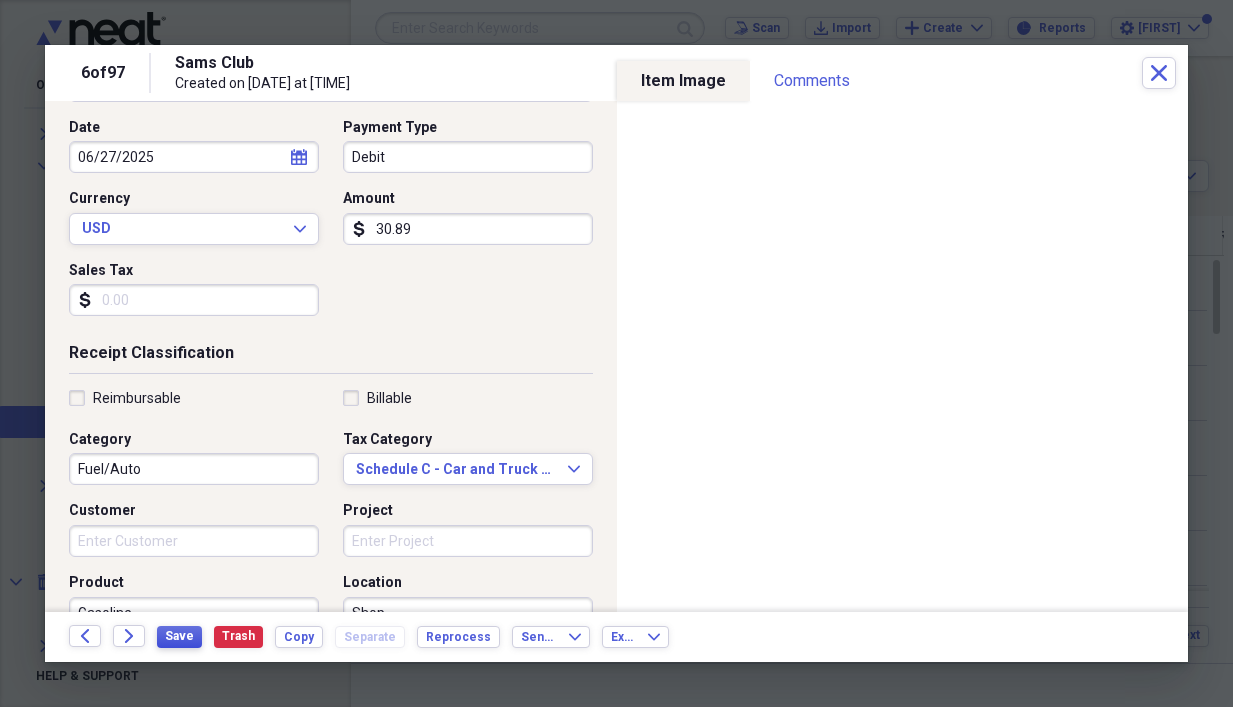 click on "Save" at bounding box center (179, 636) 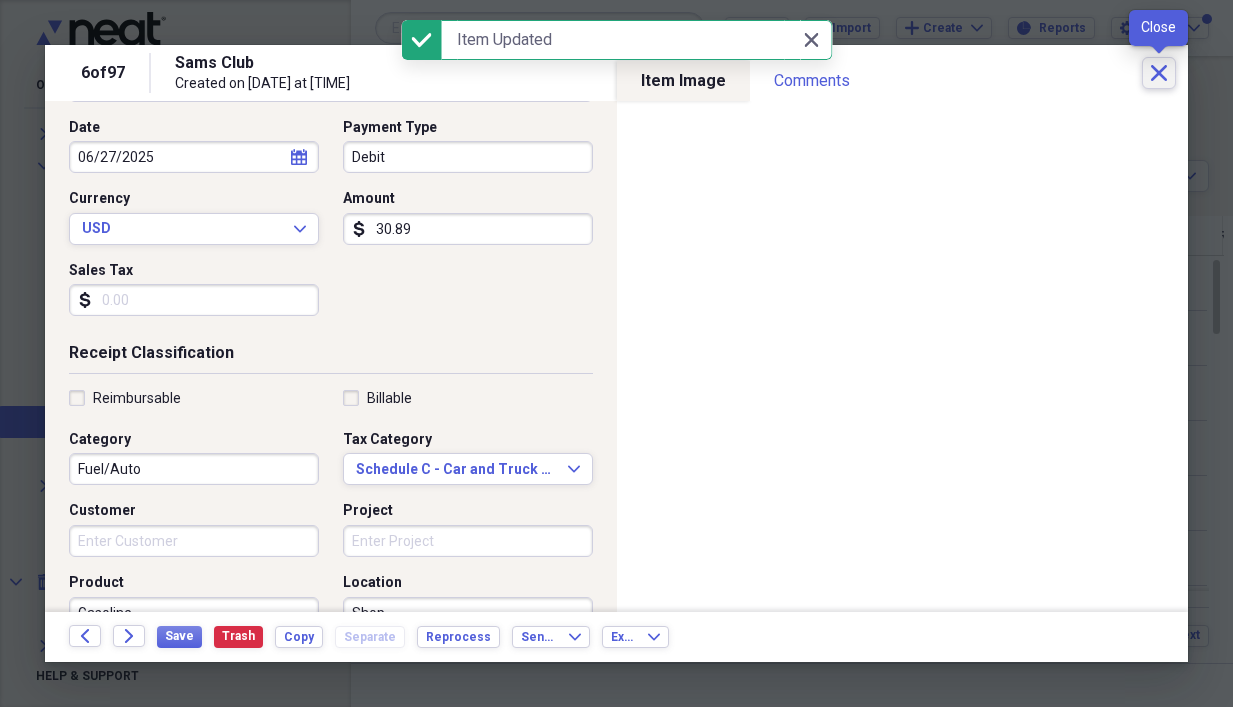 click on "Close" 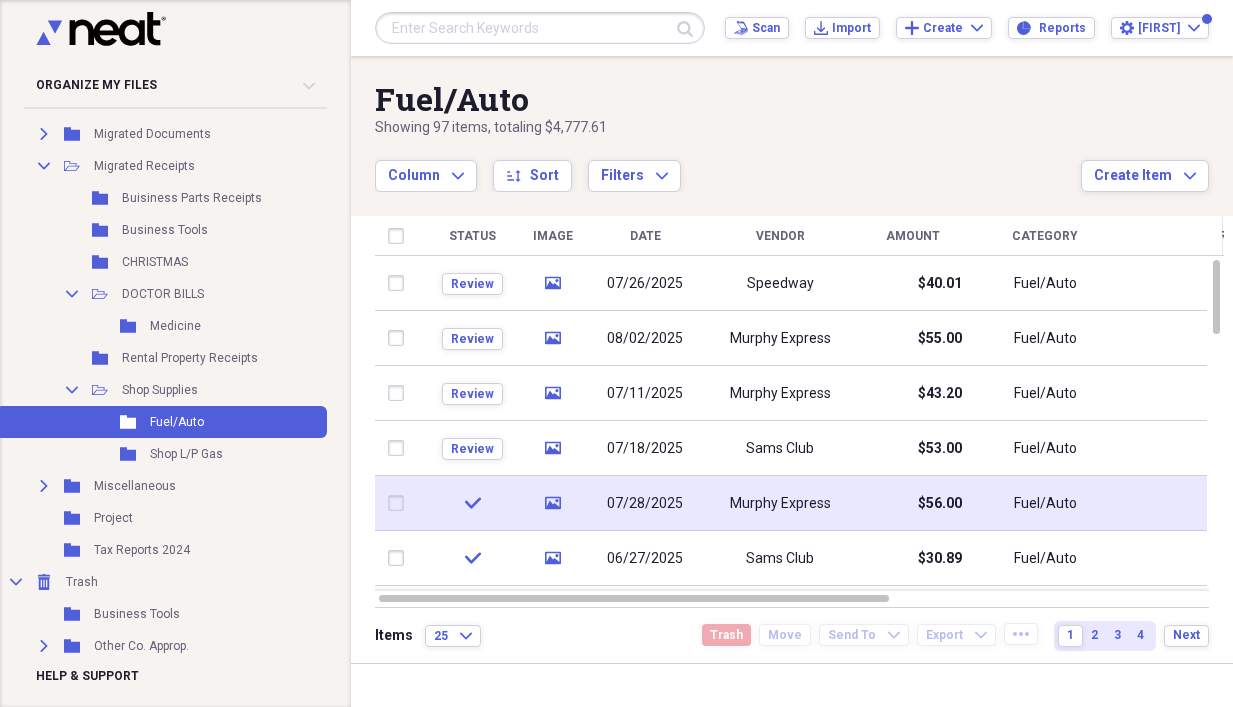 click on "Murphy Express" at bounding box center (780, 503) 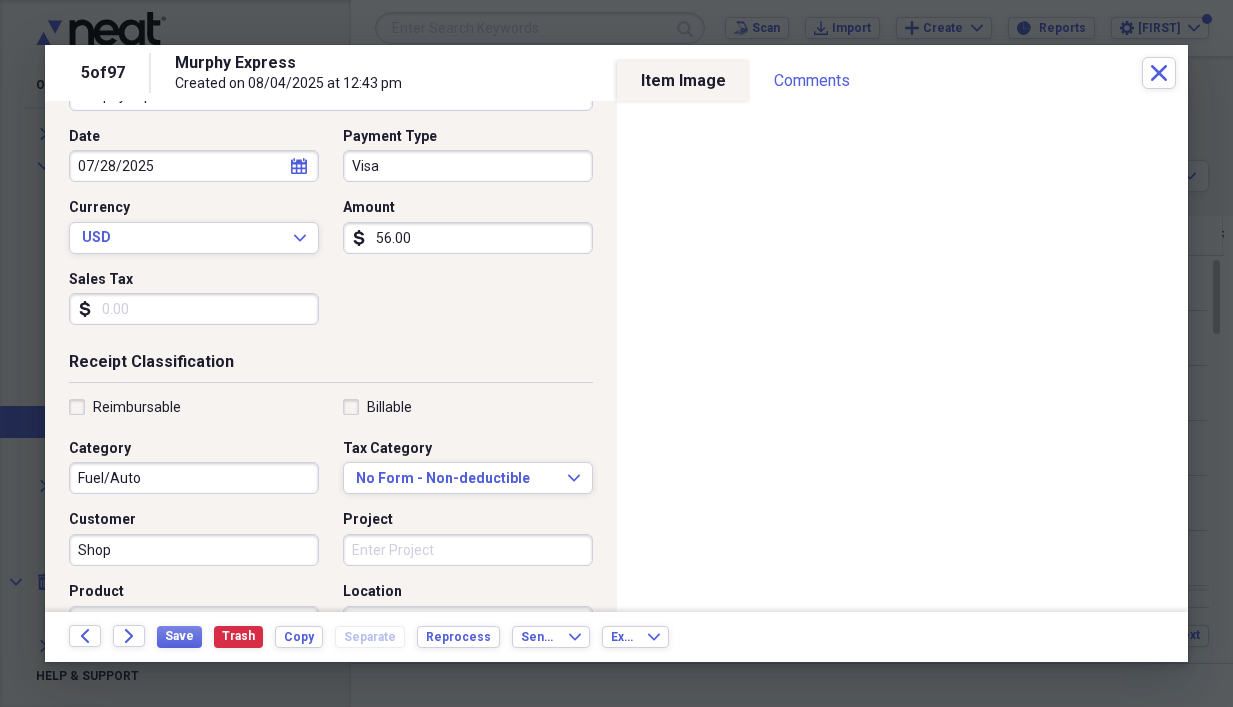 scroll, scrollTop: 200, scrollLeft: 0, axis: vertical 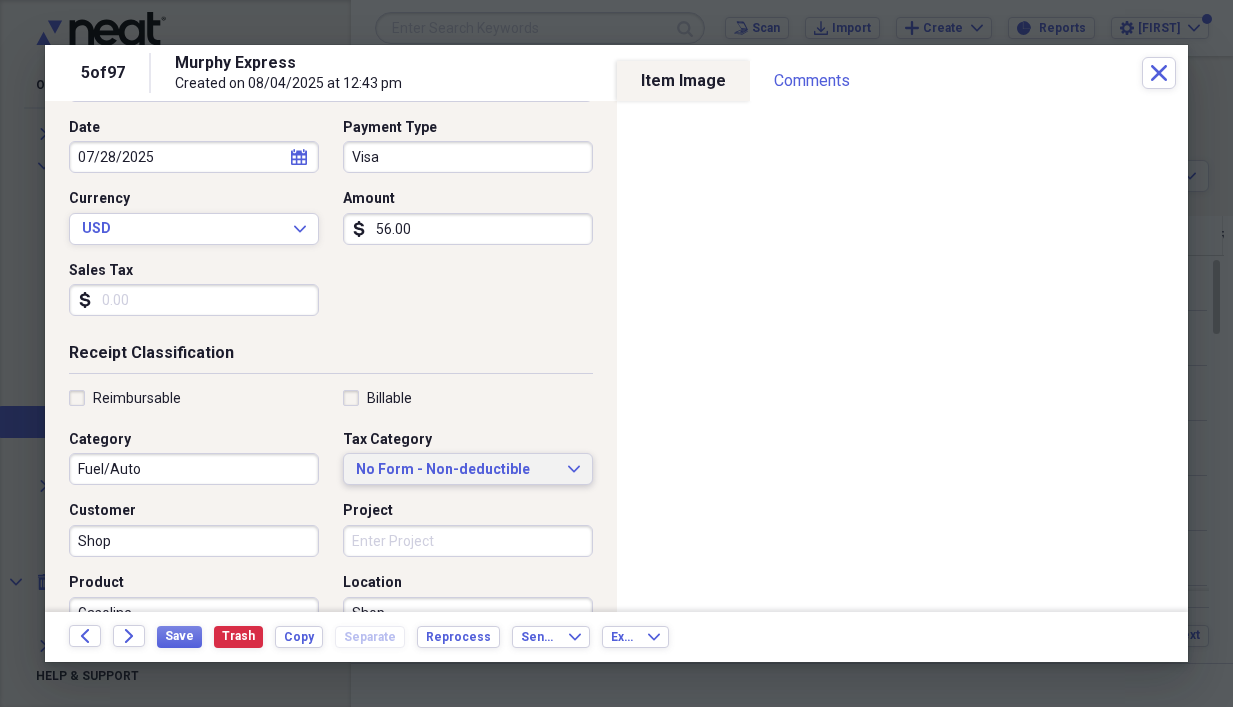 click on "No Form - Non-deductible Expand" at bounding box center (468, 470) 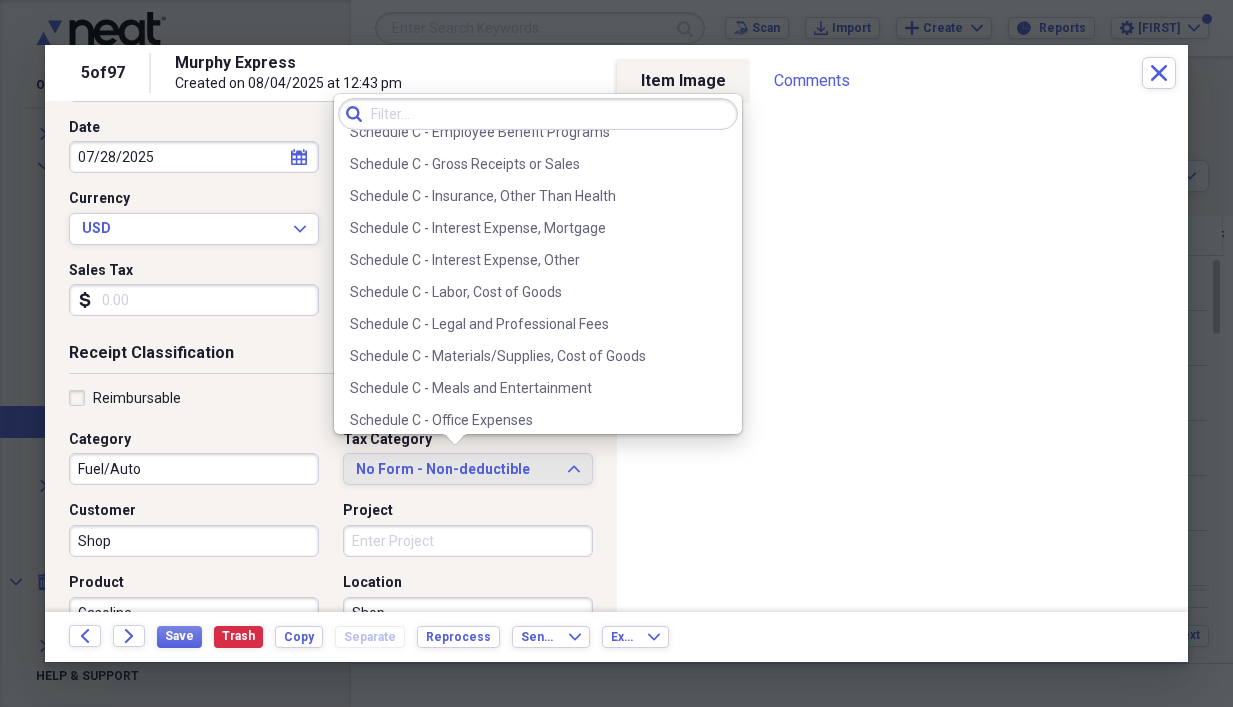 scroll, scrollTop: 3398, scrollLeft: 0, axis: vertical 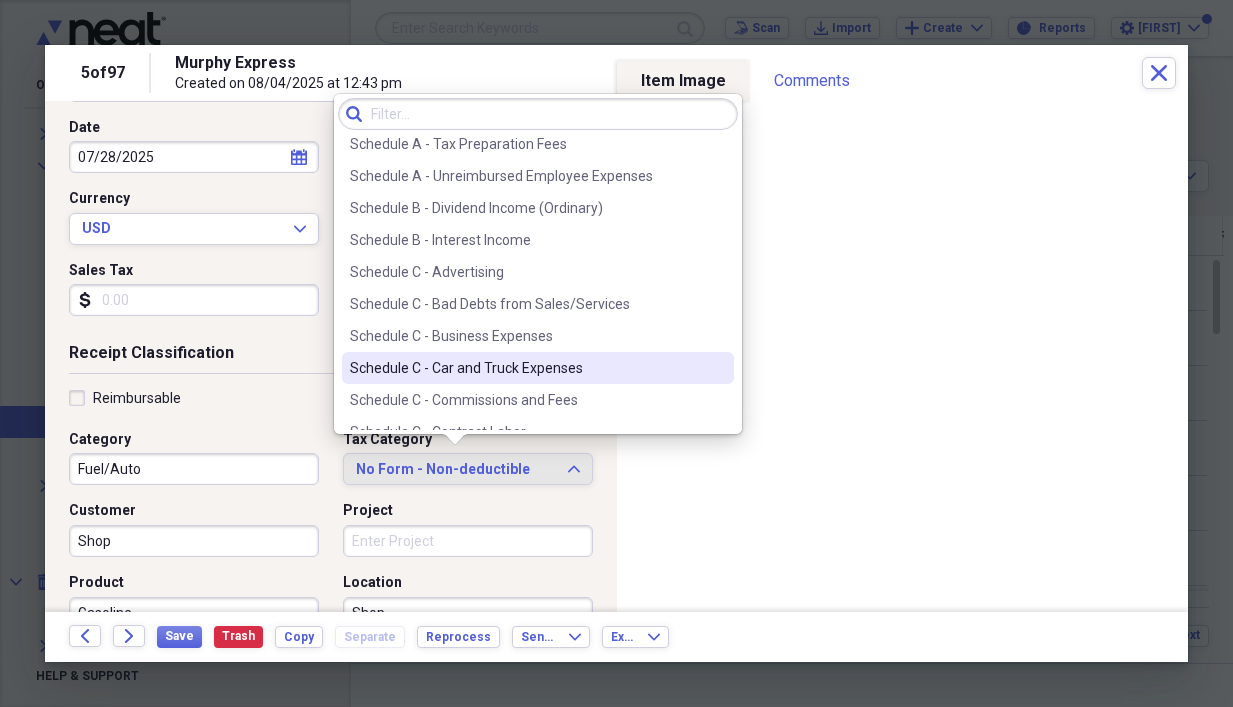 click on "Schedule C - Car and Truck Expenses" at bounding box center (526, 368) 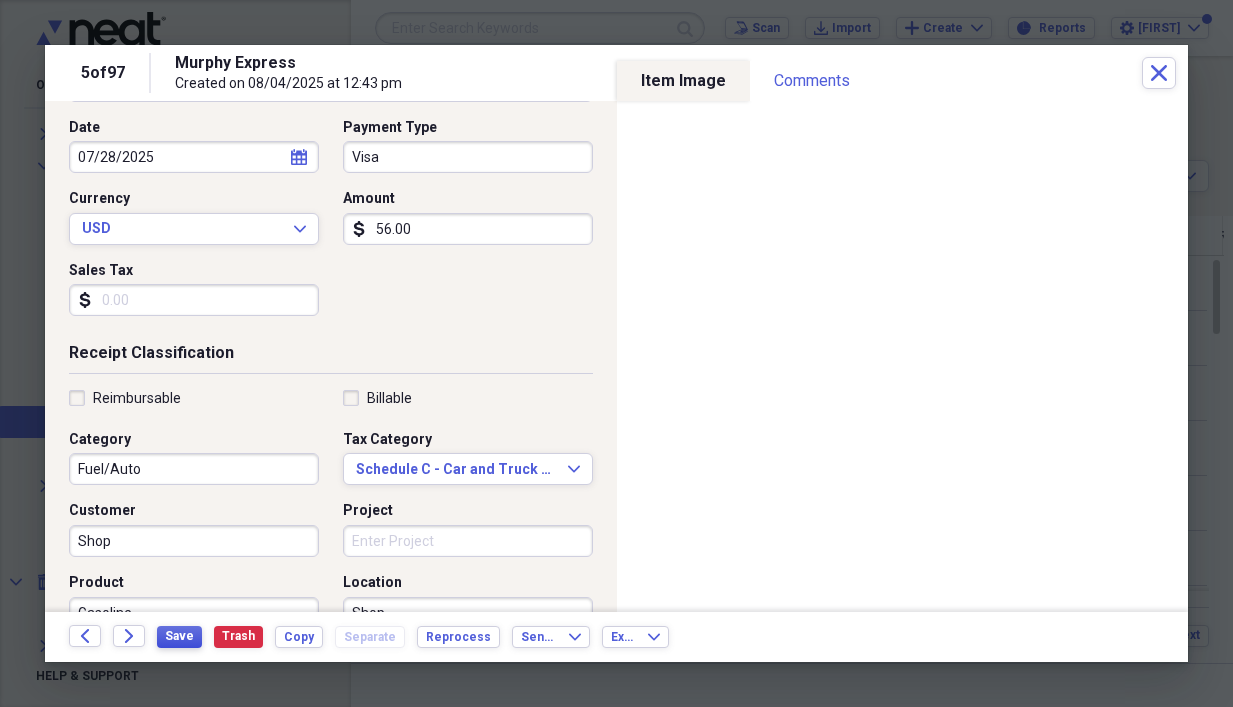 click on "Save" at bounding box center (179, 636) 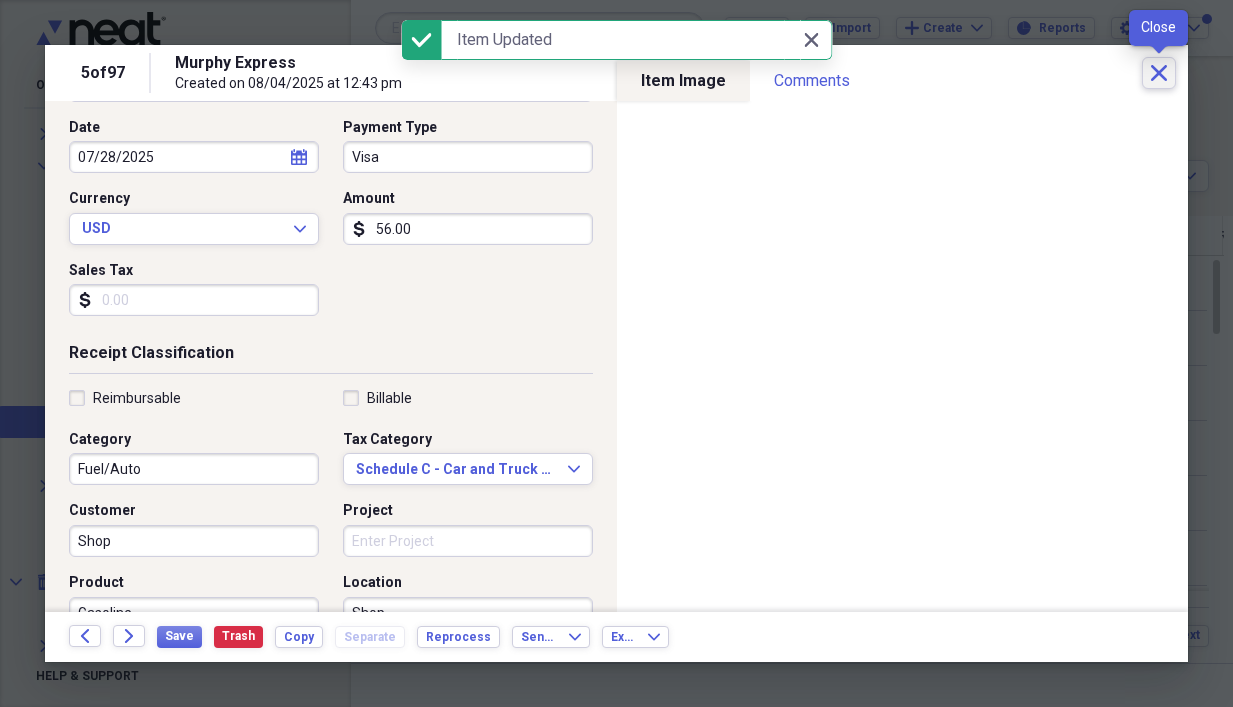 click 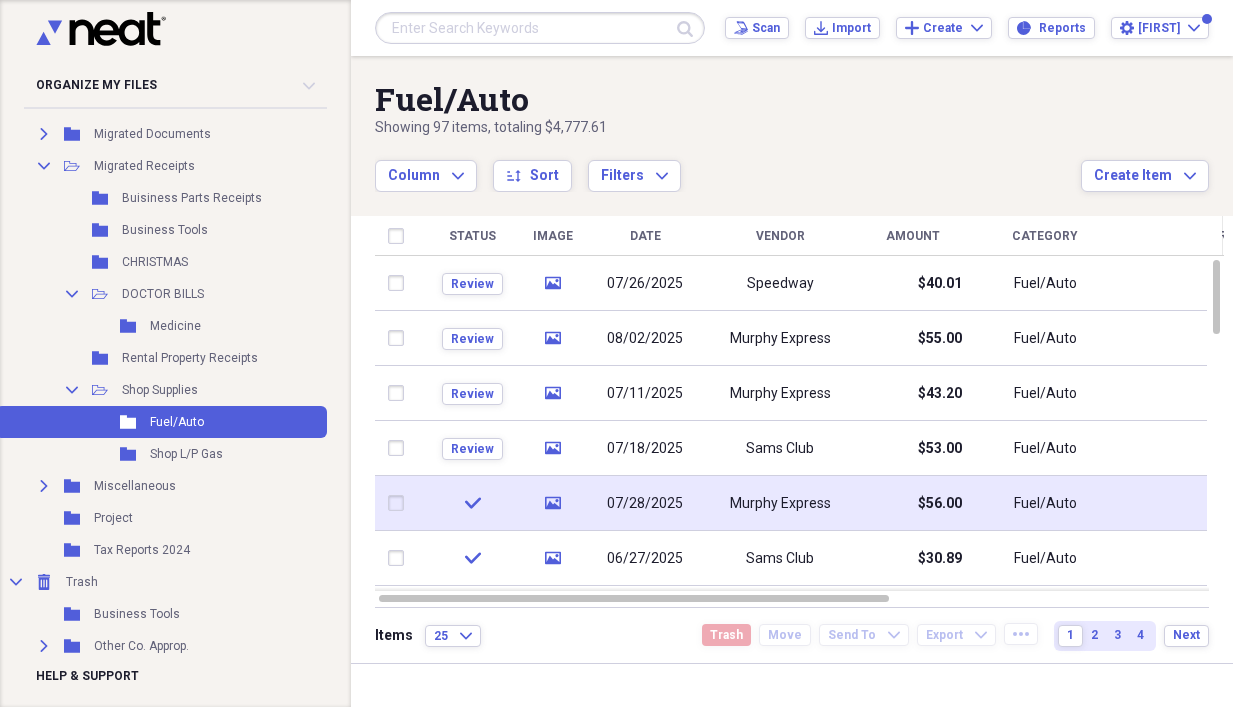 click on "Murphy Express" at bounding box center (780, 503) 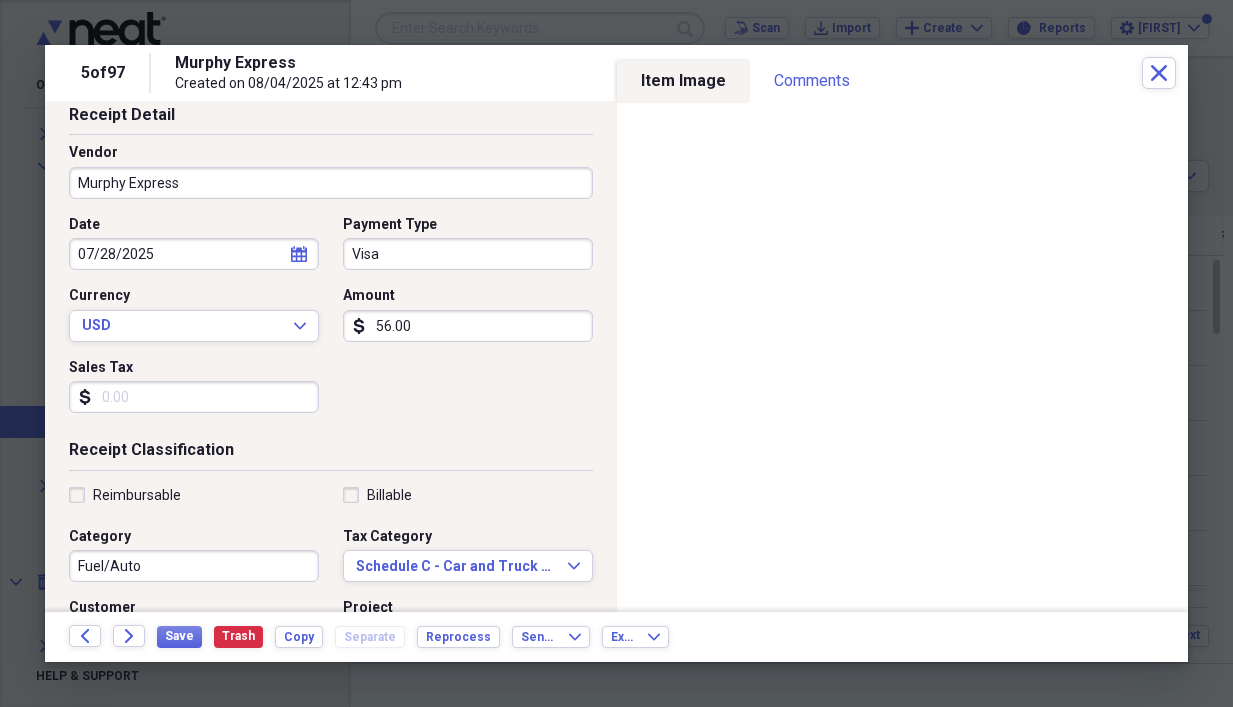 scroll, scrollTop: 0, scrollLeft: 0, axis: both 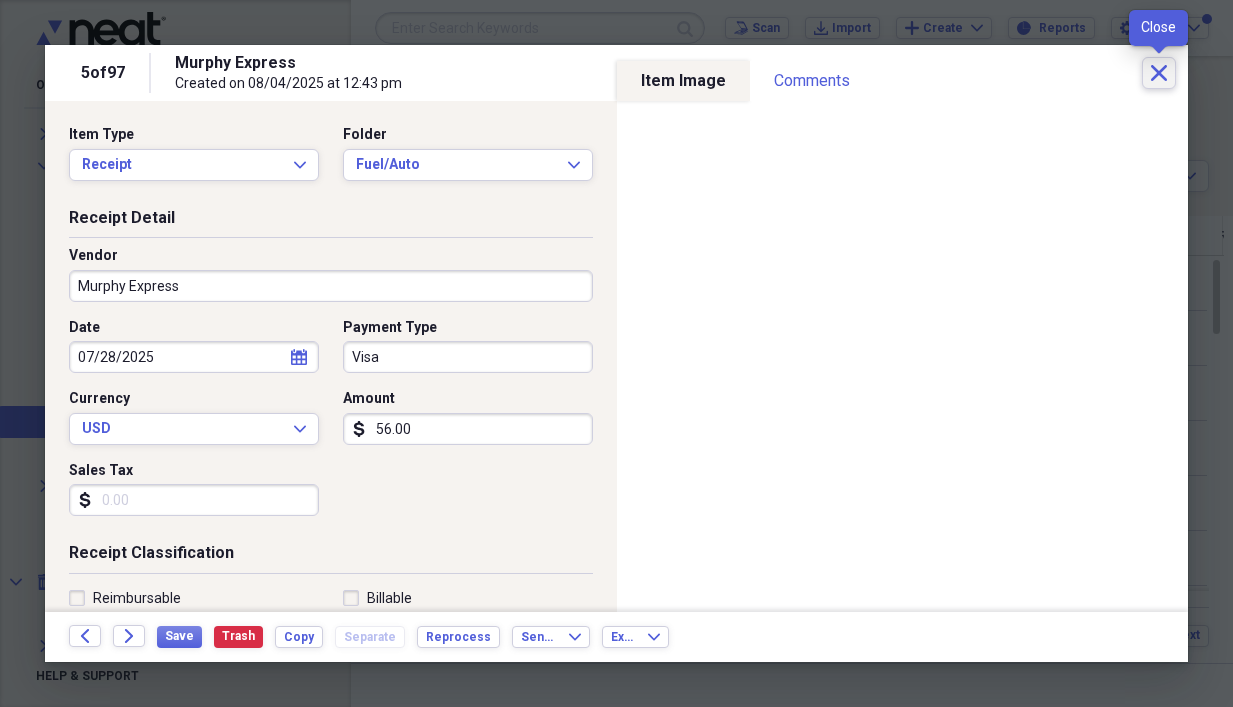 click on "Close" 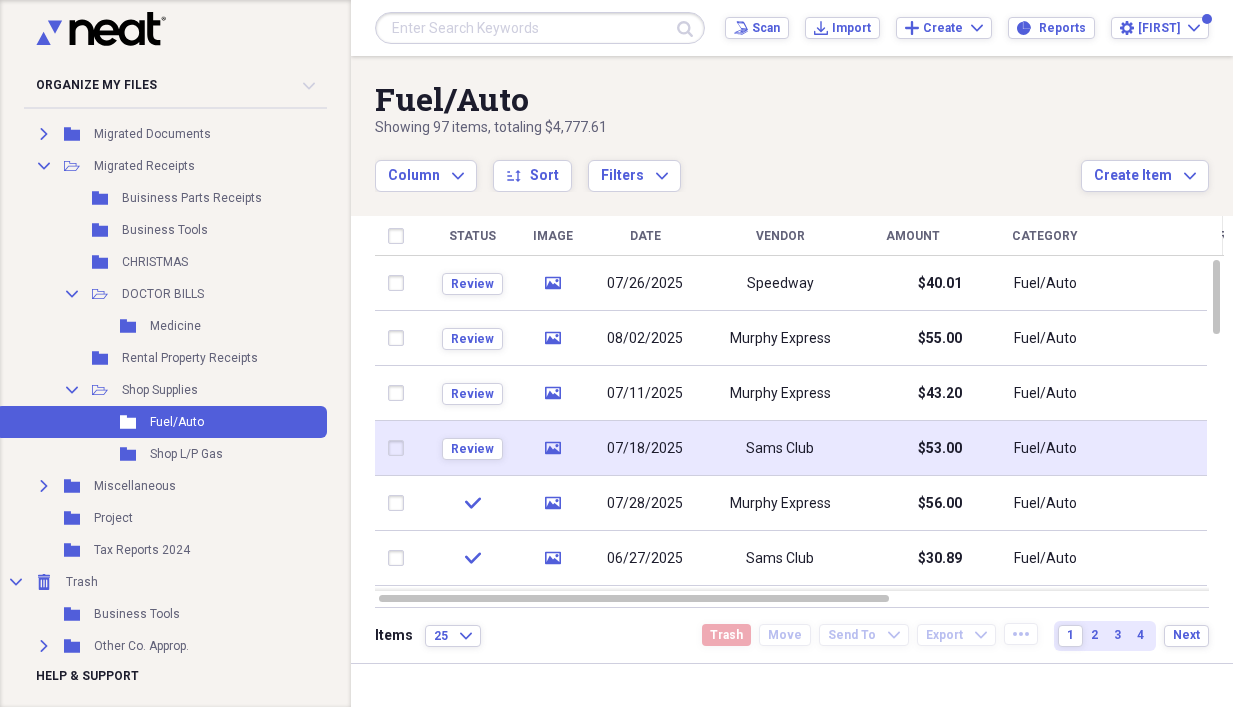 click on "Sams Club" at bounding box center [780, 448] 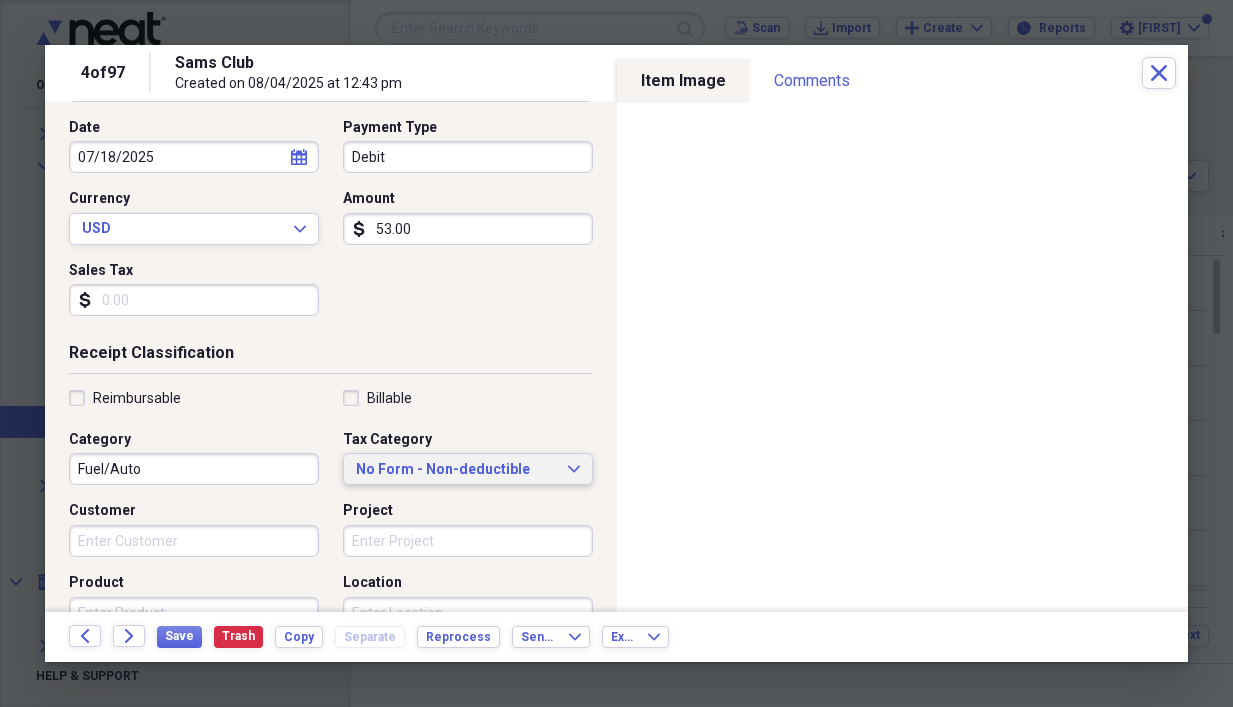 scroll, scrollTop: 300, scrollLeft: 0, axis: vertical 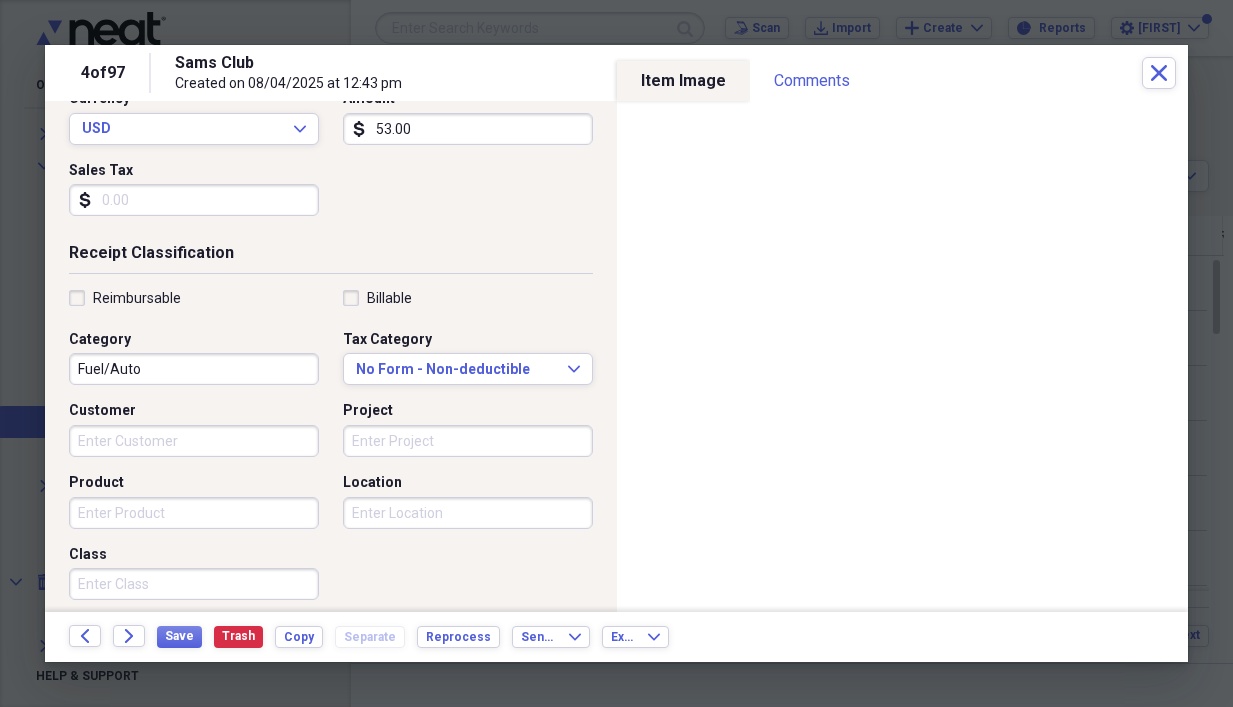 click on "Customer" at bounding box center (194, 441) 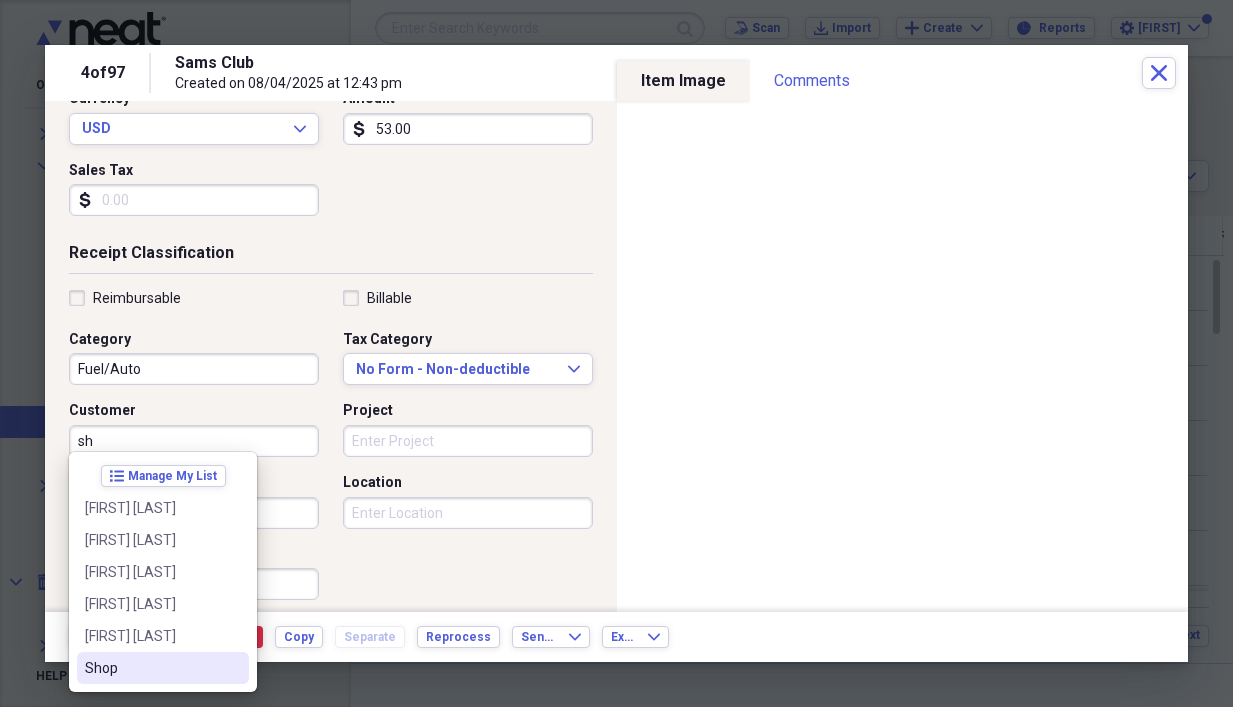 click on "Shop" at bounding box center [151, 668] 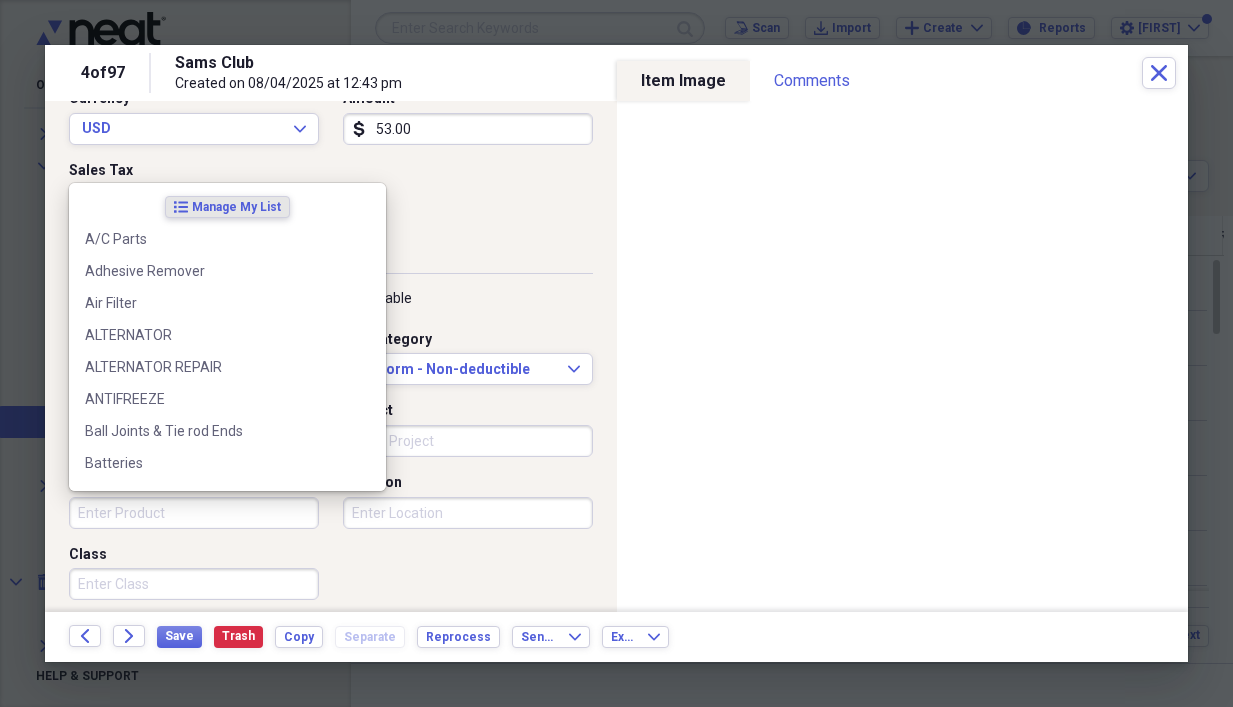 click on "Product" at bounding box center (194, 513) 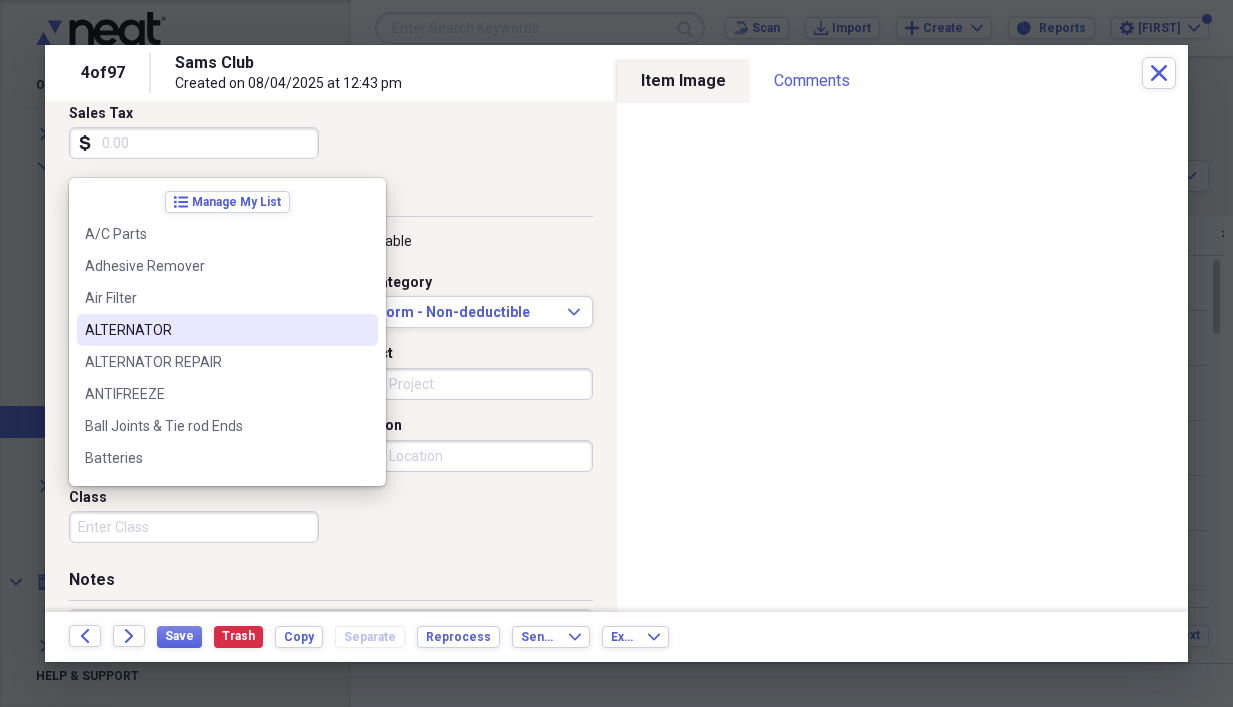 scroll, scrollTop: 300, scrollLeft: 0, axis: vertical 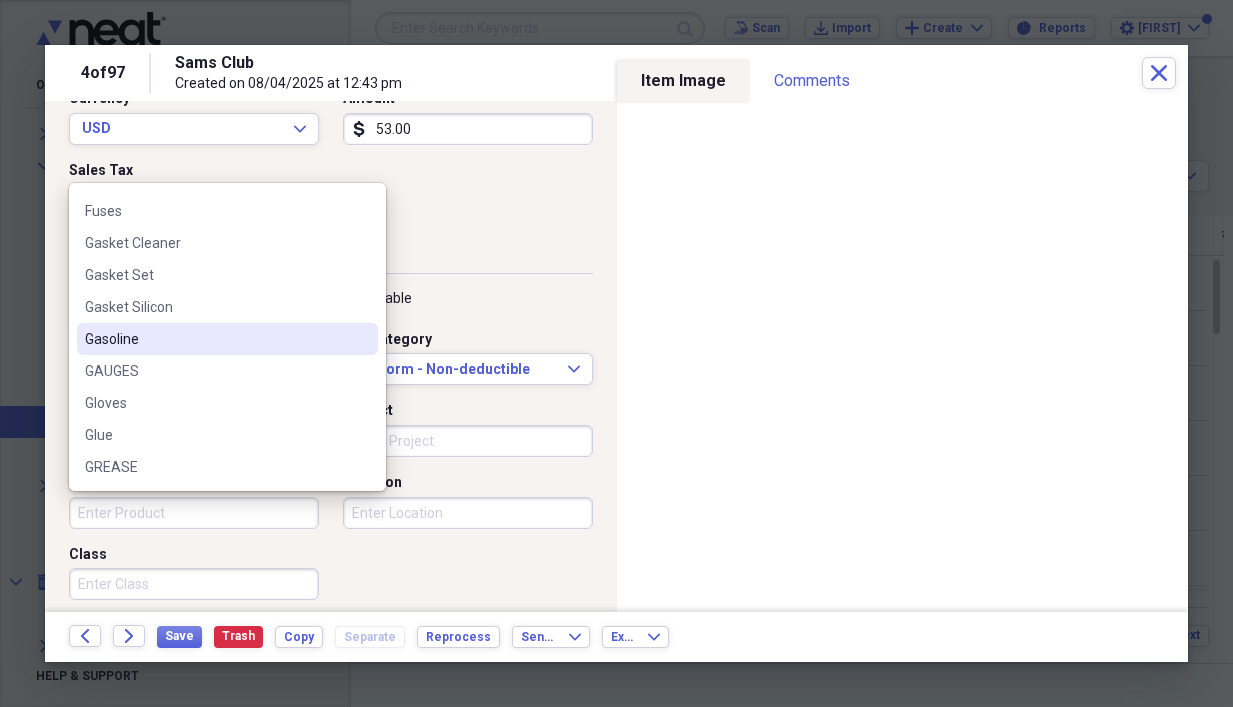 click on "Gasoline" at bounding box center [215, 339] 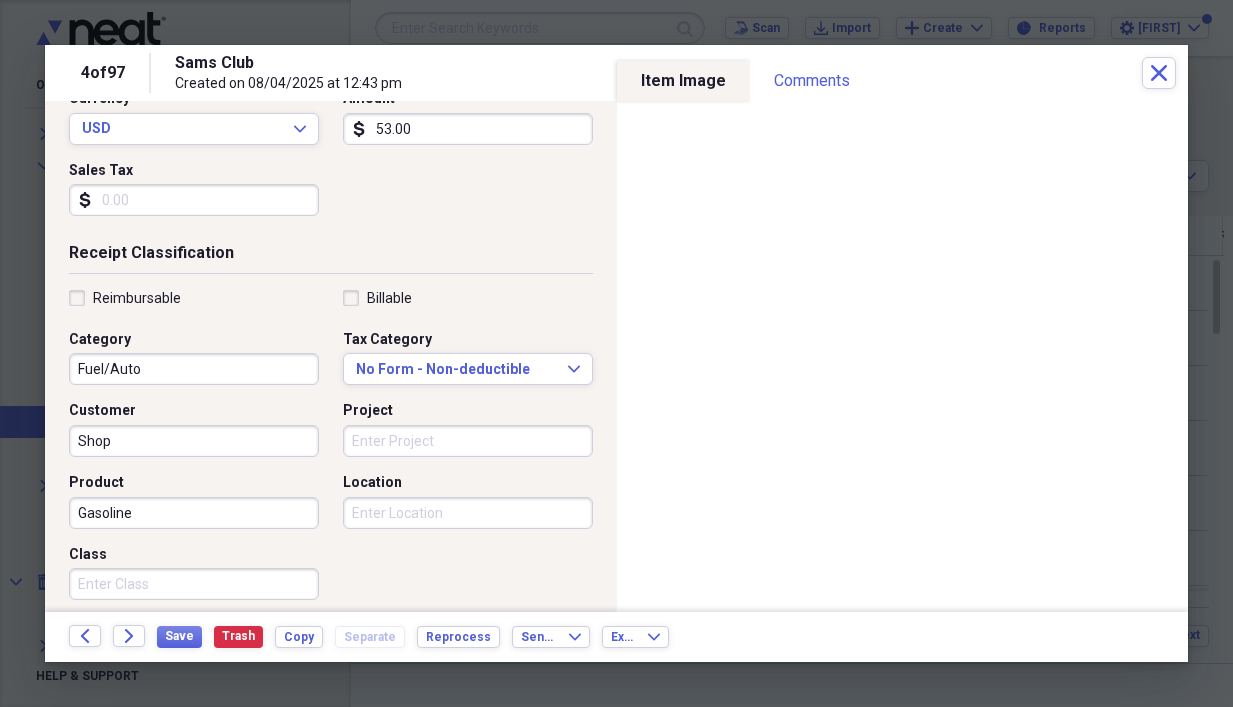 click on "Location" at bounding box center (468, 513) 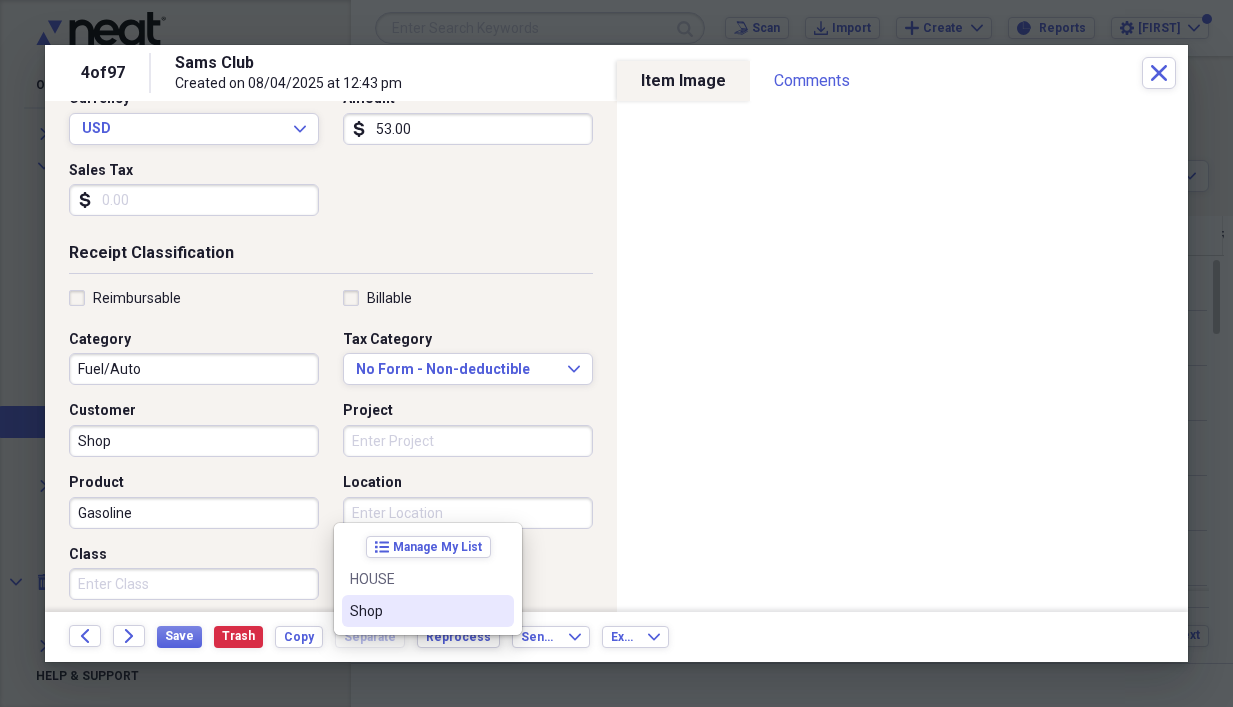 click on "Shop" at bounding box center (416, 611) 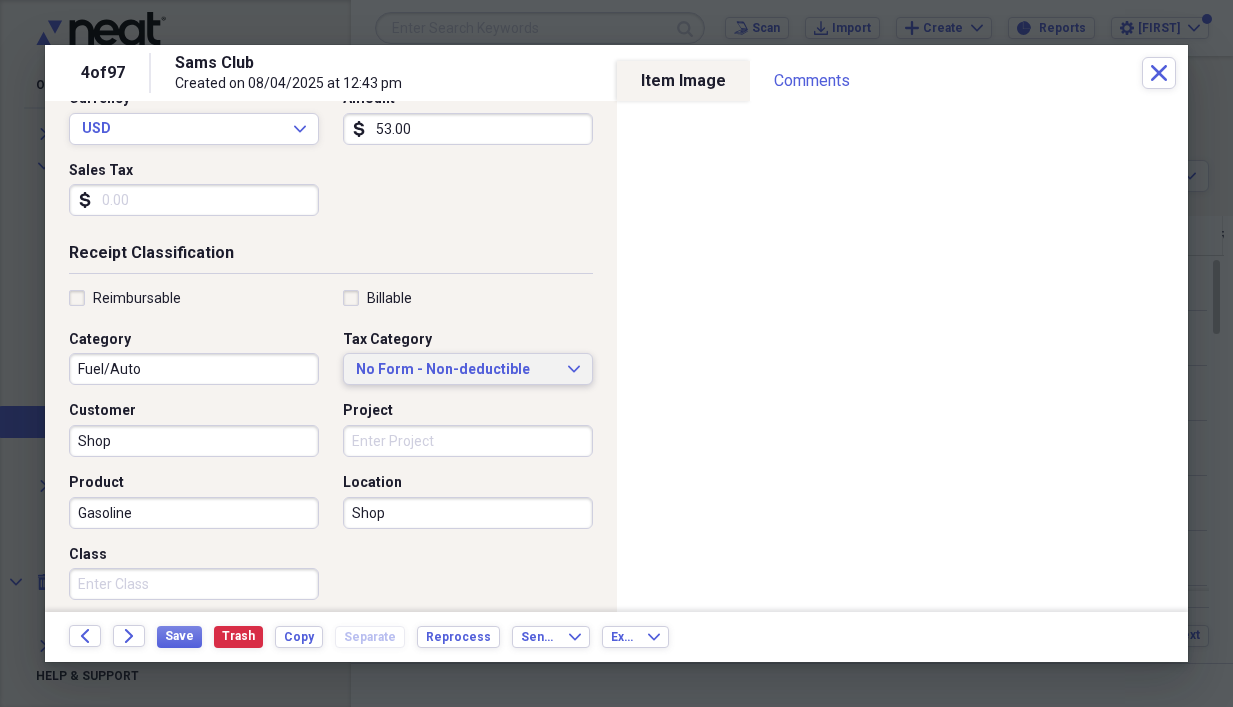 click on "Expand" 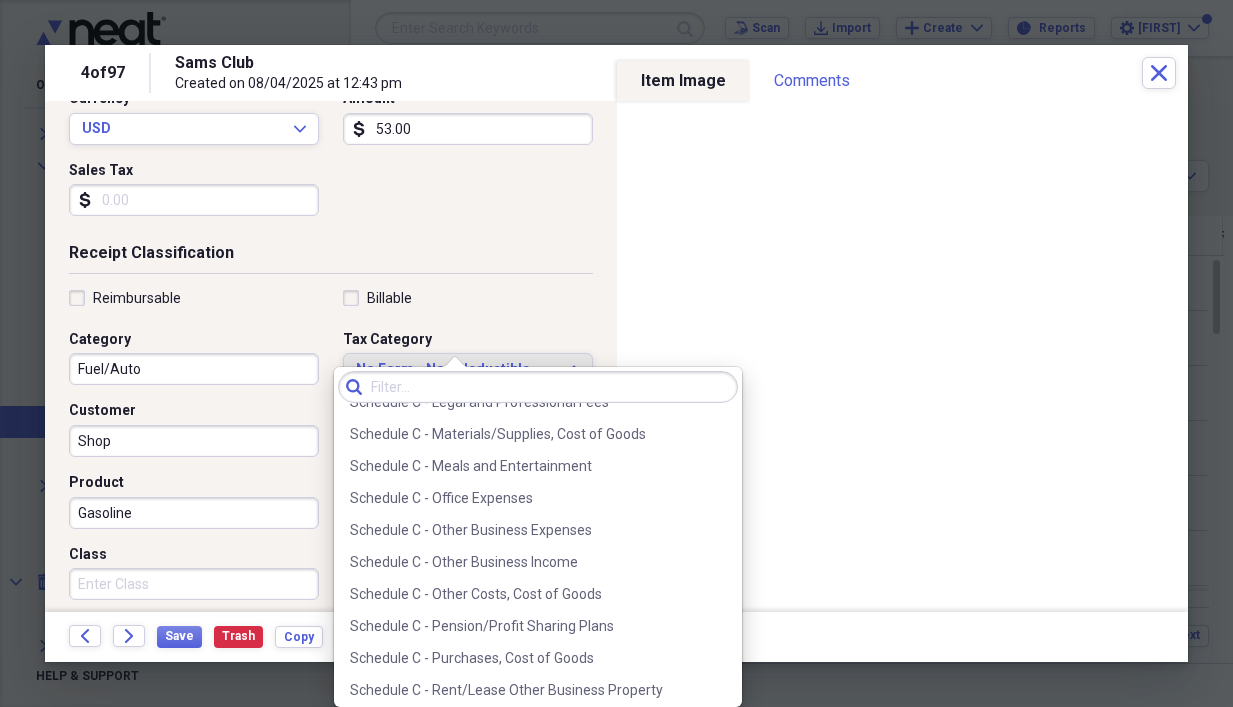 scroll, scrollTop: 3859, scrollLeft: 0, axis: vertical 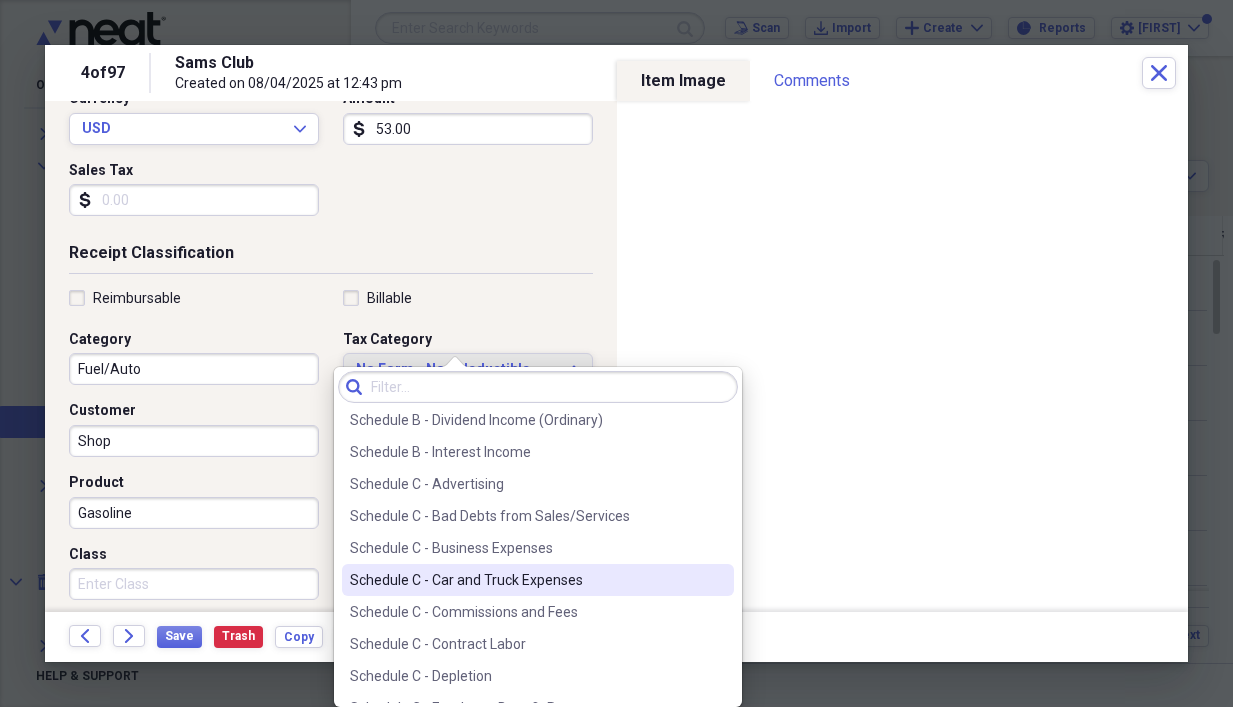 click on "Schedule C - Car and Truck Expenses" at bounding box center (526, 580) 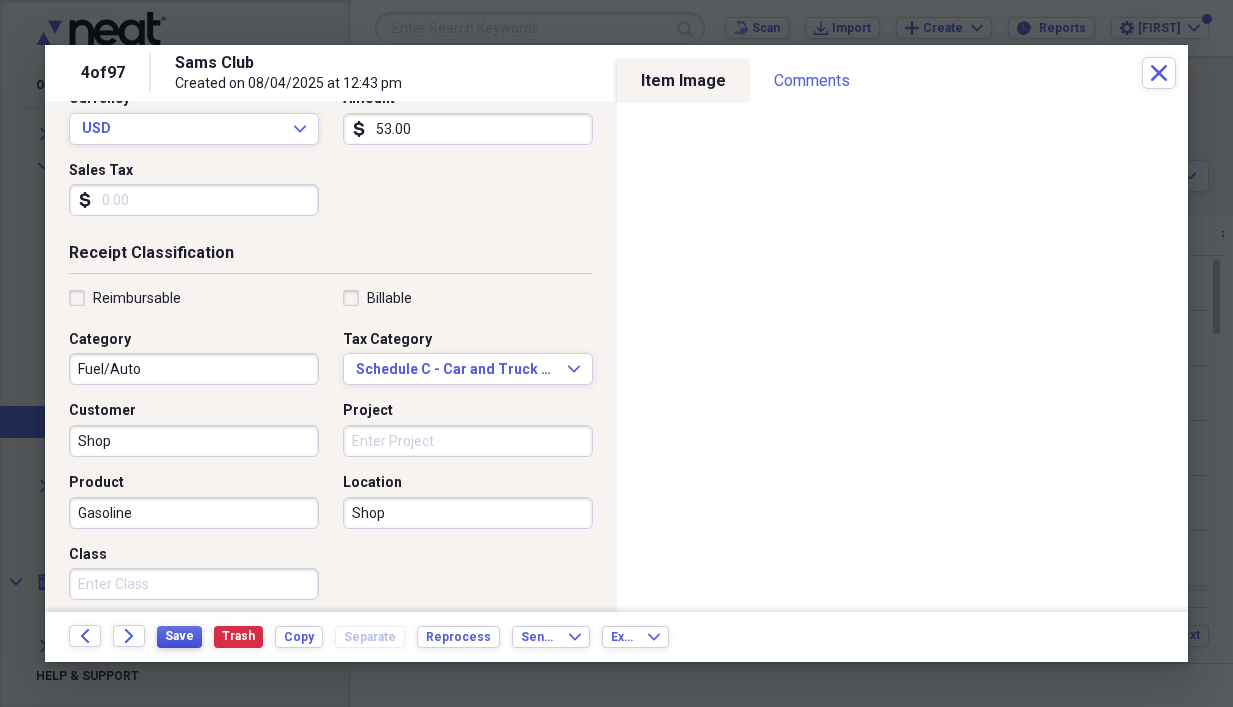 click on "Save" at bounding box center [179, 636] 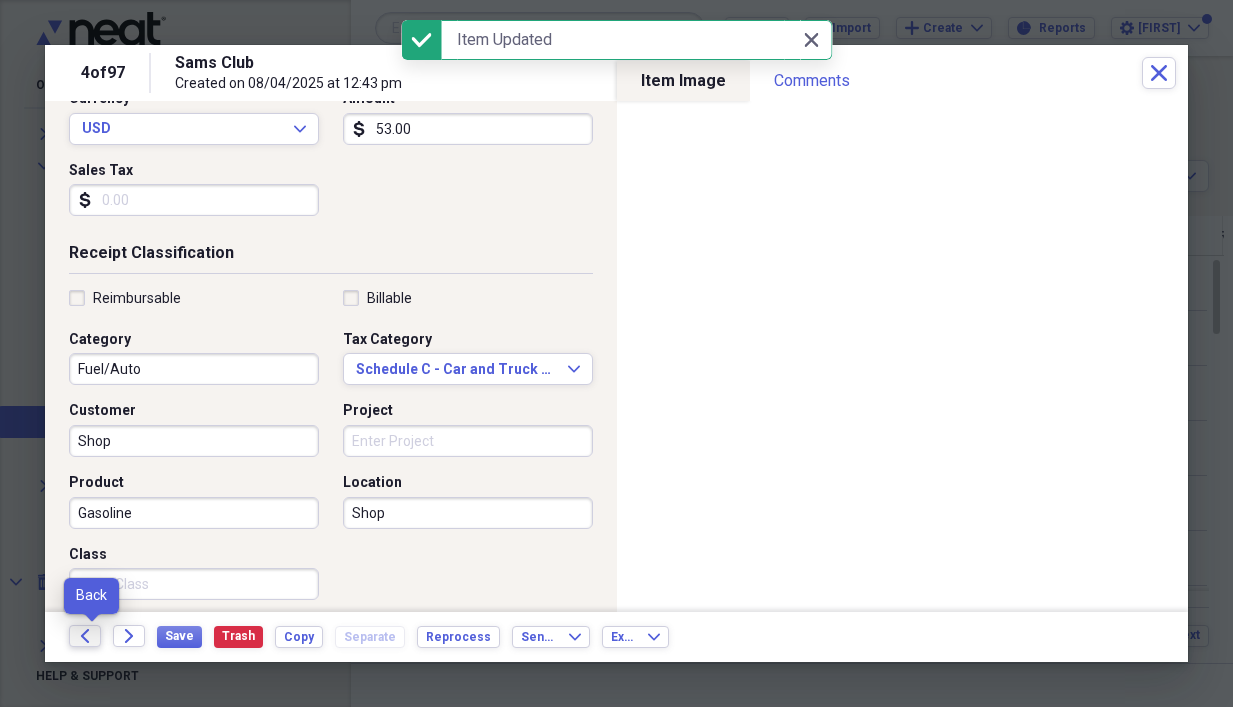 click on "Back" at bounding box center [85, 636] 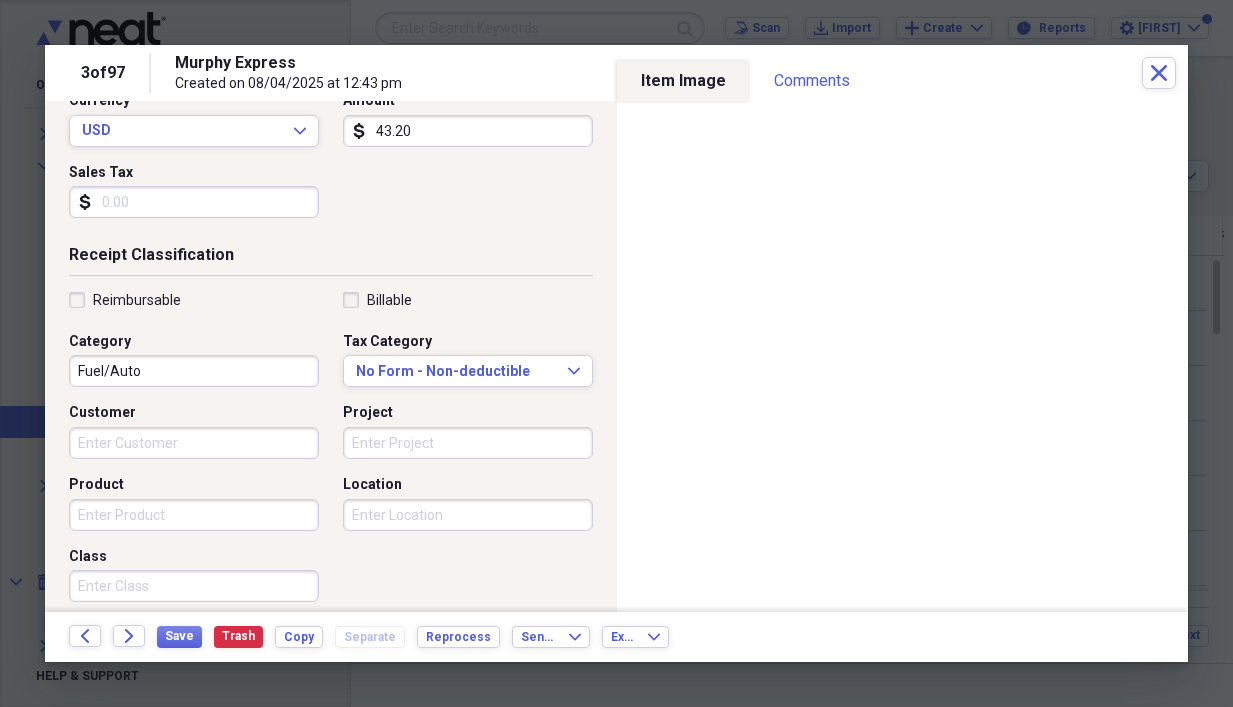 scroll, scrollTop: 300, scrollLeft: 0, axis: vertical 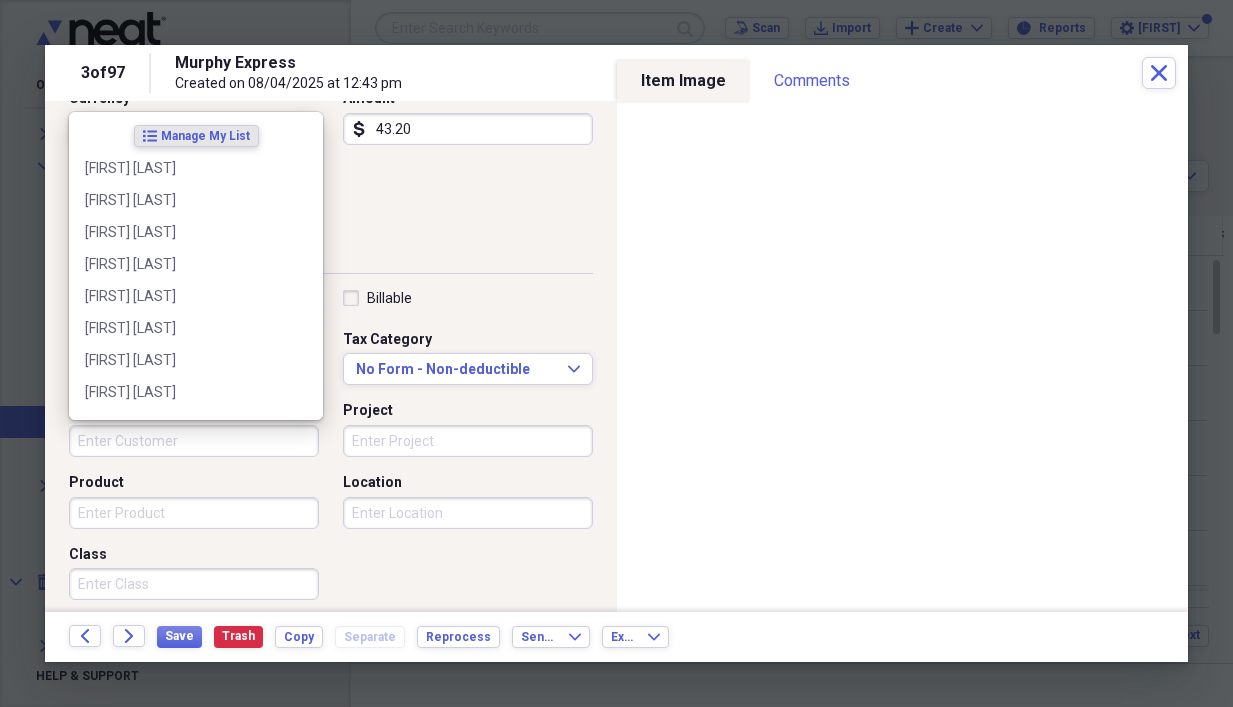 click on "Customer" at bounding box center [194, 441] 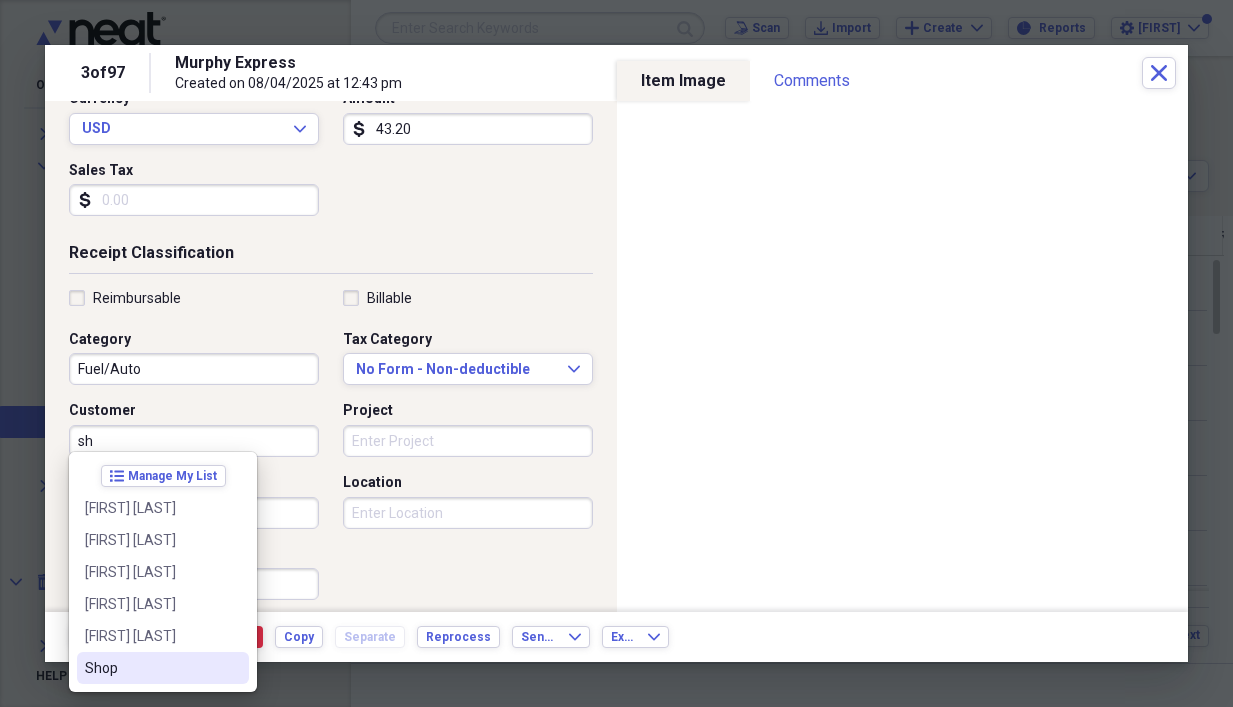 click on "Shop" at bounding box center (151, 668) 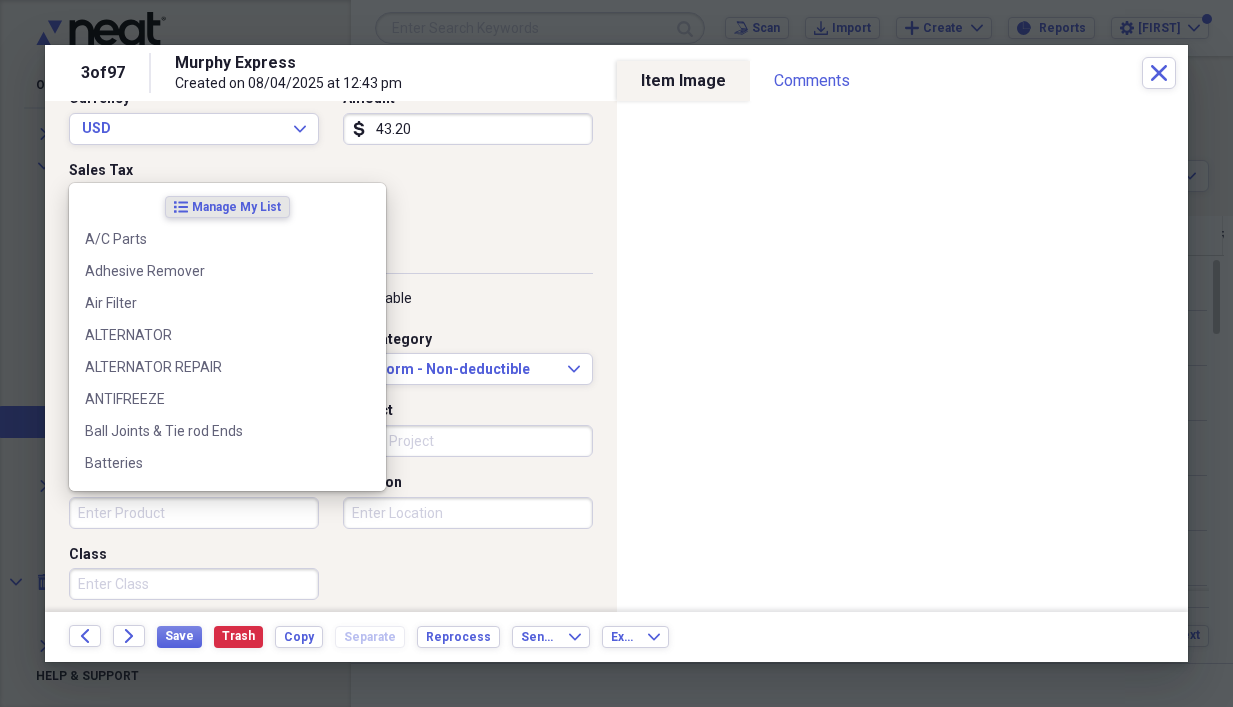 click on "Product" at bounding box center [194, 513] 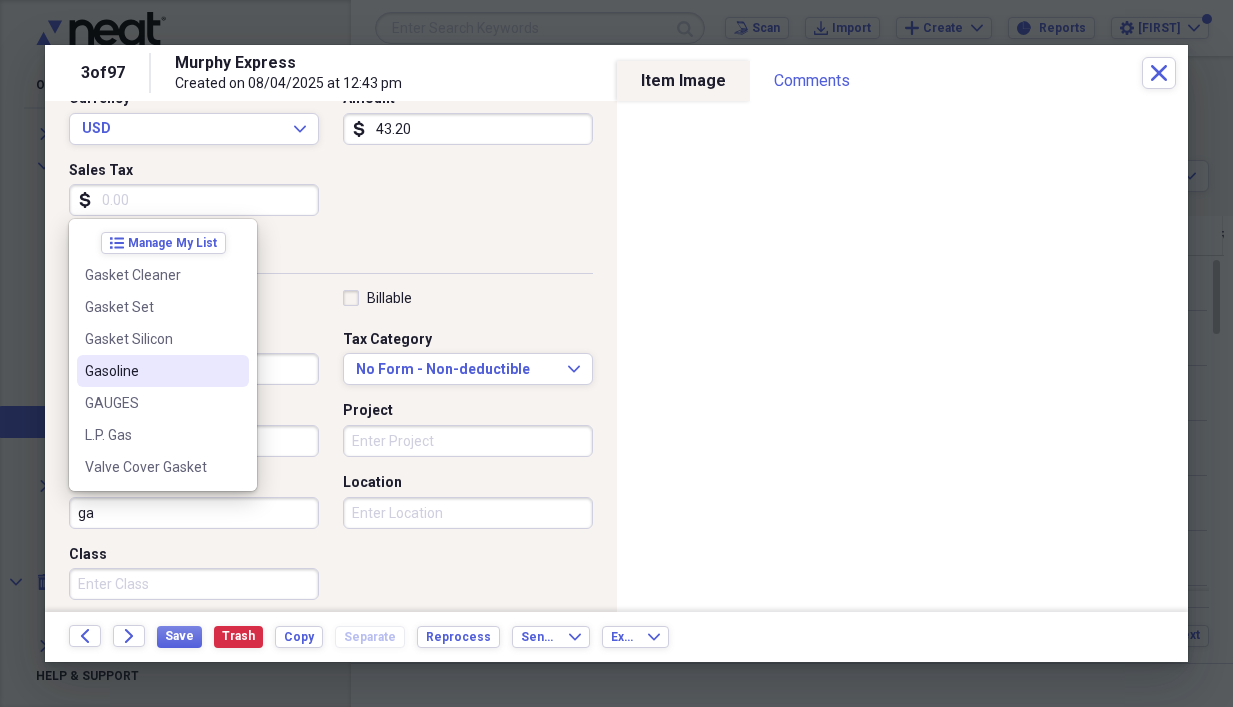 click on "Gasoline" at bounding box center [151, 371] 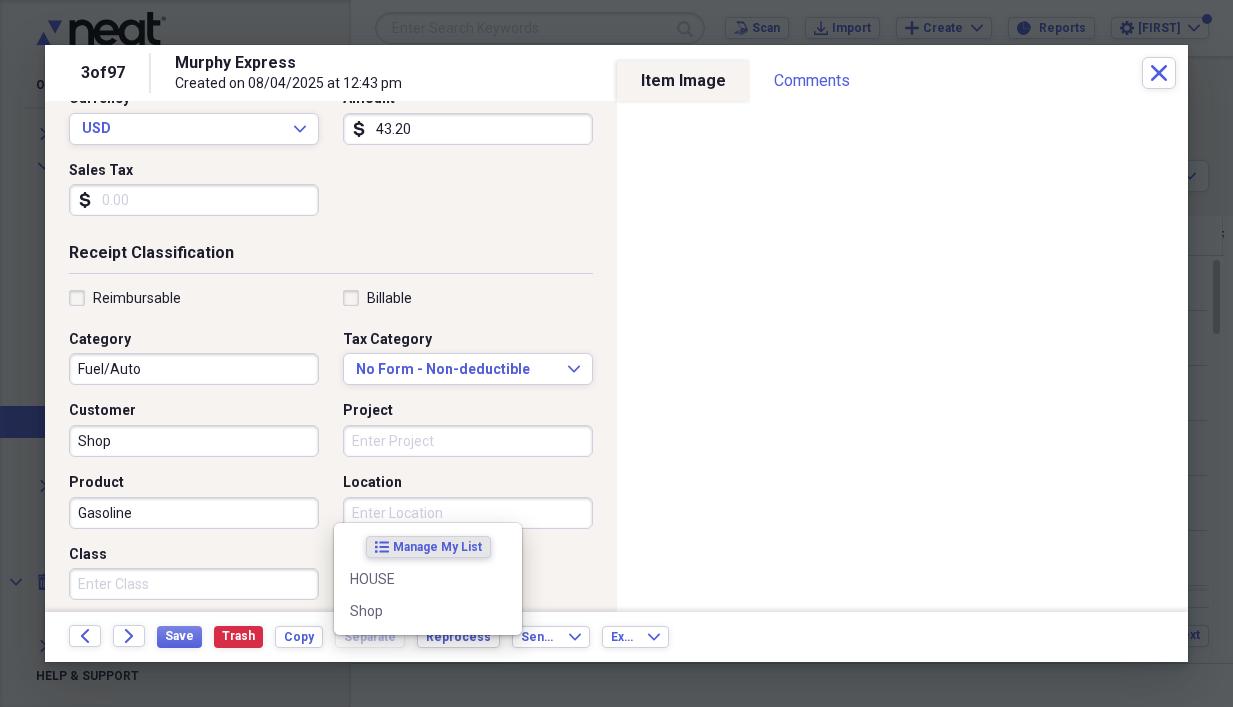 click on "Location" at bounding box center (468, 513) 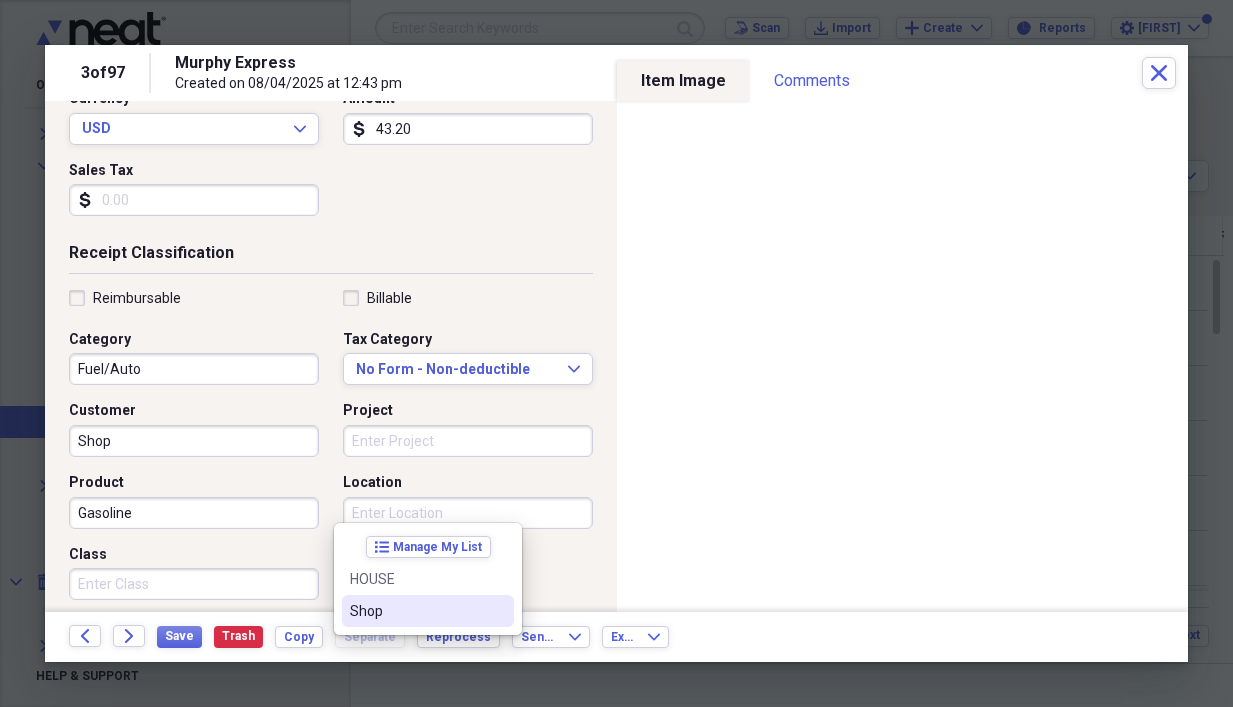 click on "Shop" at bounding box center (416, 611) 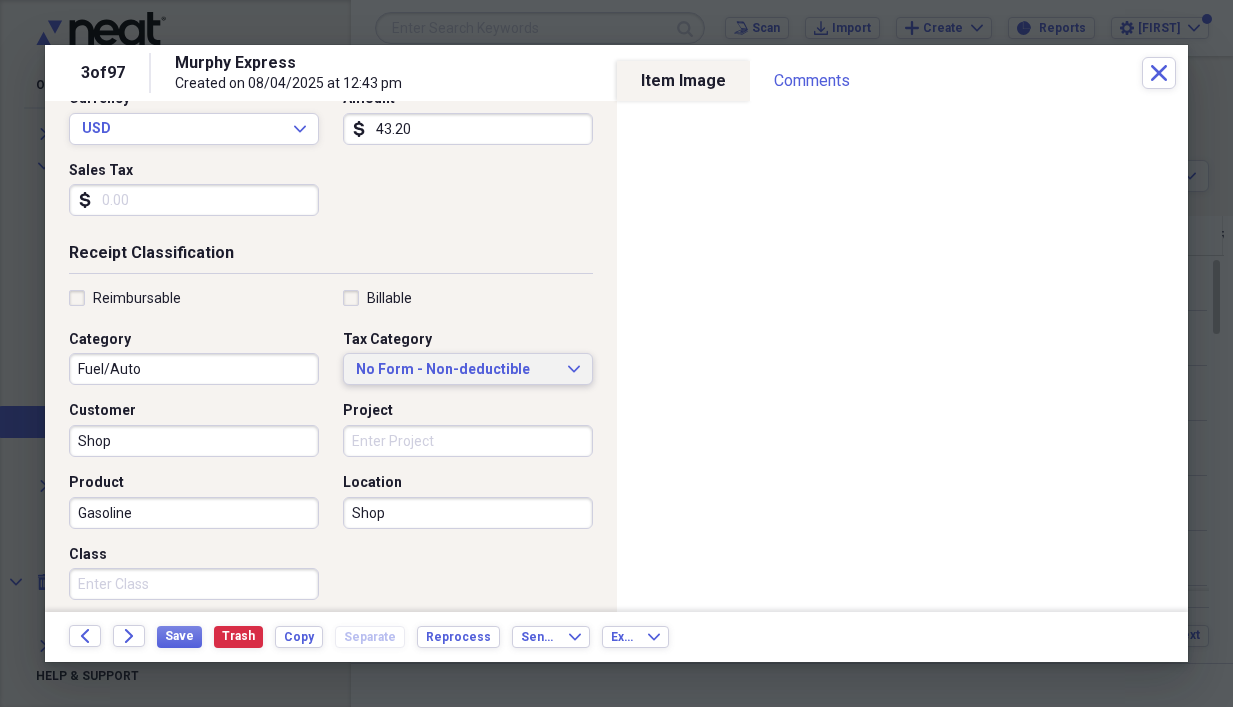 click on "No Form - Non-deductible Expand" at bounding box center (468, 369) 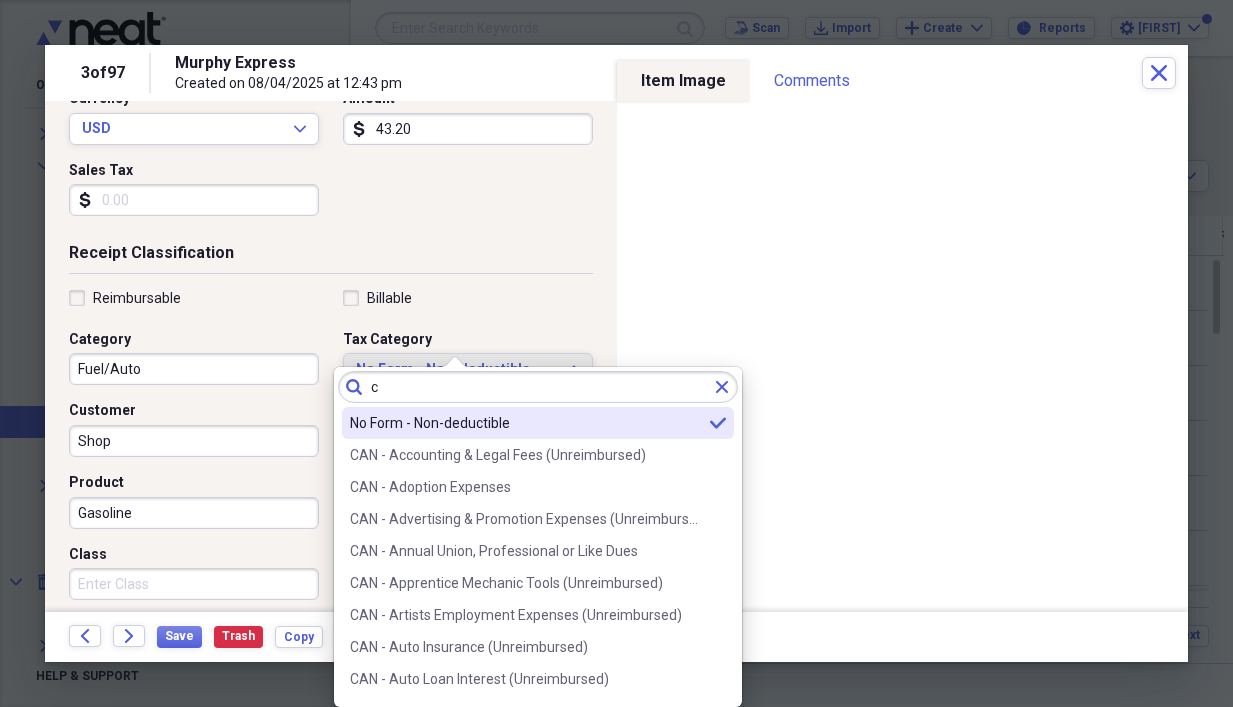 type on "c" 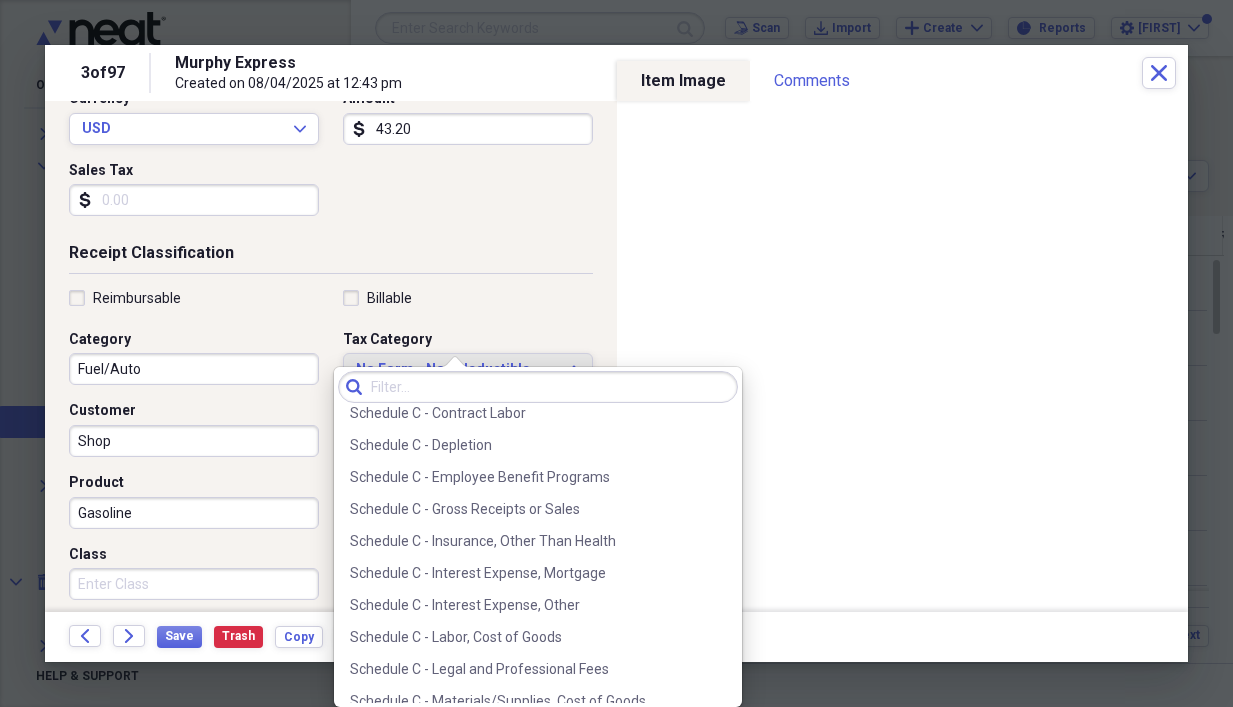 scroll, scrollTop: 3495, scrollLeft: 0, axis: vertical 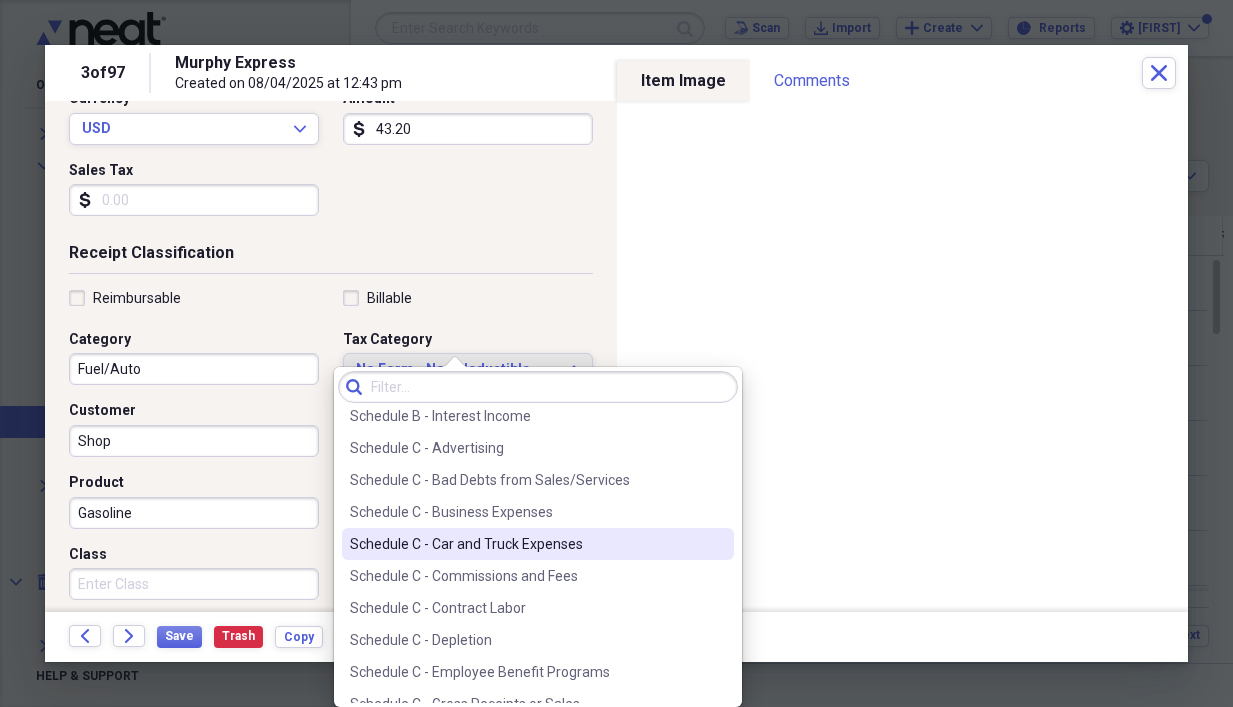 click on "Schedule C - Car and Truck Expenses" at bounding box center (526, 544) 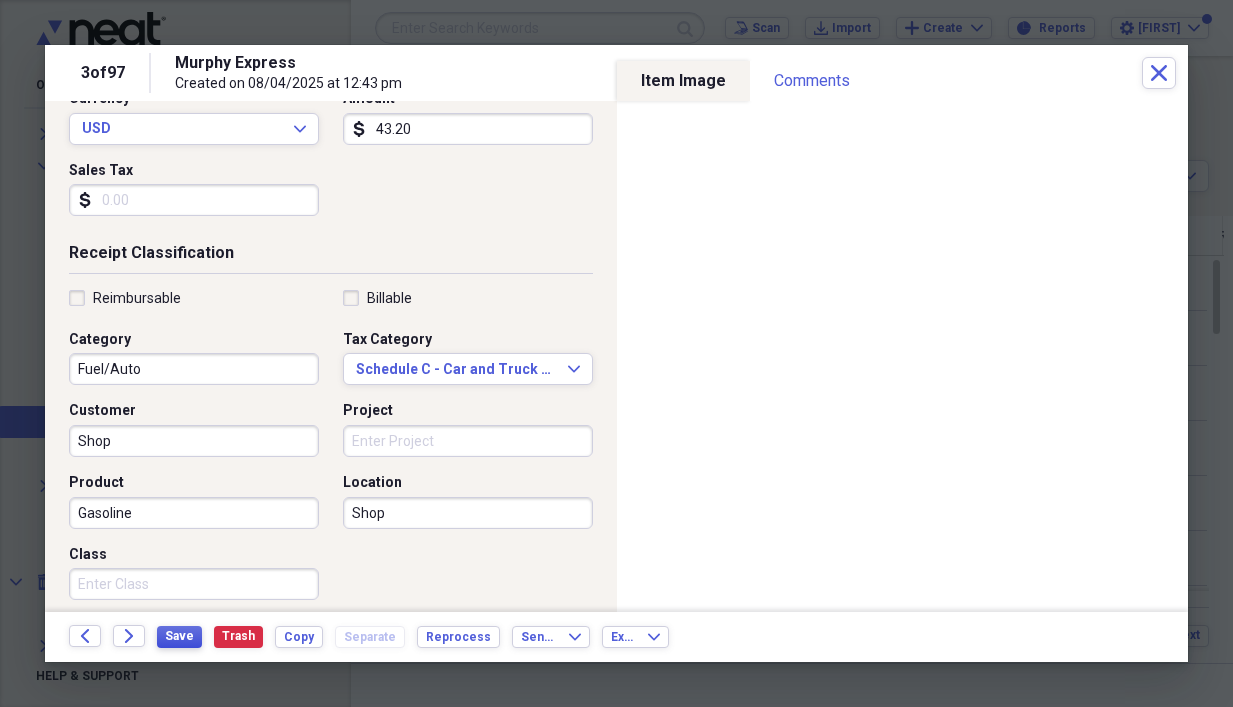 click on "Save" at bounding box center (179, 636) 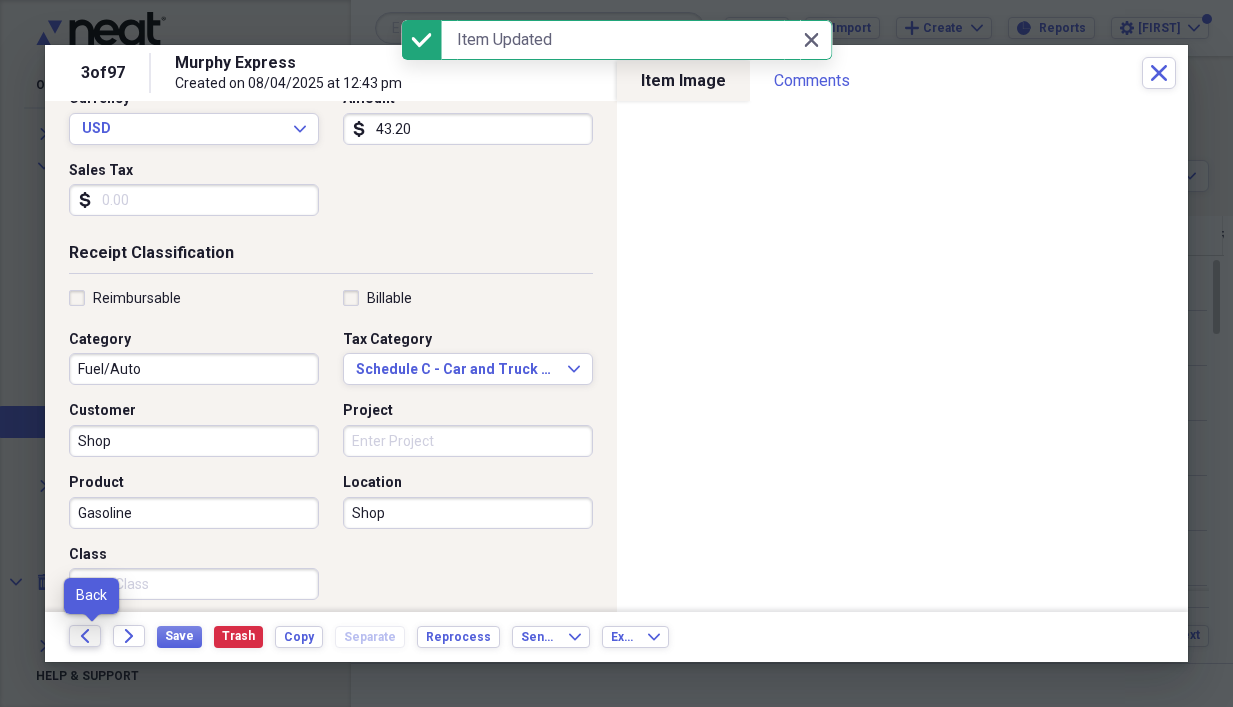 click on "Back" at bounding box center [85, 636] 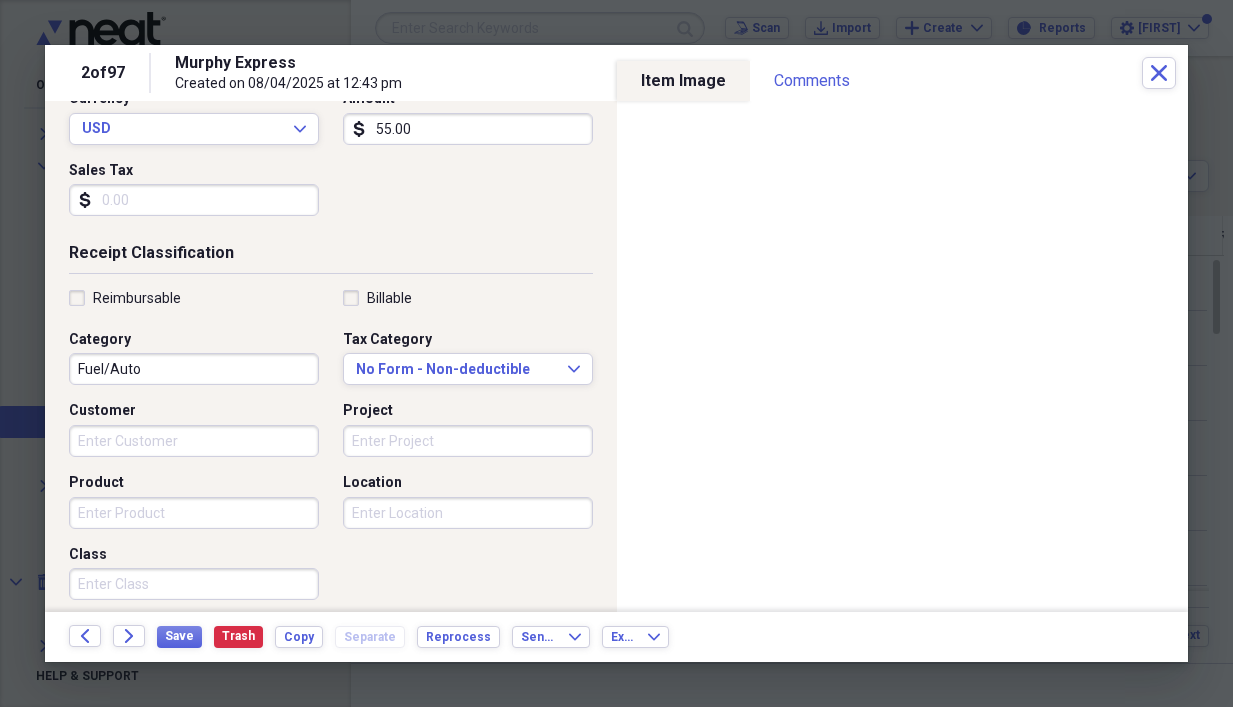 scroll, scrollTop: 400, scrollLeft: 0, axis: vertical 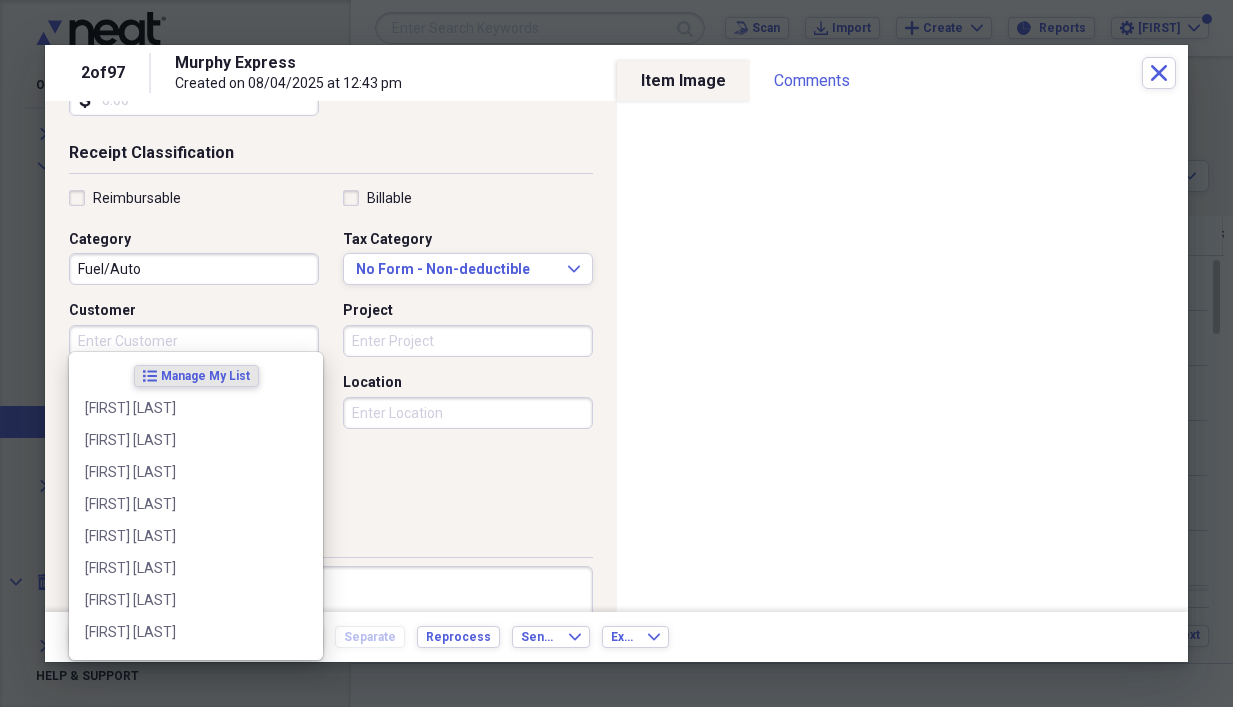 click on "Customer" at bounding box center [194, 341] 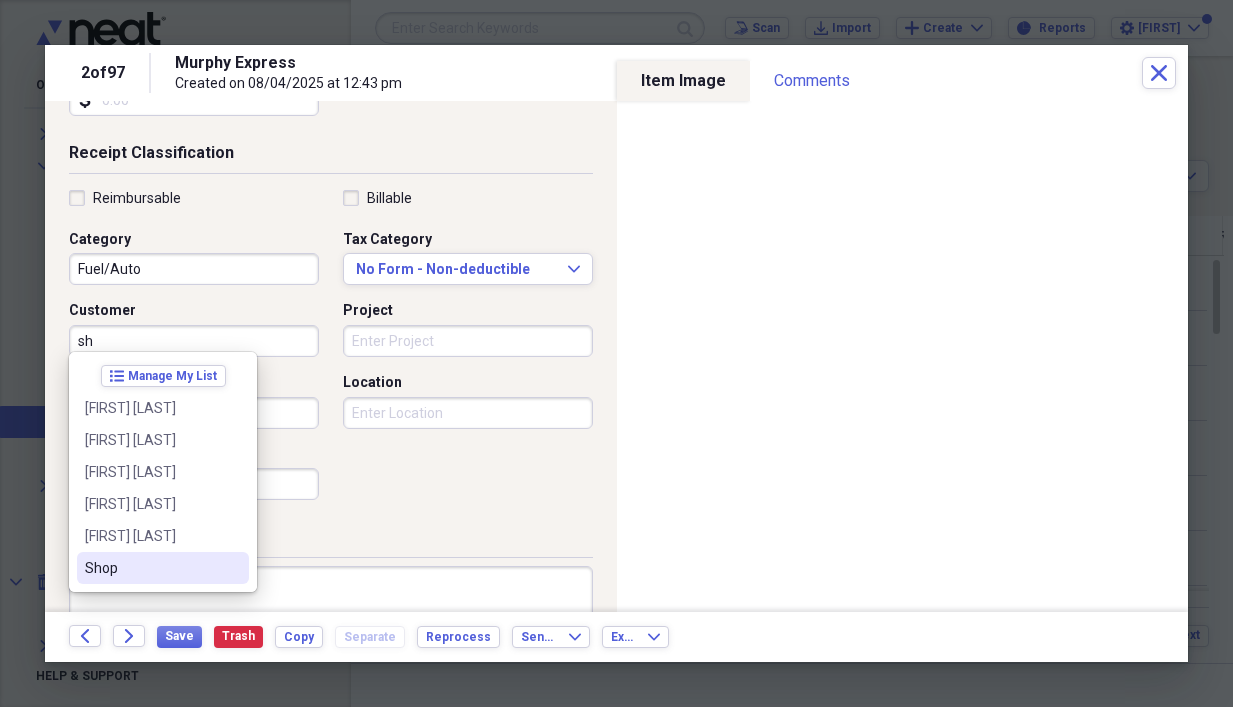 click on "Shop" at bounding box center (151, 568) 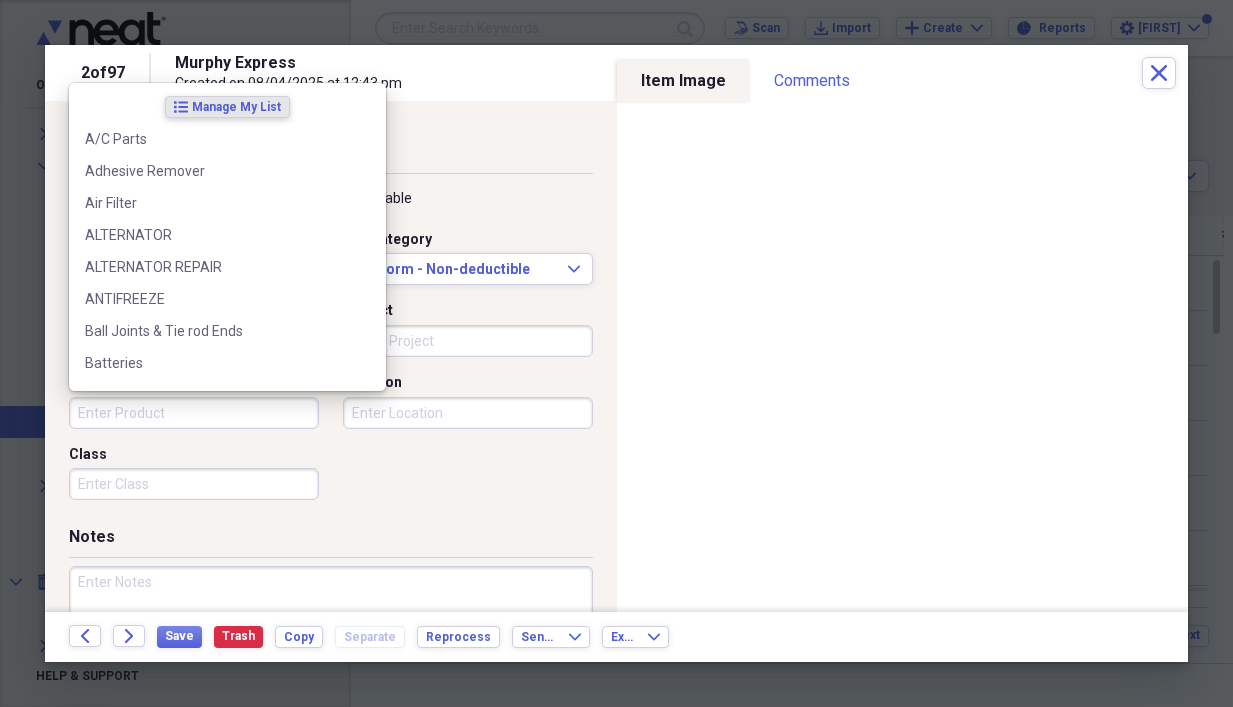 click on "Product" at bounding box center [194, 413] 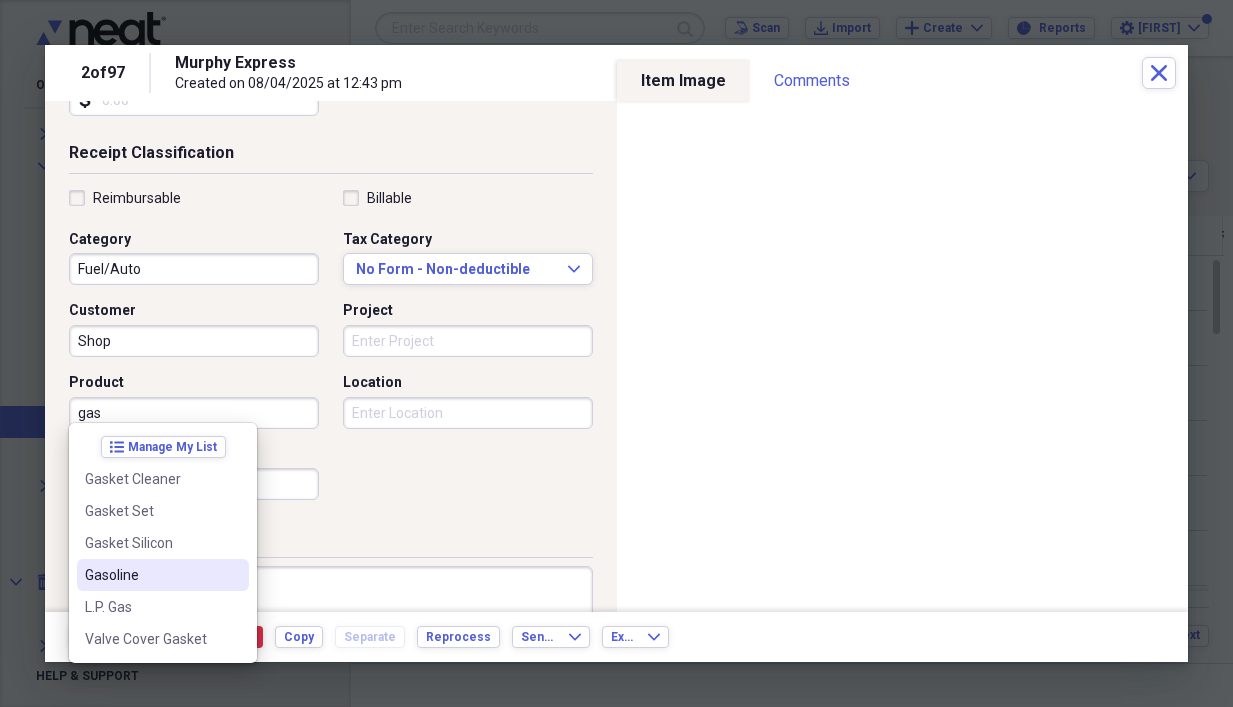 drag, startPoint x: 132, startPoint y: 567, endPoint x: 148, endPoint y: 568, distance: 16.03122 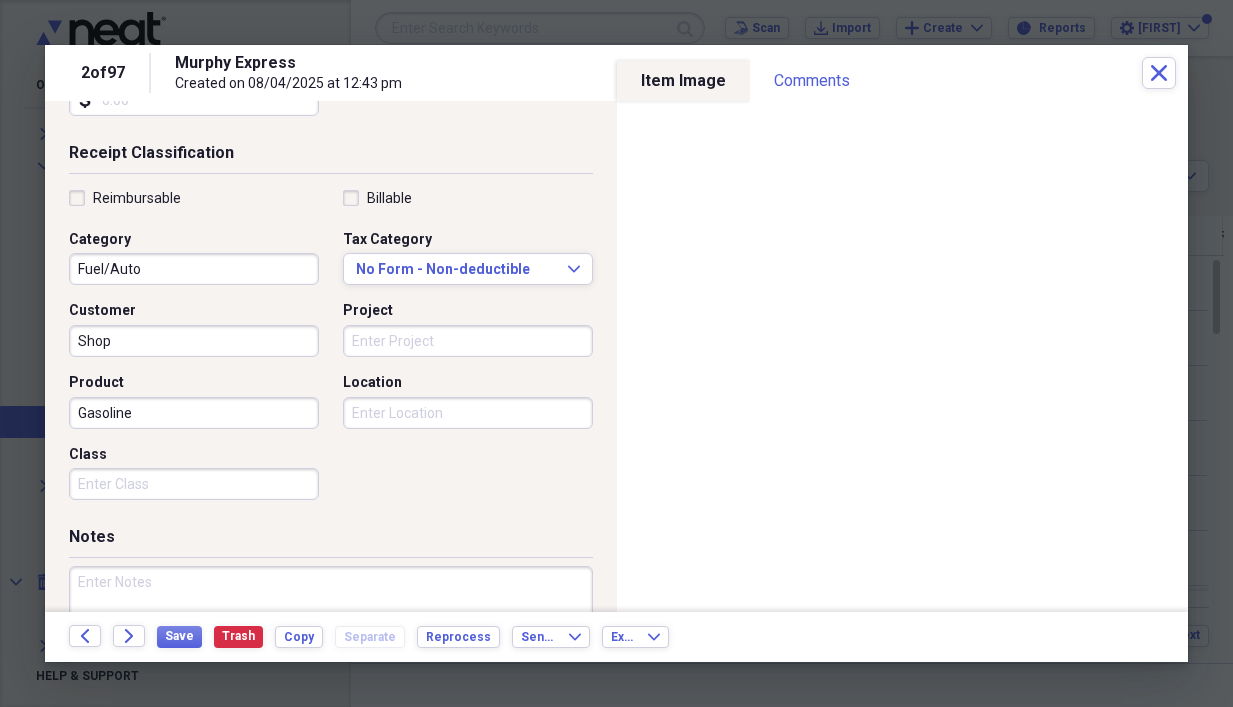 click on "Location" at bounding box center (468, 413) 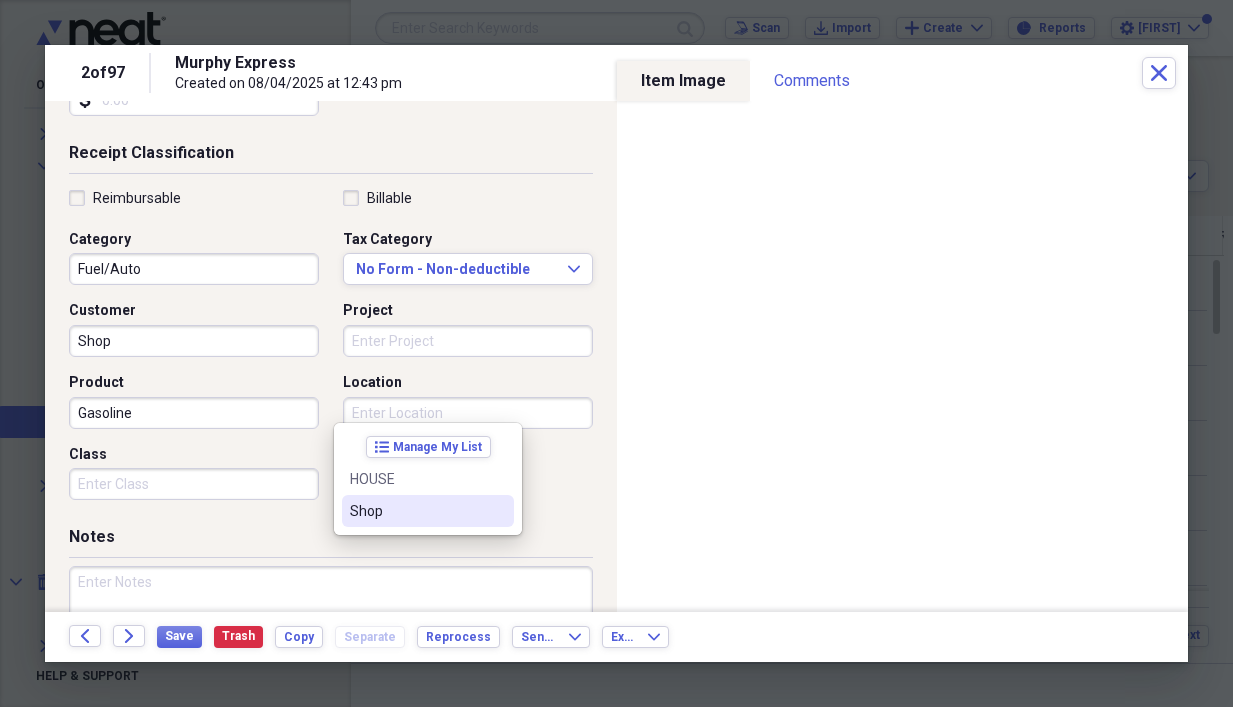 click on "Shop" at bounding box center (416, 511) 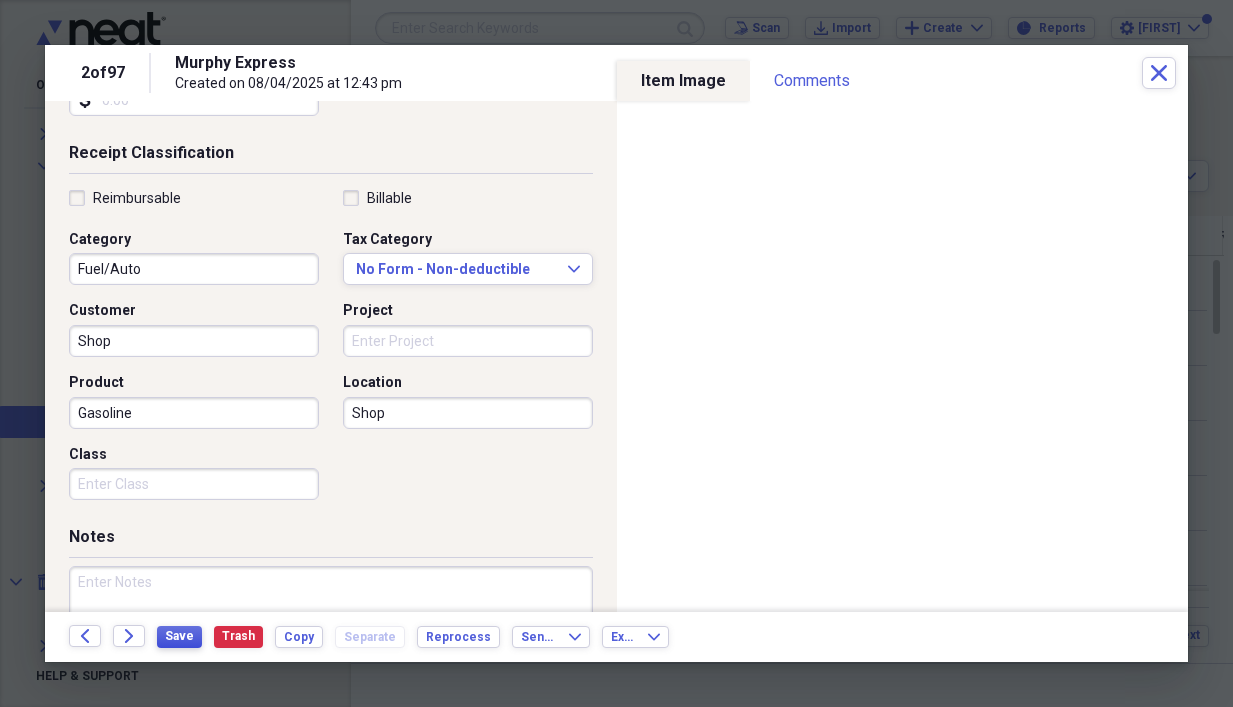 click on "Save" at bounding box center (179, 636) 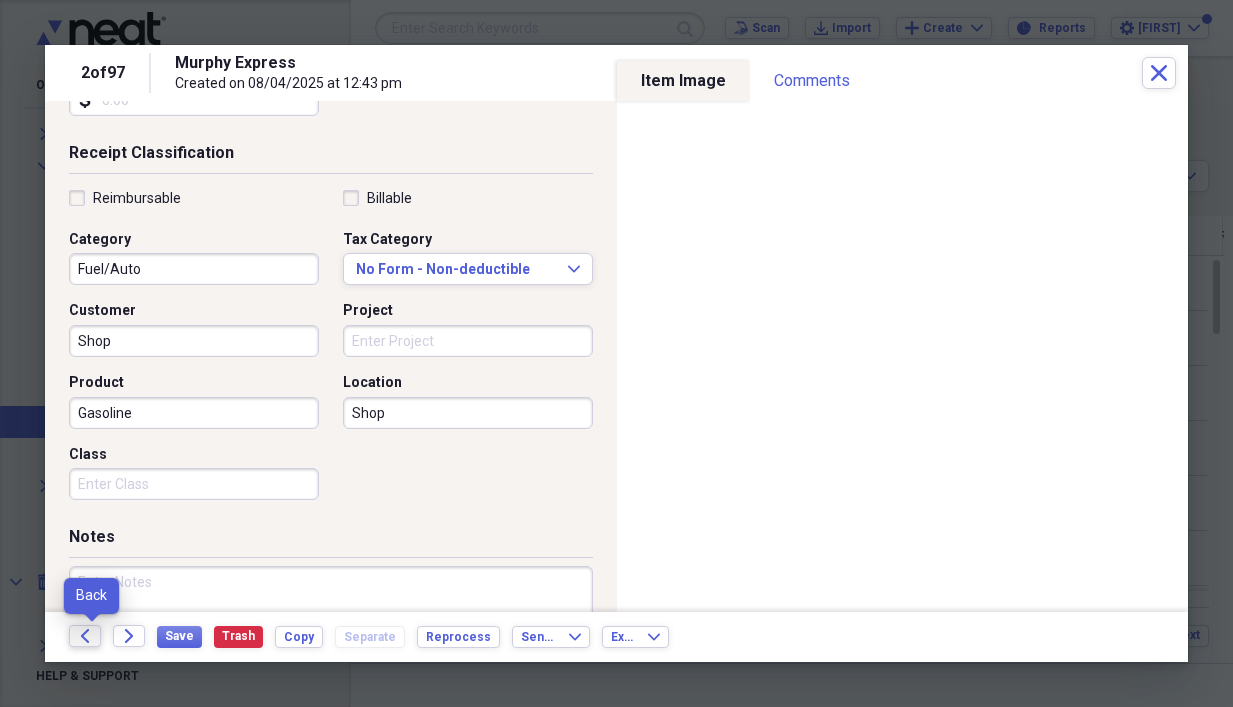 click on "Back" 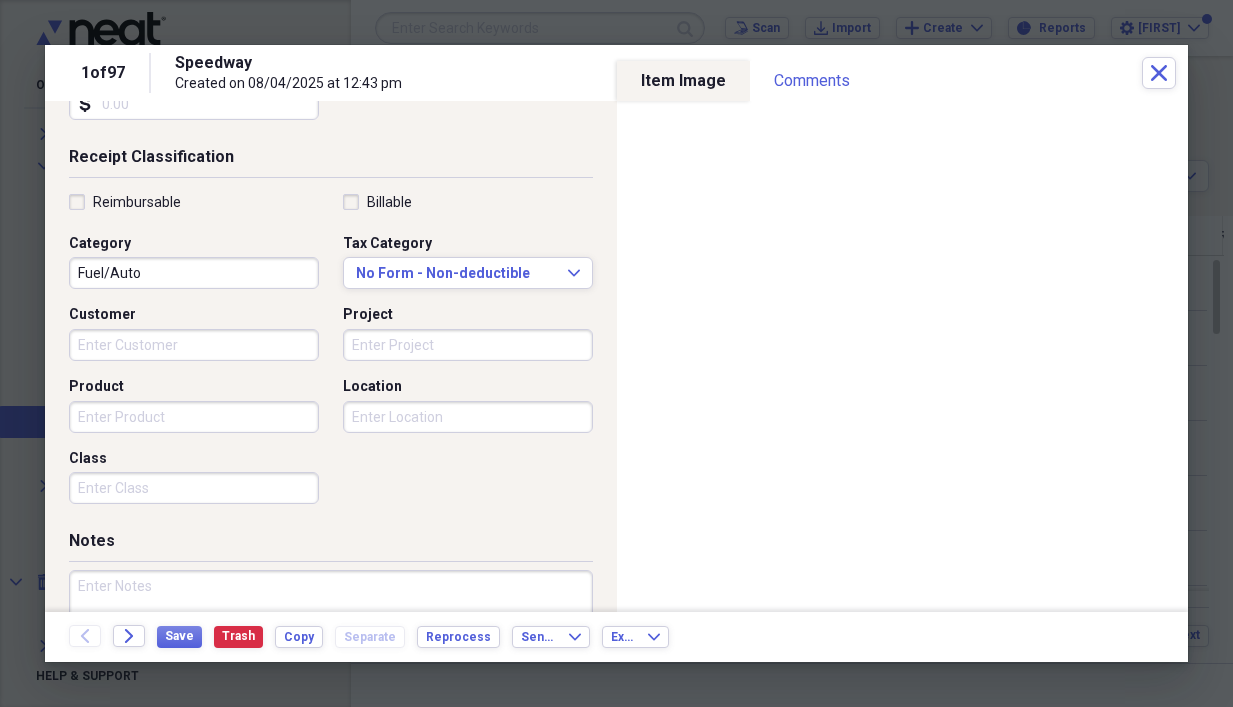 scroll, scrollTop: 400, scrollLeft: 0, axis: vertical 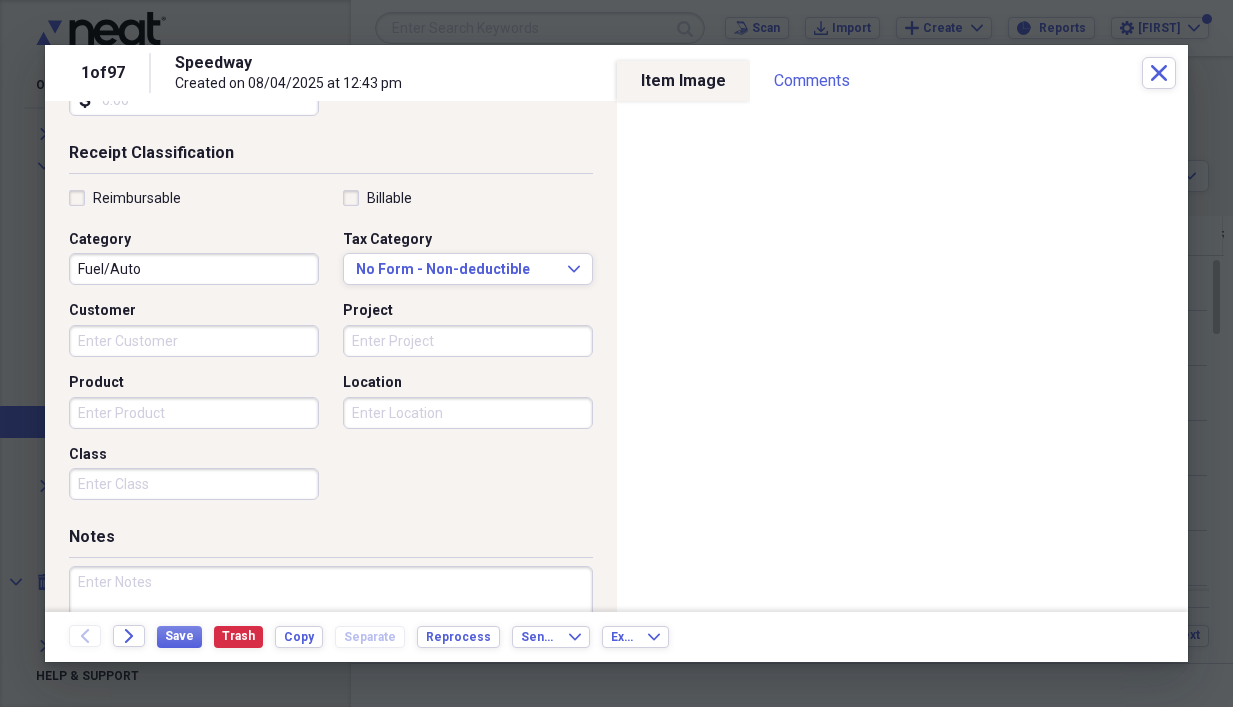 click on "Customer" at bounding box center [194, 341] 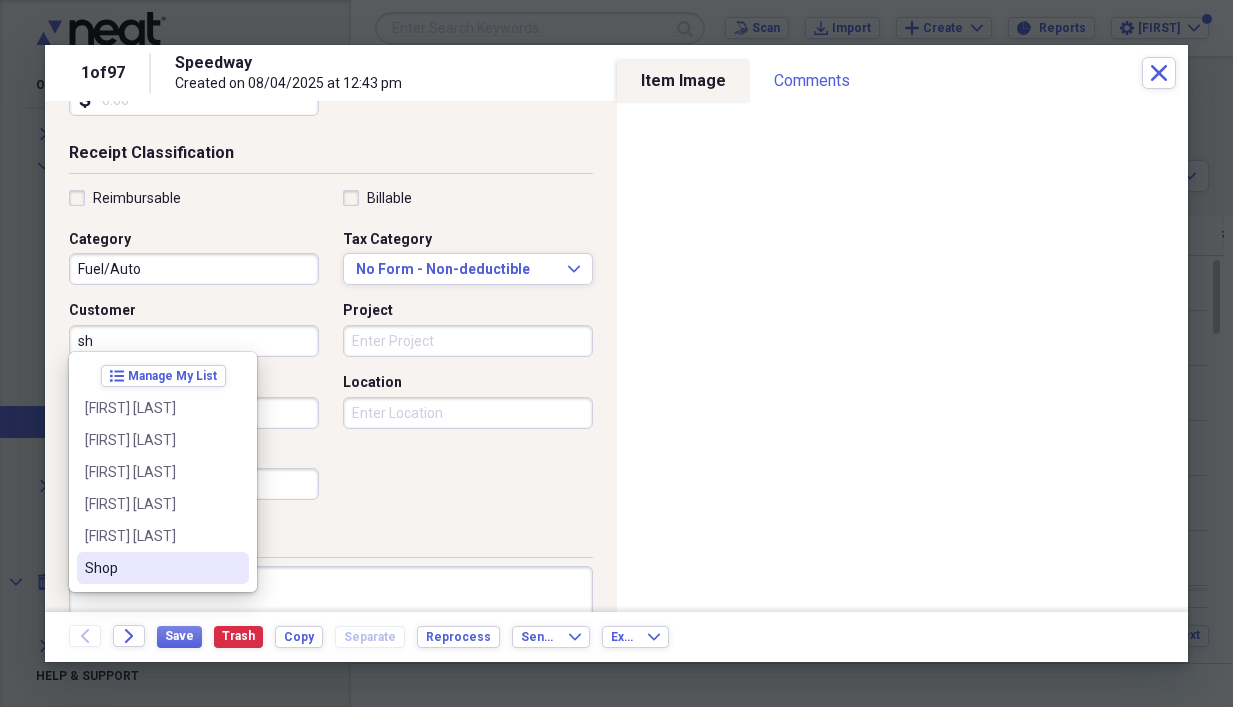 click on "Shop" at bounding box center [151, 568] 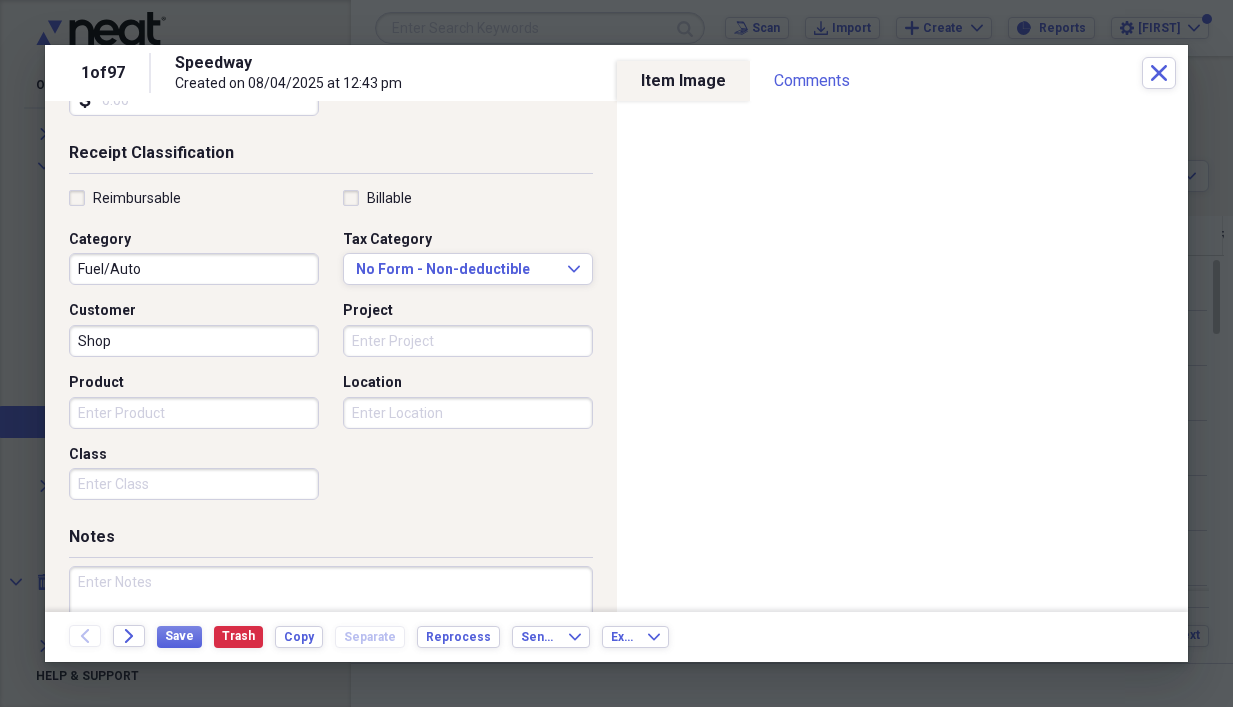 click on "Product" at bounding box center (194, 413) 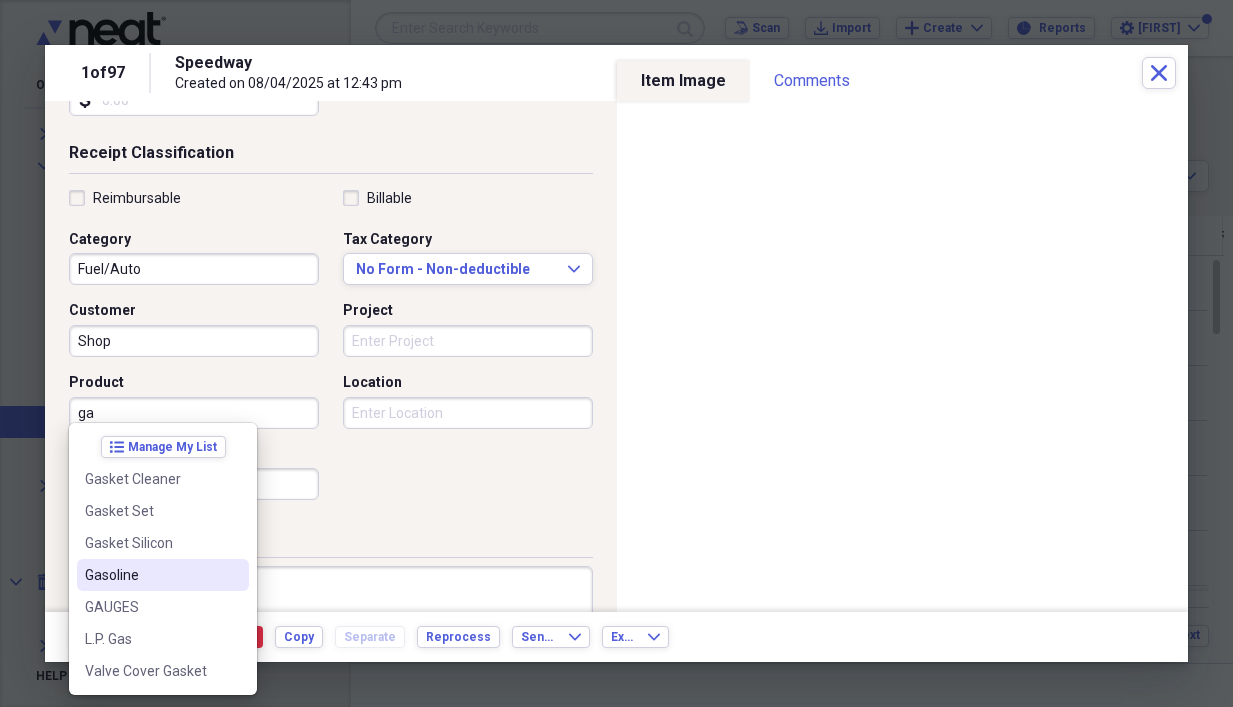 click on "Gasoline" at bounding box center (151, 575) 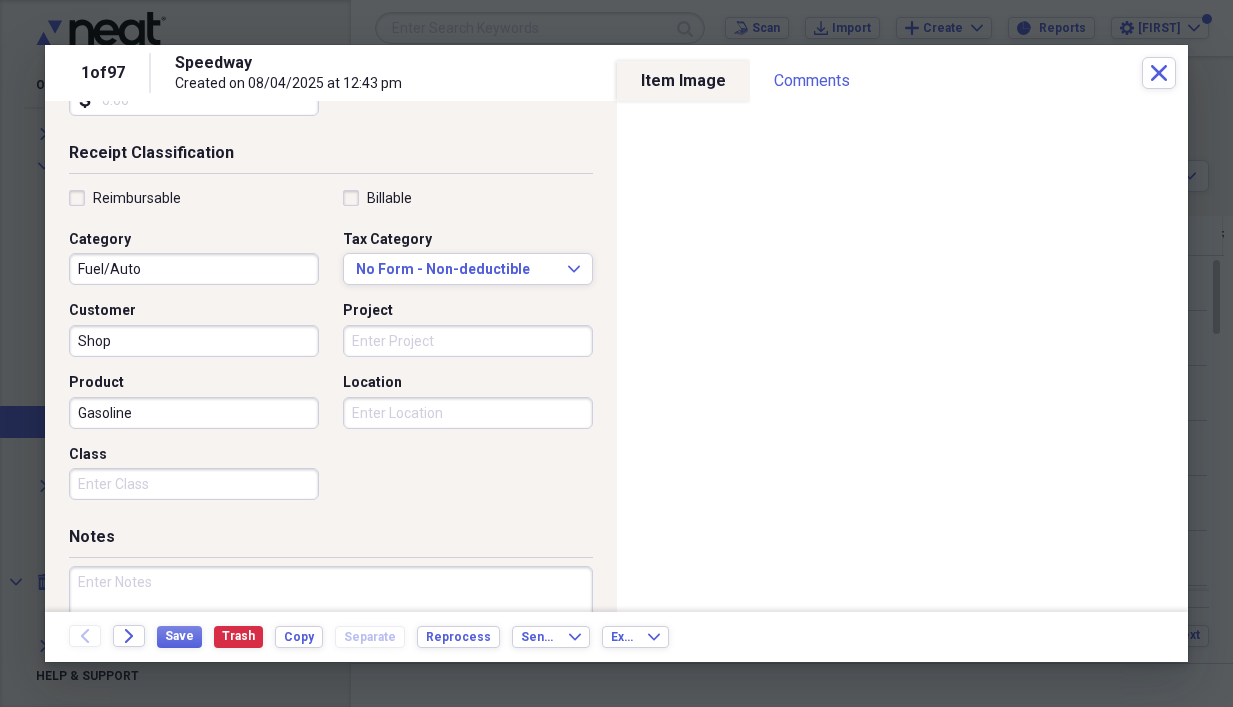 click on "Location" at bounding box center (468, 413) 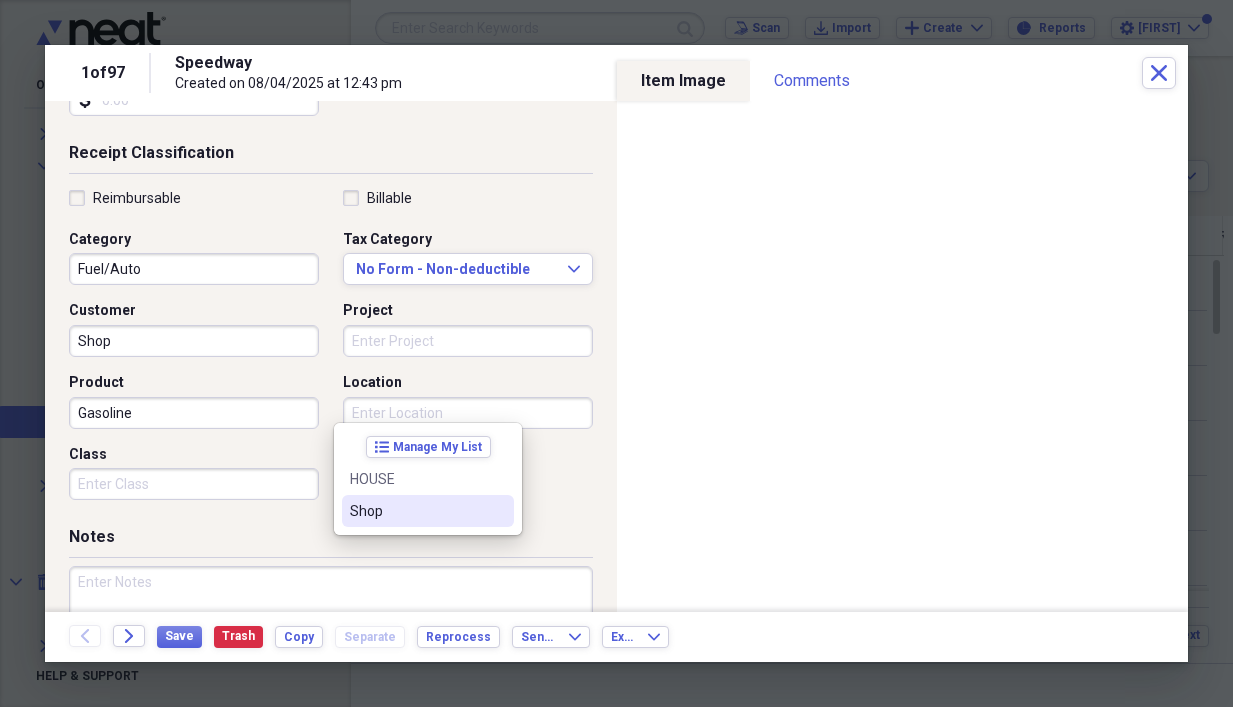 click on "Shop" at bounding box center (416, 511) 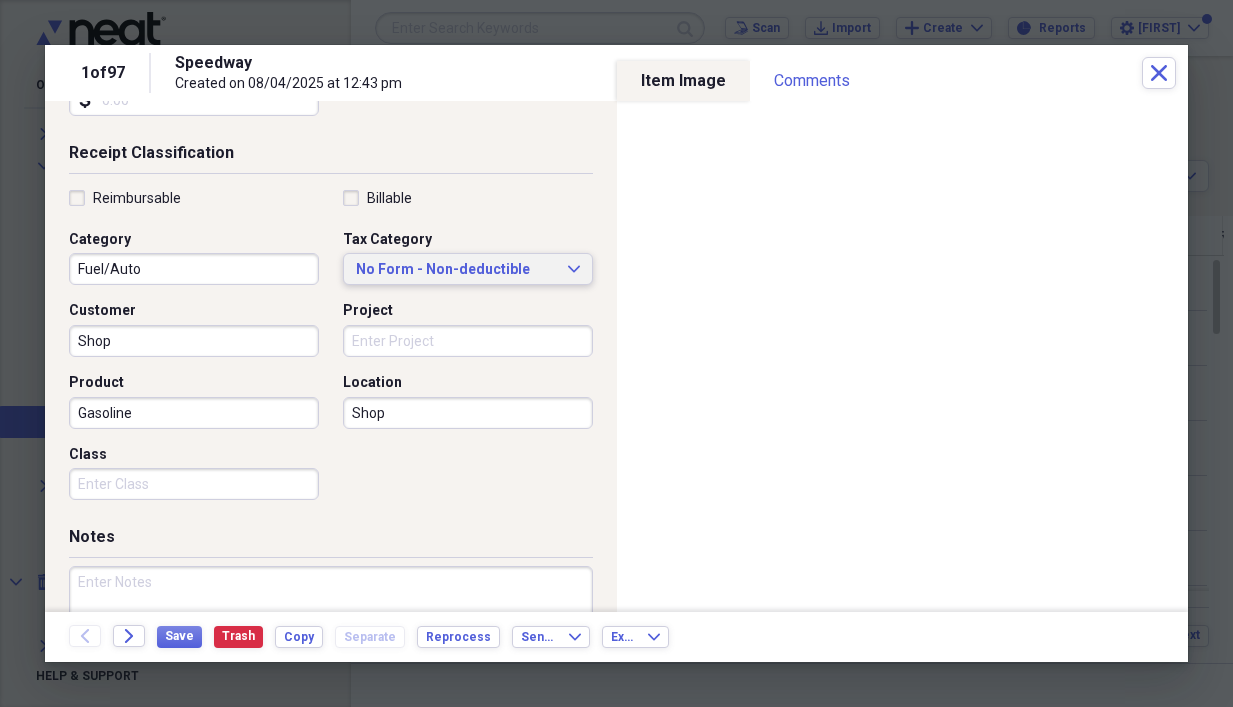 click on "Expand" 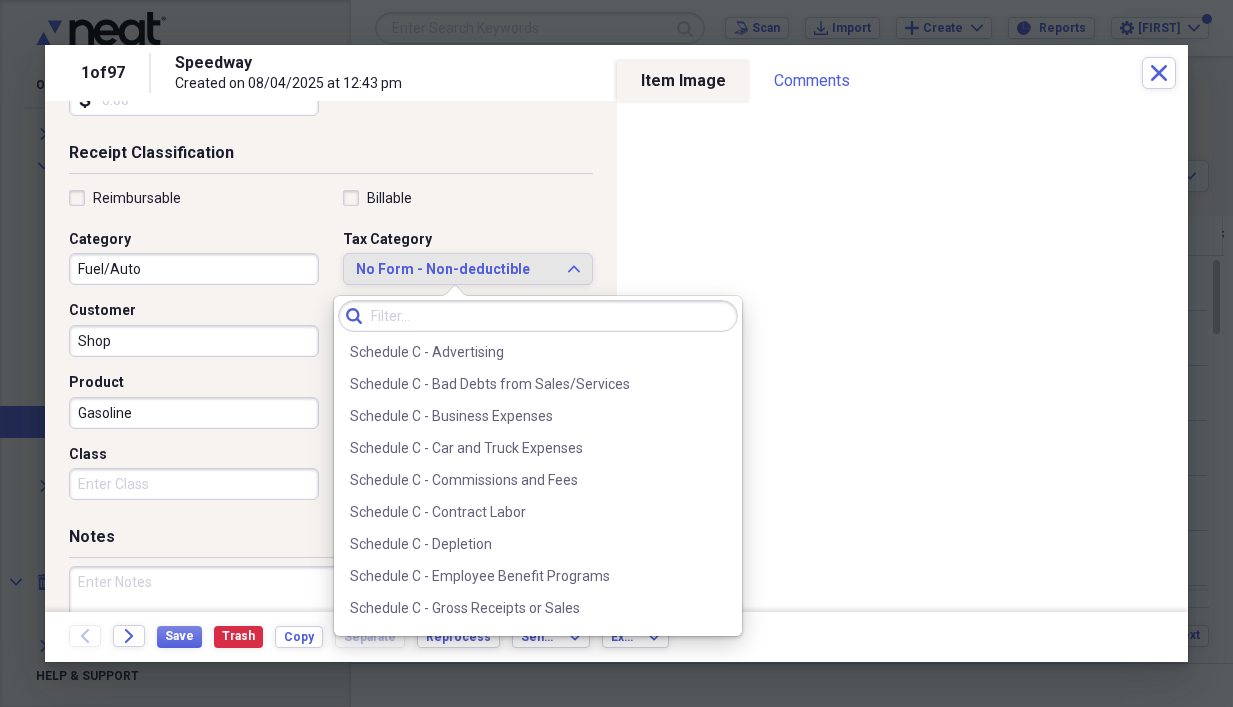 scroll, scrollTop: 3471, scrollLeft: 0, axis: vertical 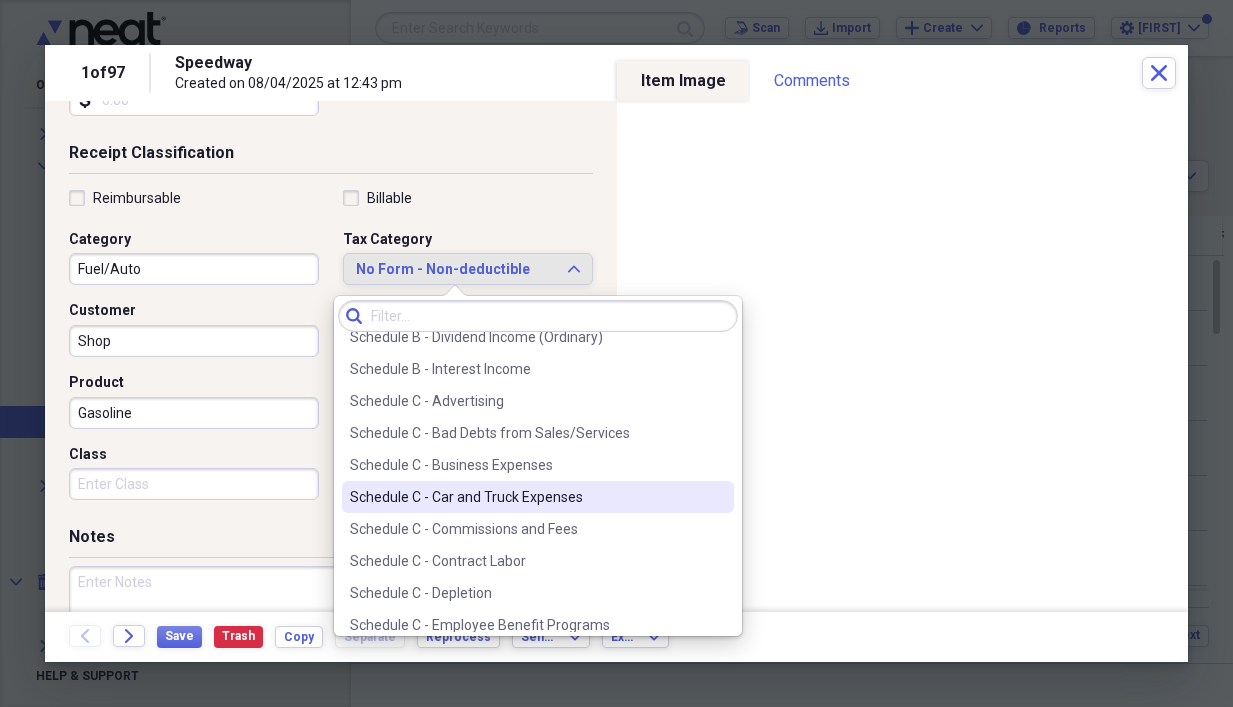 click on "Schedule C - Car and Truck Expenses" at bounding box center (526, 497) 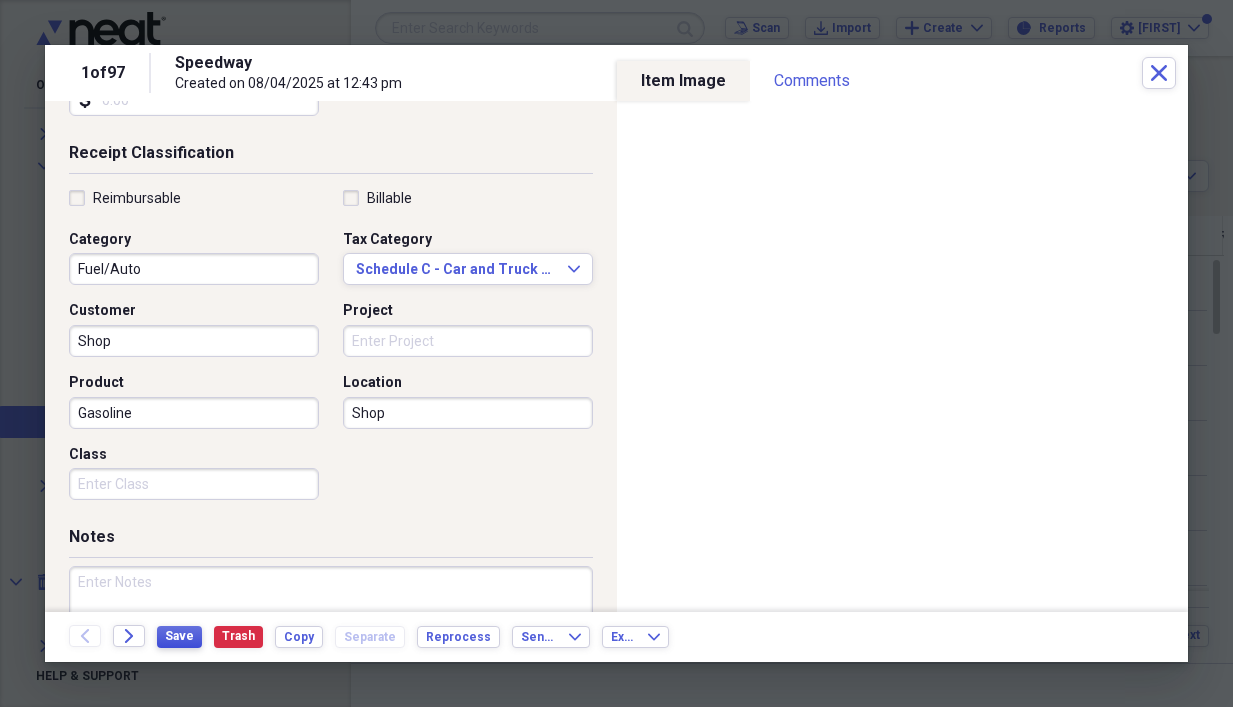 click on "Save" at bounding box center [179, 636] 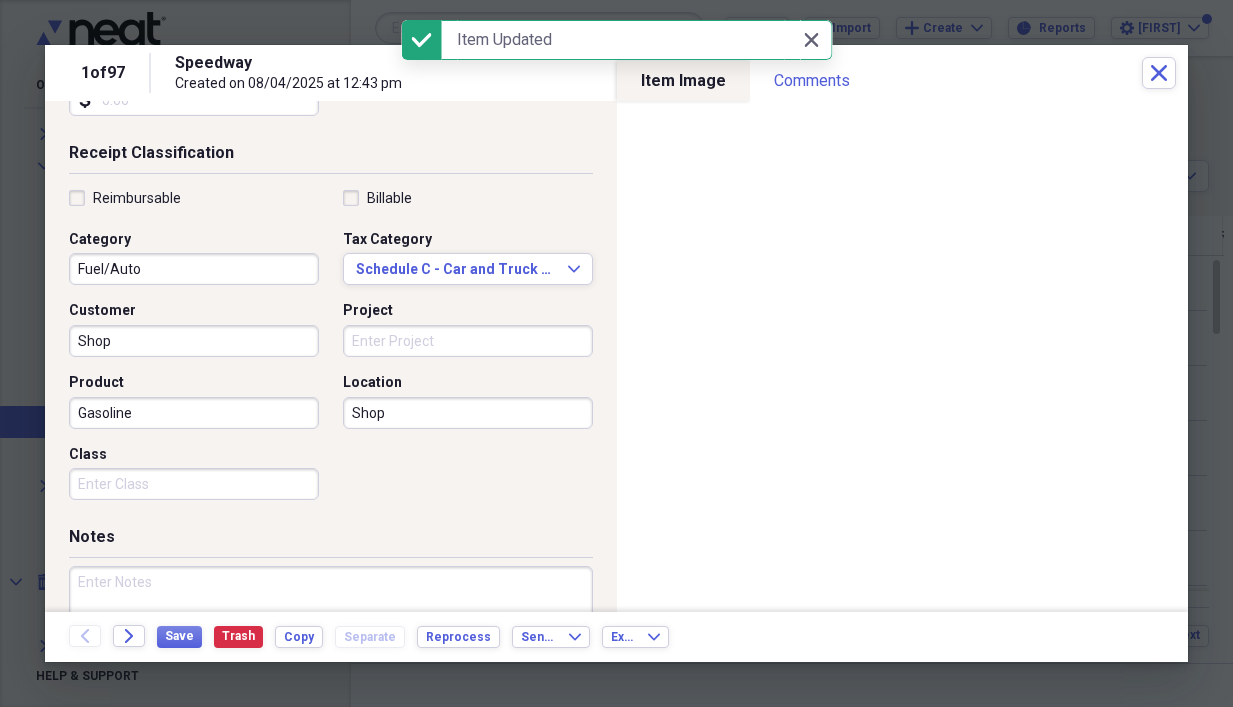 click on "Back" 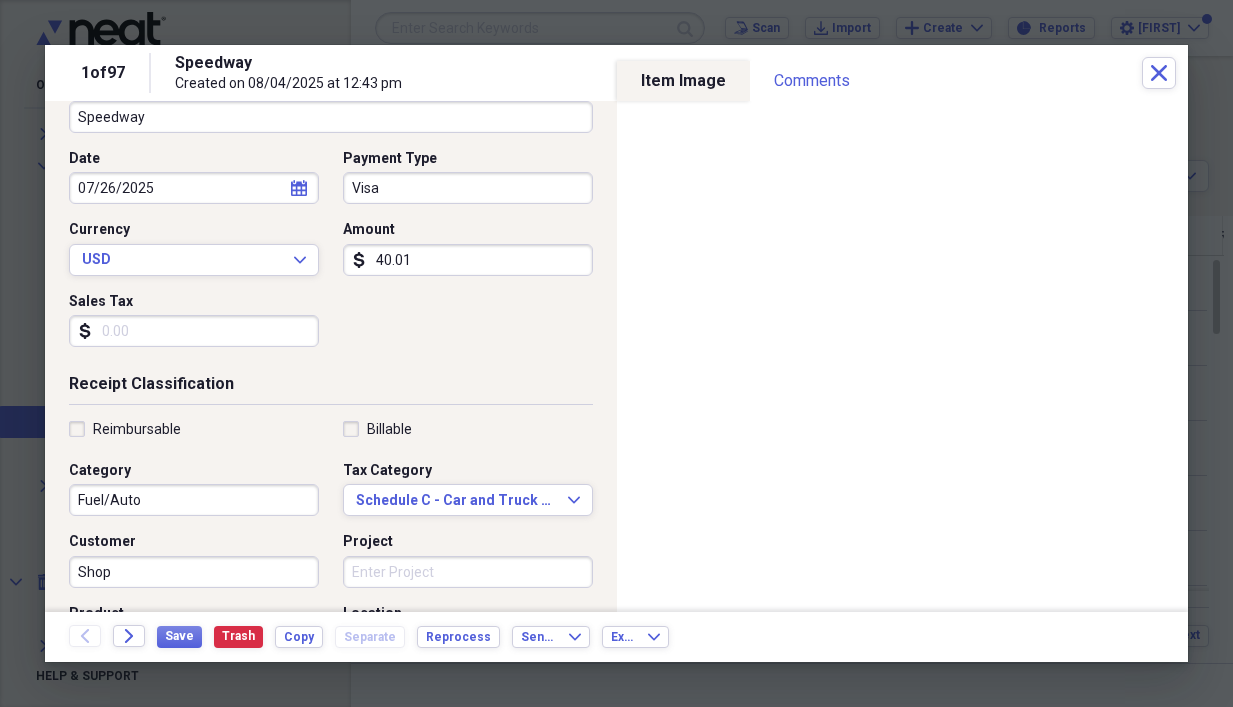 scroll, scrollTop: 103, scrollLeft: 0, axis: vertical 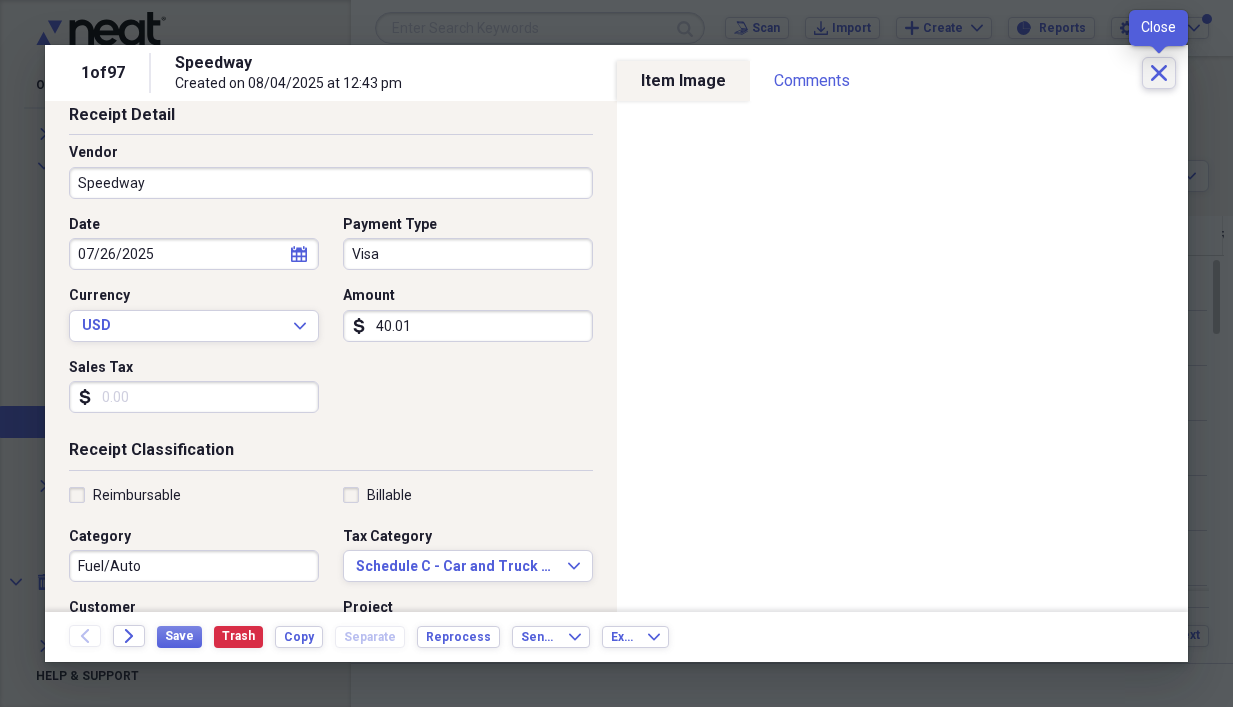 click on "Close" 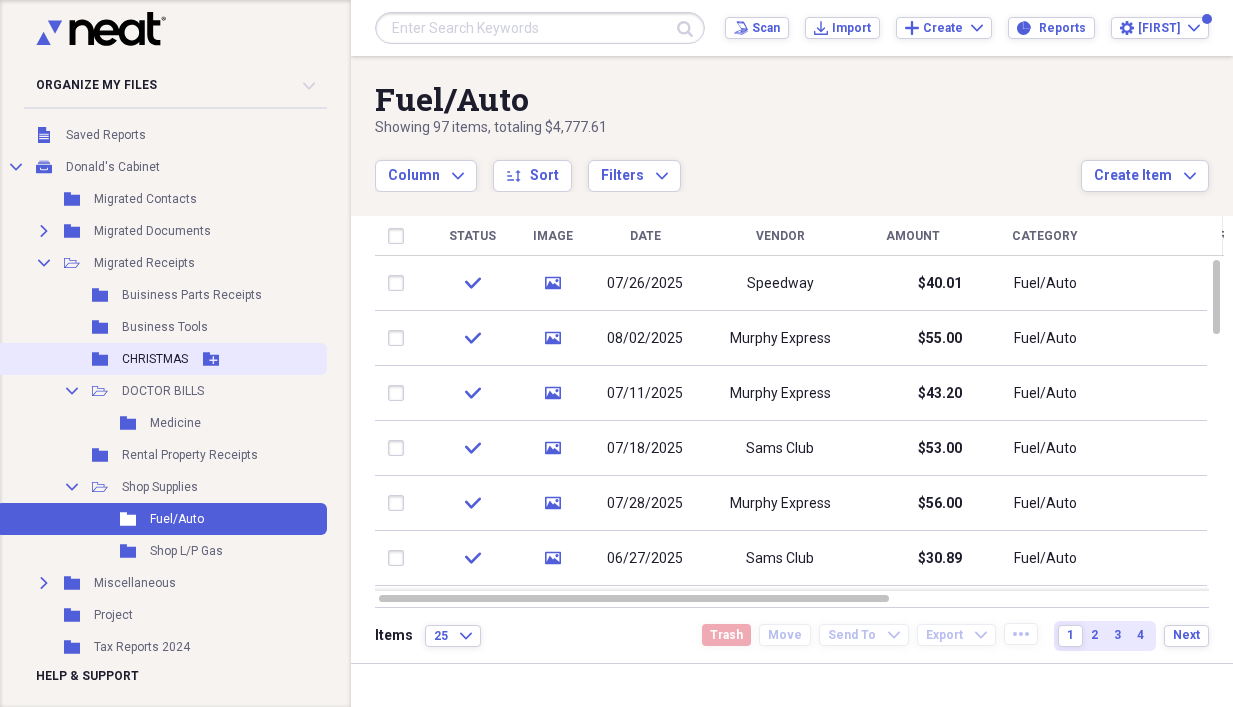 scroll, scrollTop: 0, scrollLeft: 0, axis: both 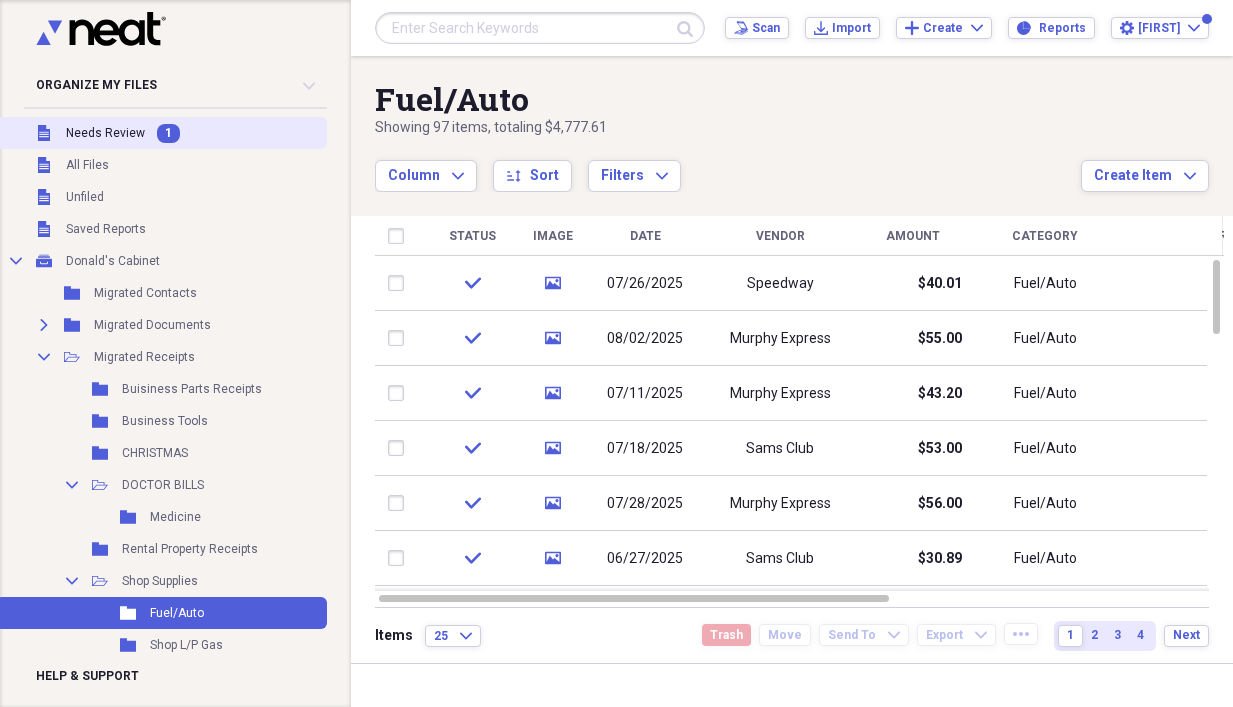 click on "1" at bounding box center [168, 133] 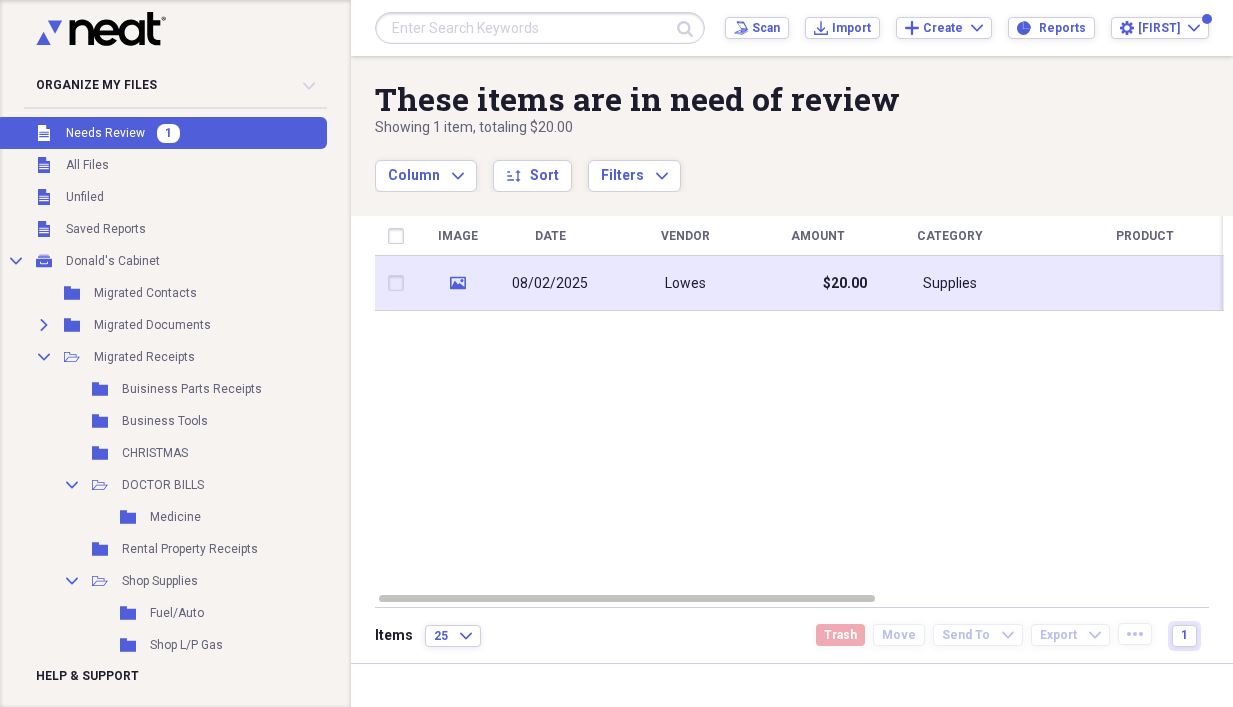 click on "$20.00" at bounding box center [817, 283] 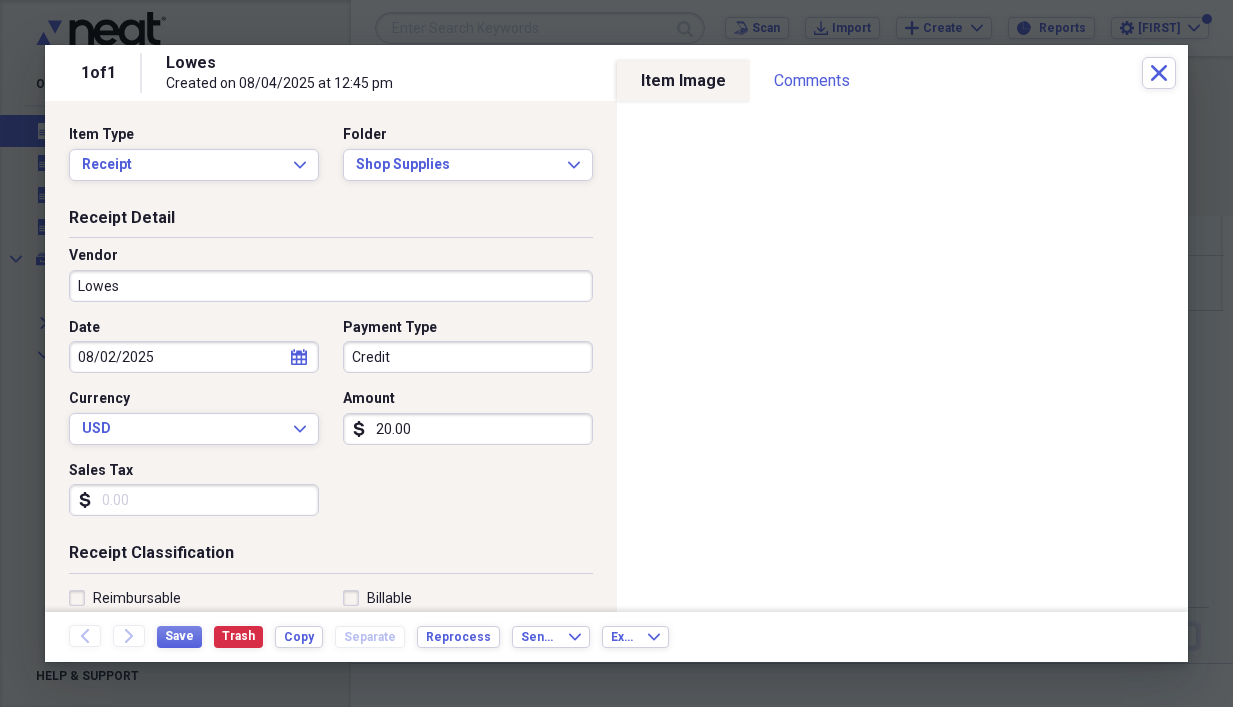 click on "Credit" at bounding box center (468, 357) 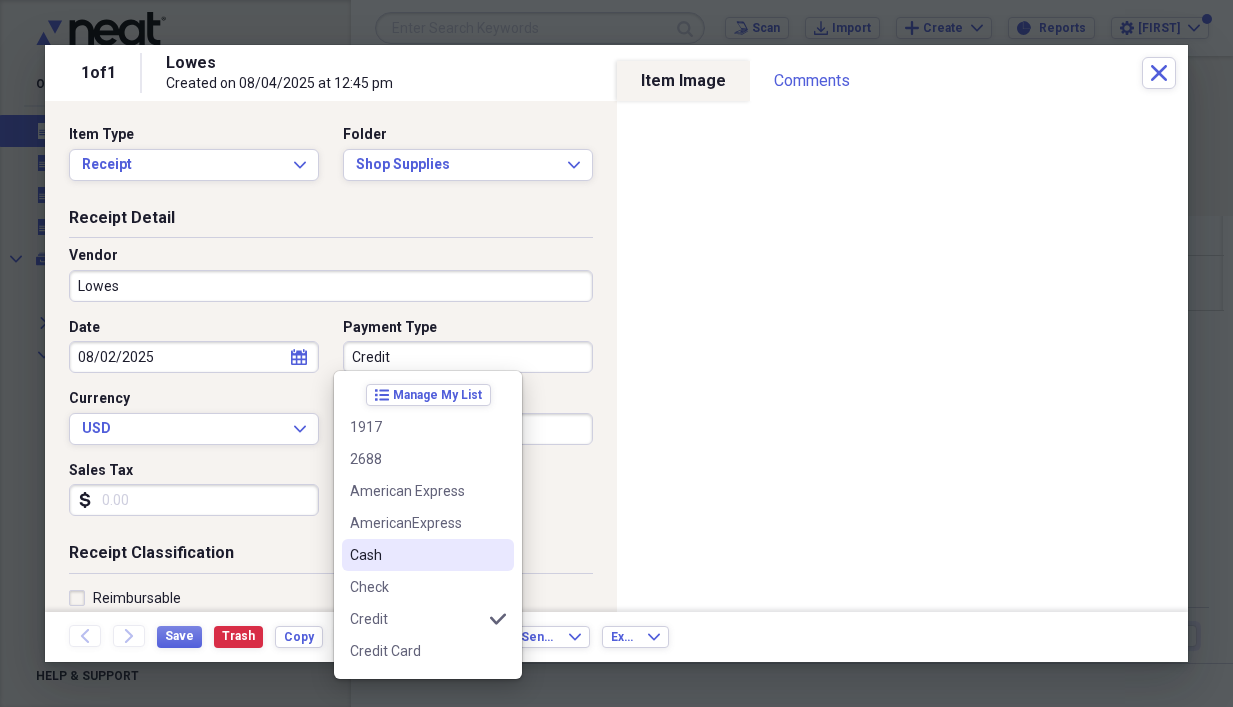 click on "Cash" at bounding box center [416, 555] 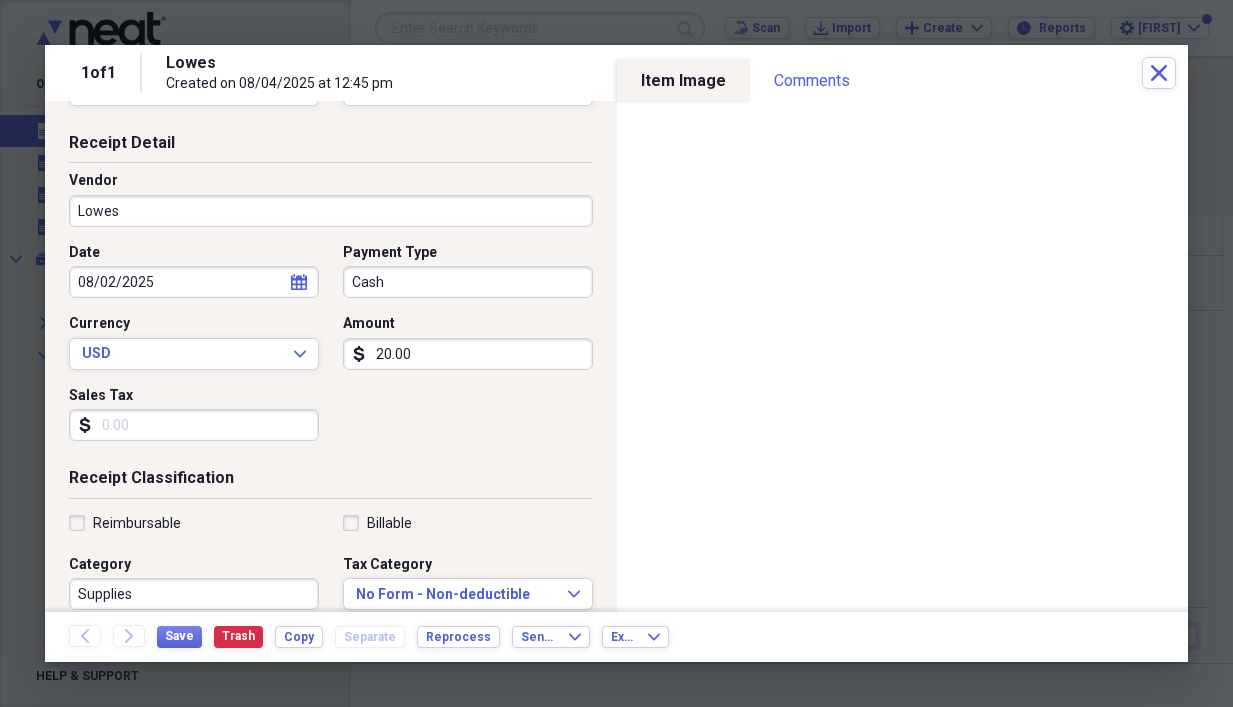 scroll, scrollTop: 100, scrollLeft: 0, axis: vertical 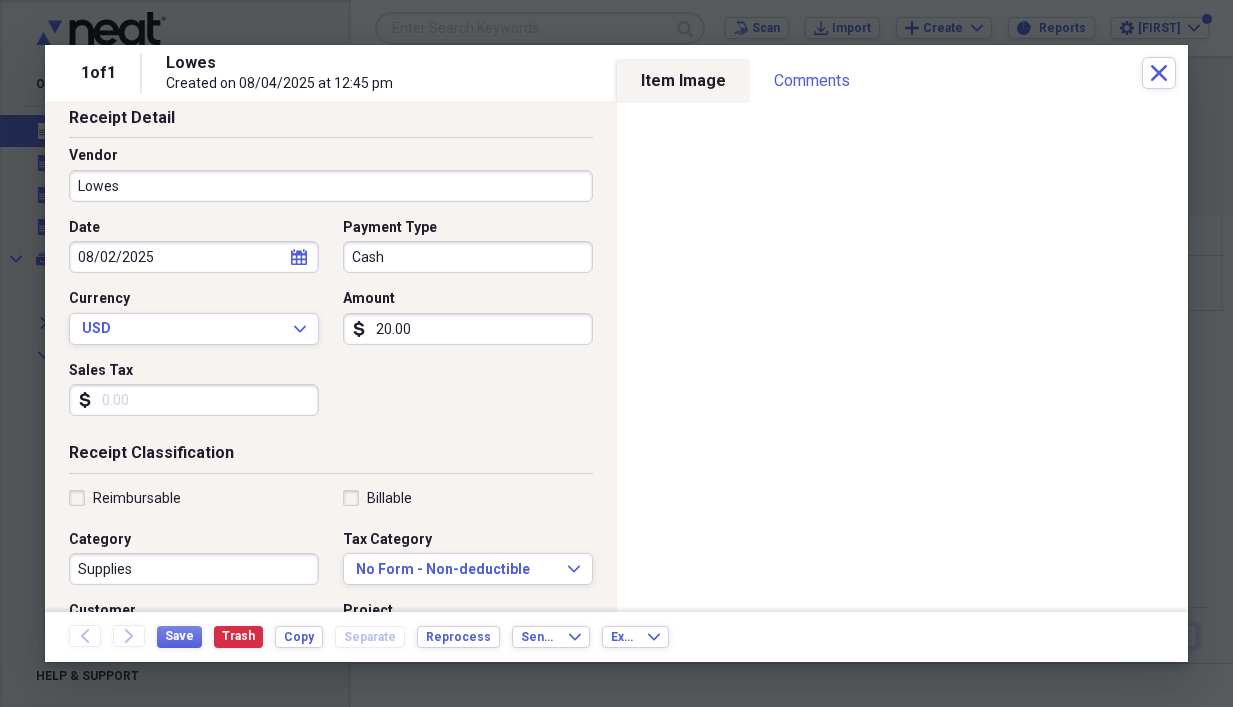 click on "20.00" at bounding box center (468, 329) 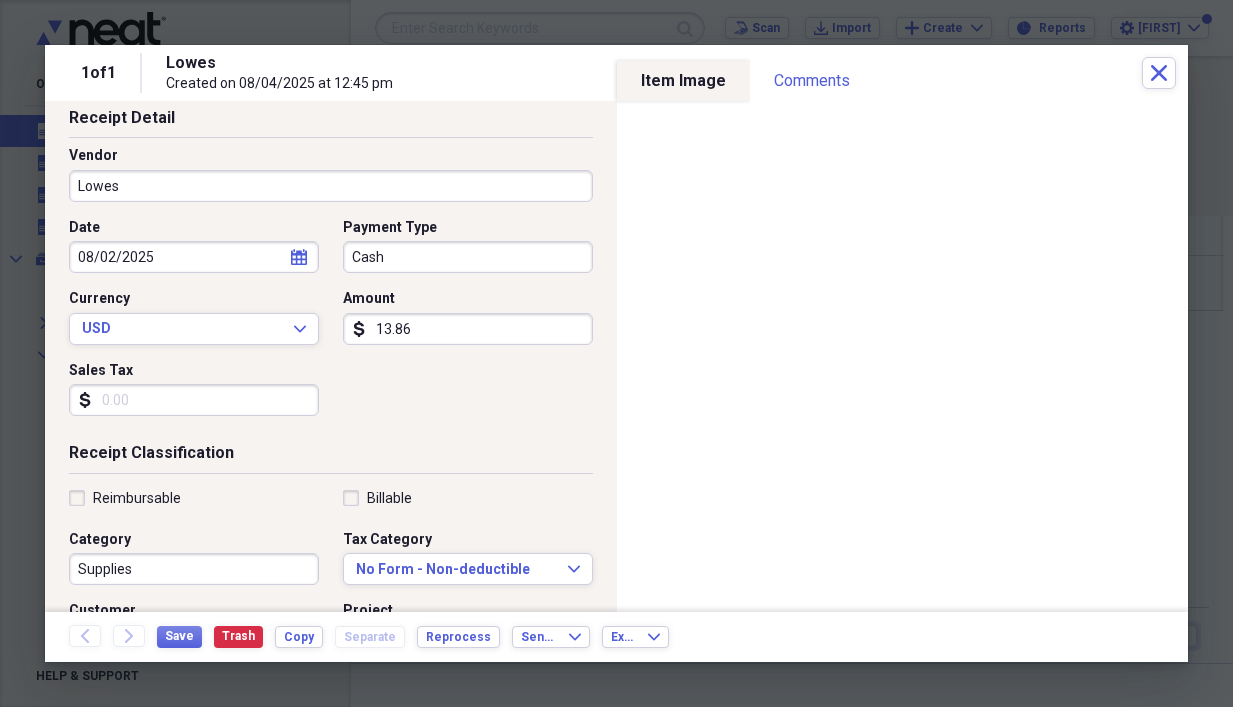 type on "13.86" 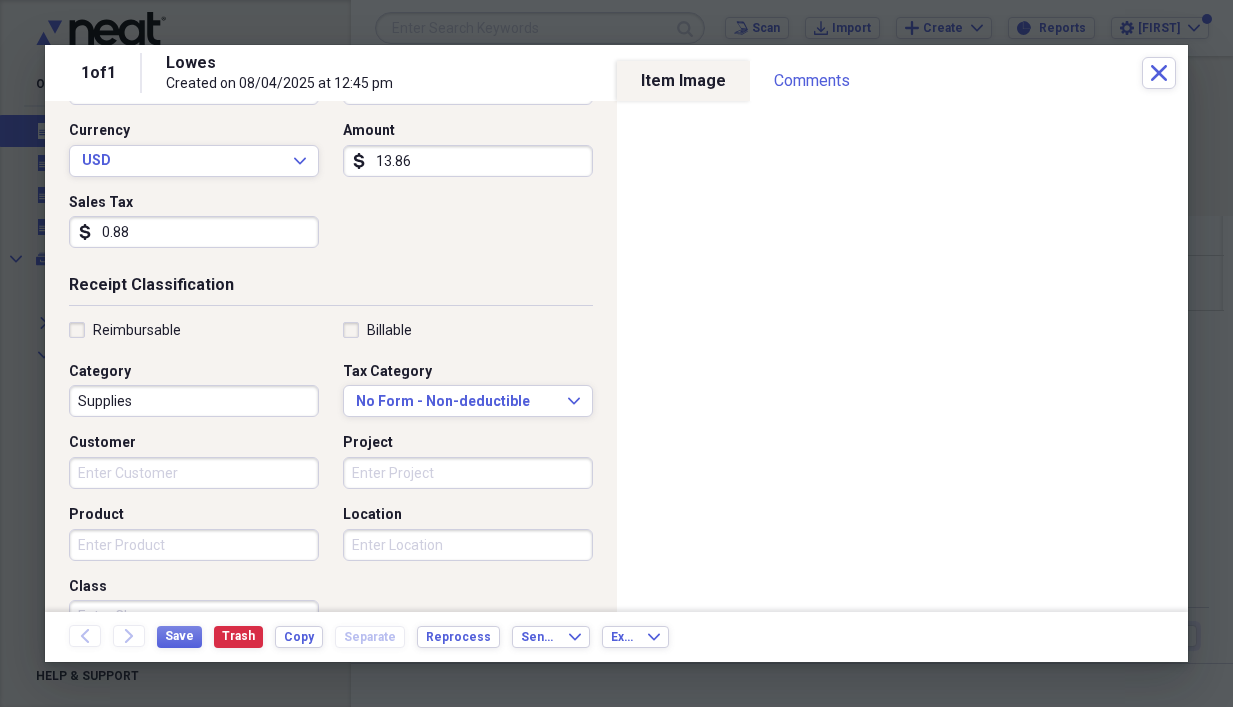 scroll, scrollTop: 300, scrollLeft: 0, axis: vertical 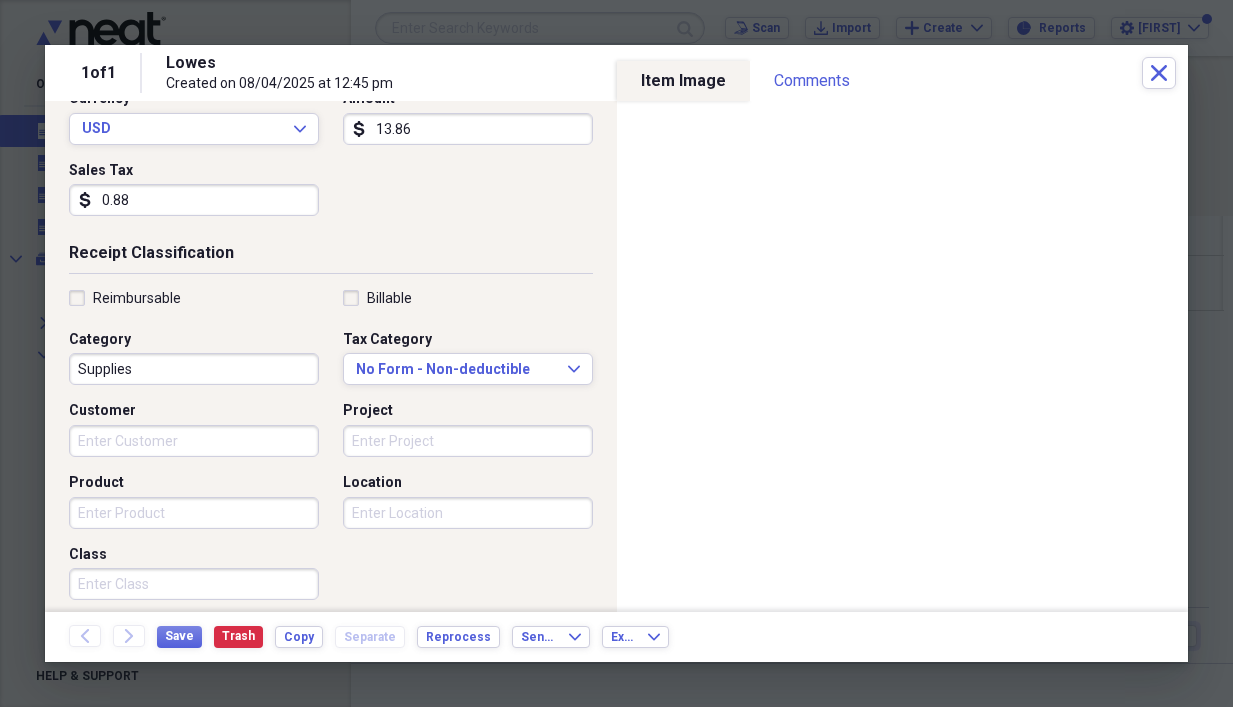 type on "0.88" 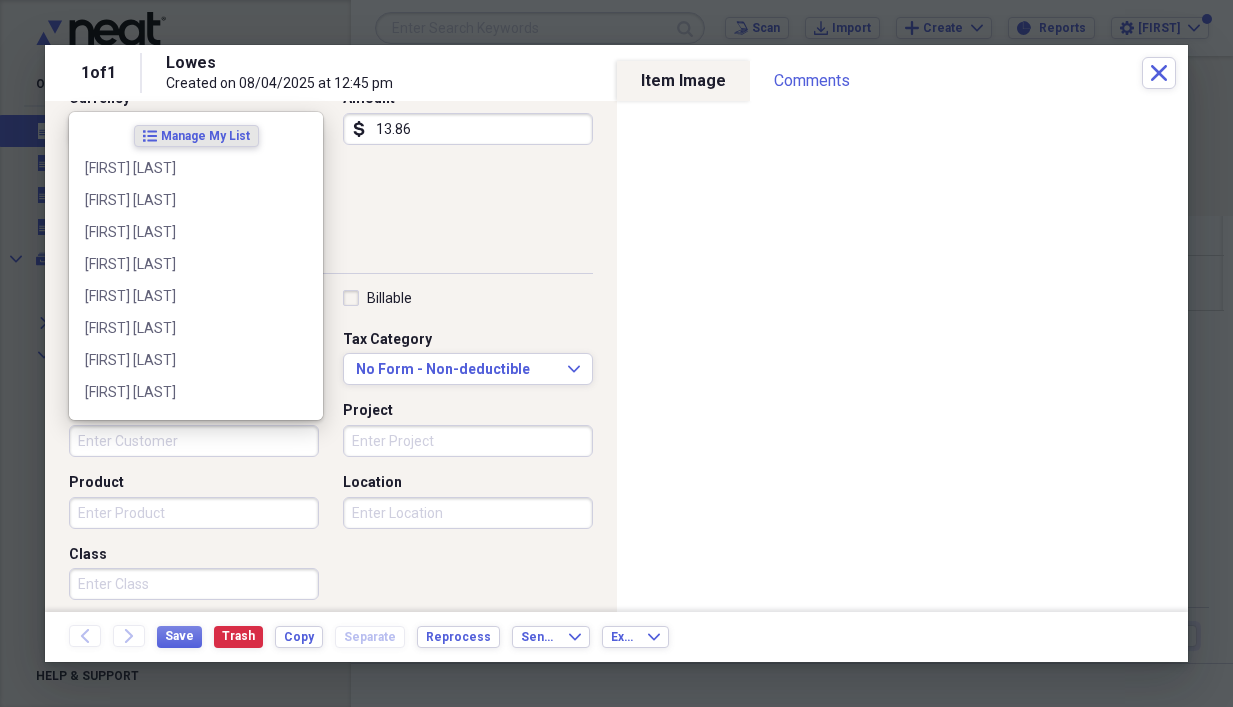 click on "Customer" at bounding box center [194, 441] 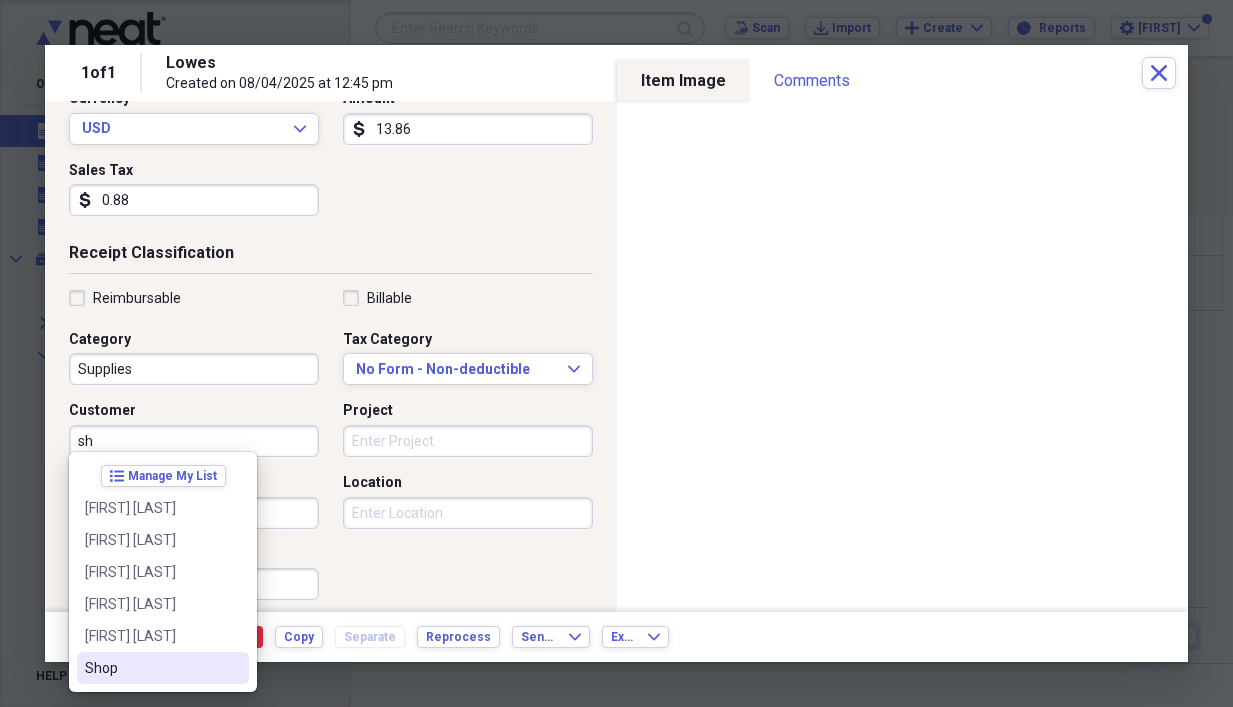 click on "Shop" at bounding box center (151, 668) 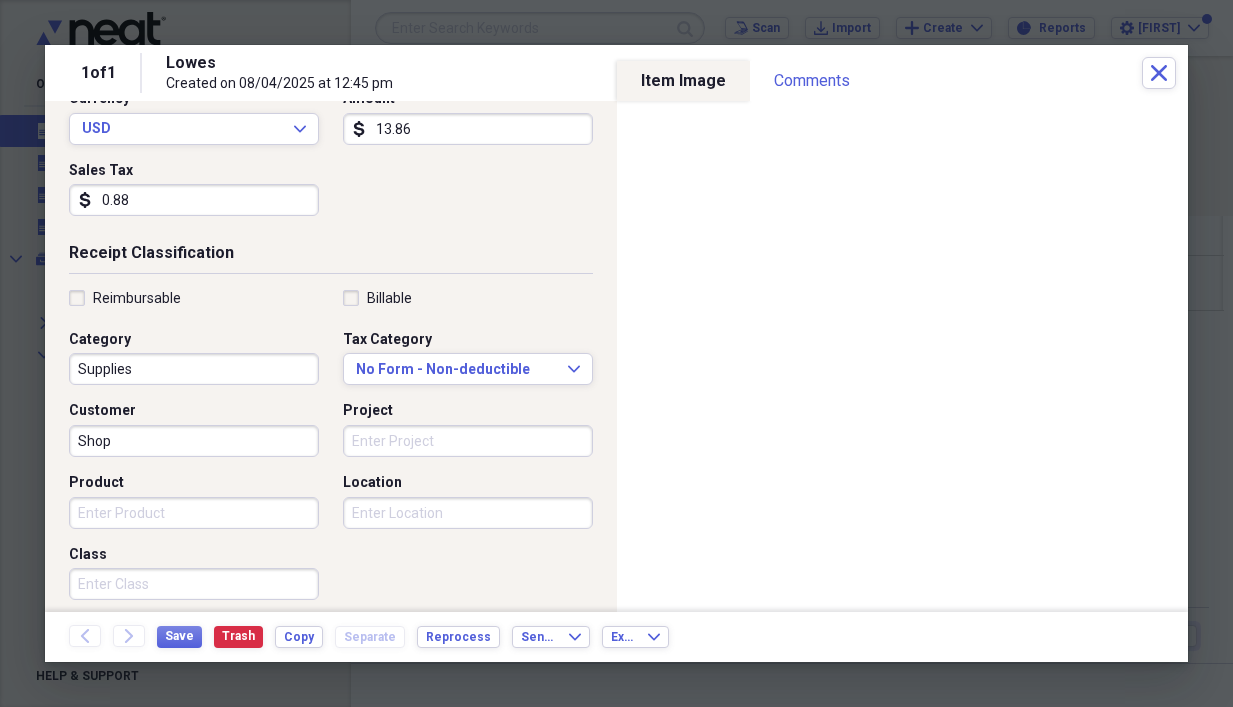 click on "Product" at bounding box center [194, 513] 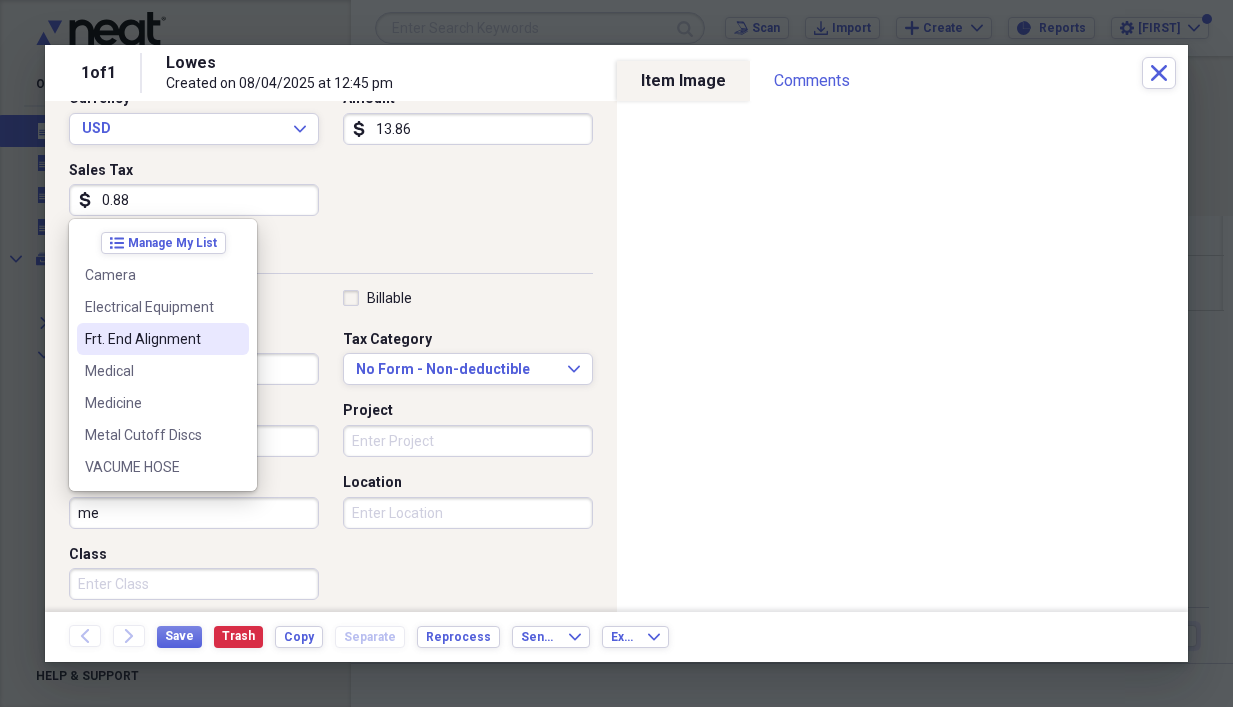 type on "m" 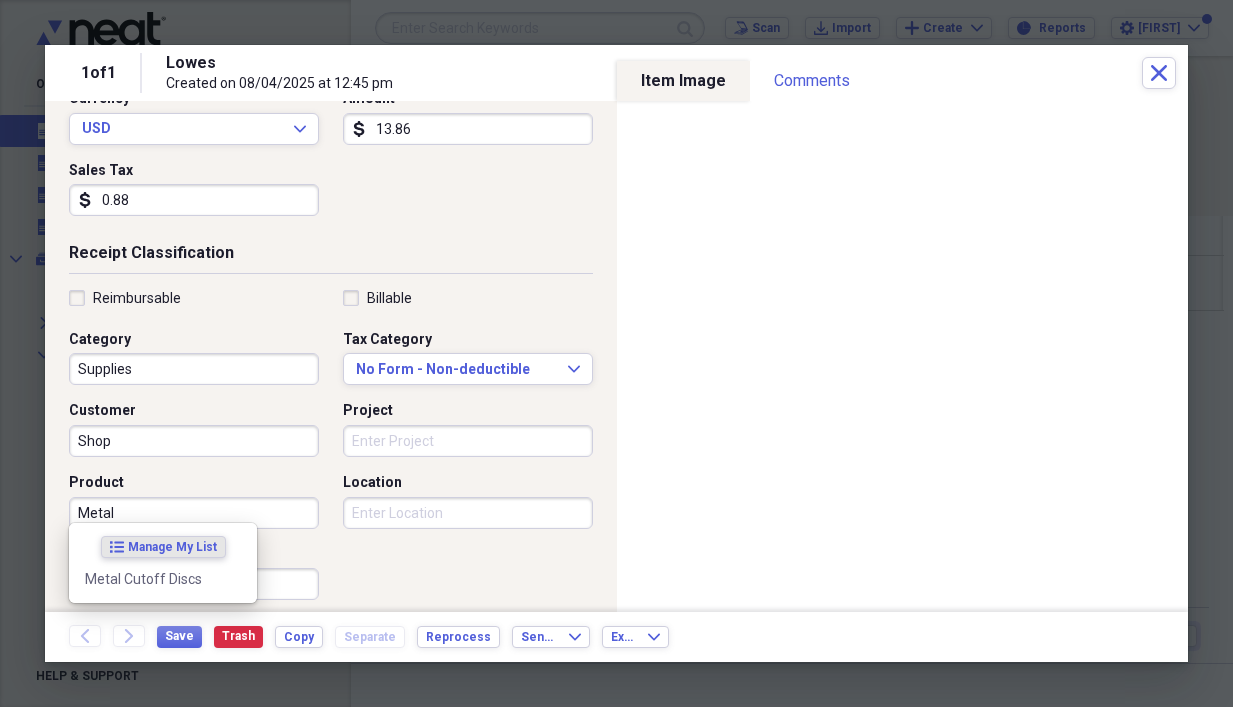 type on "Metal" 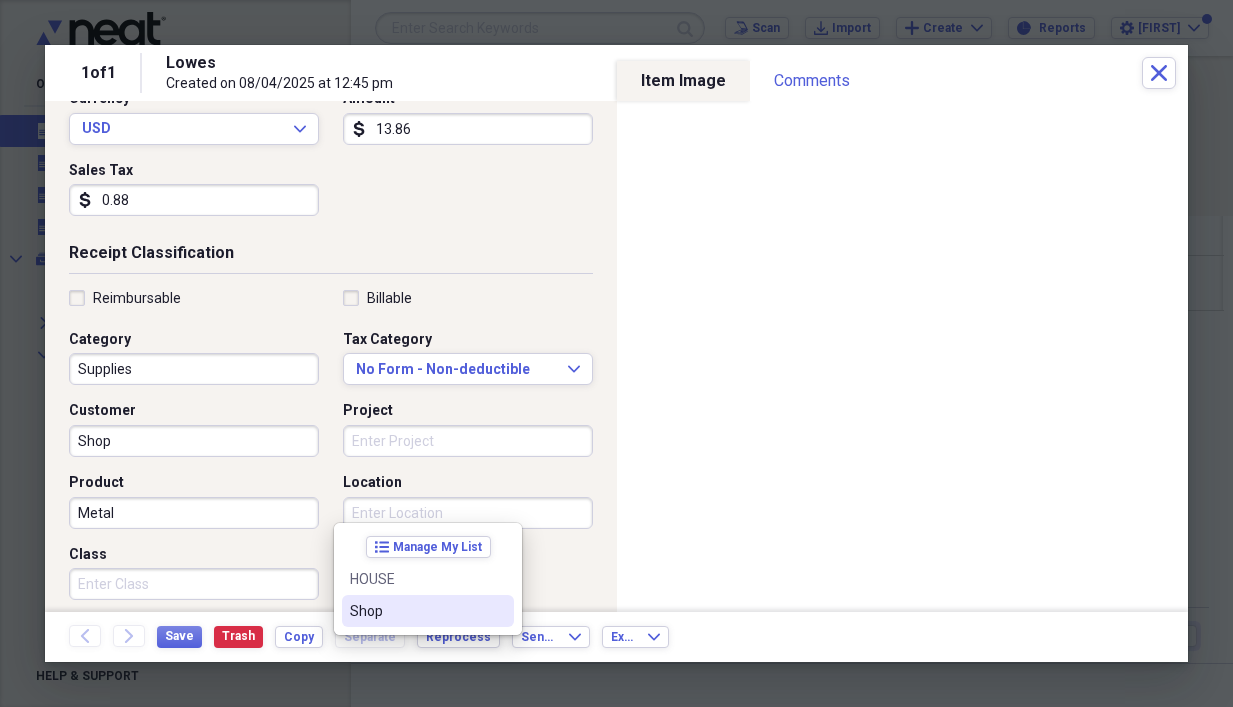 click on "Shop" at bounding box center (428, 611) 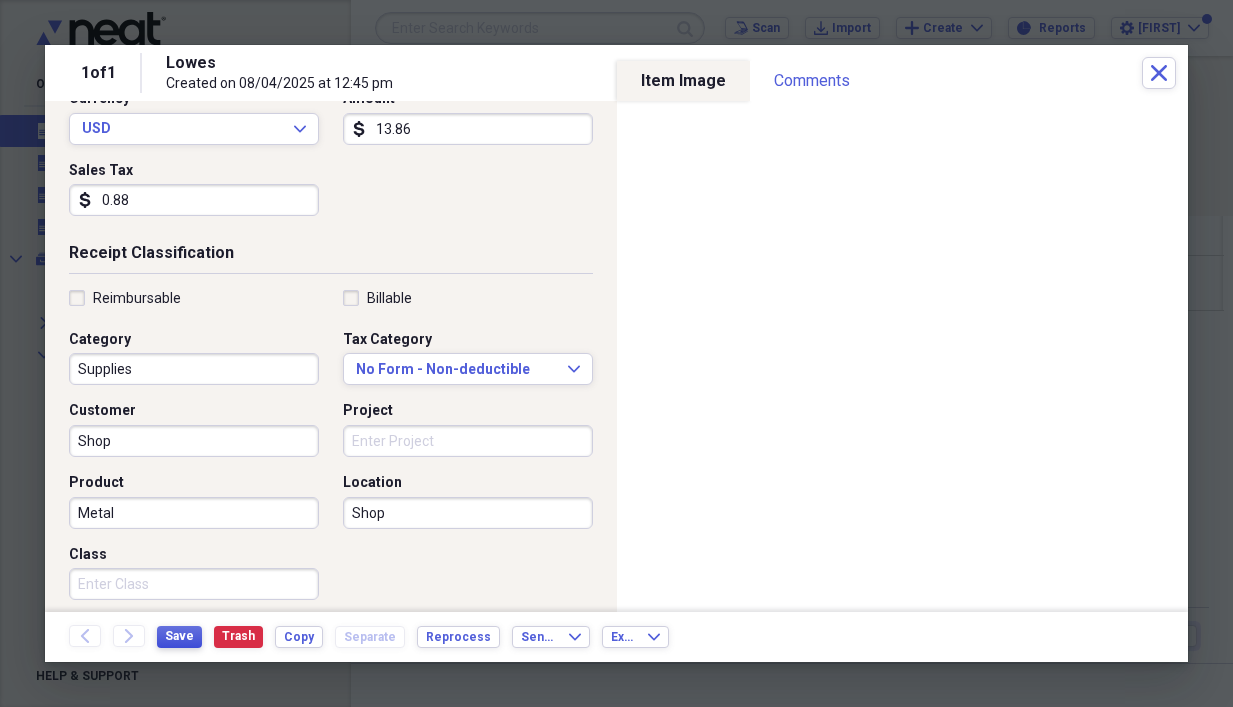 click on "Save" at bounding box center [179, 636] 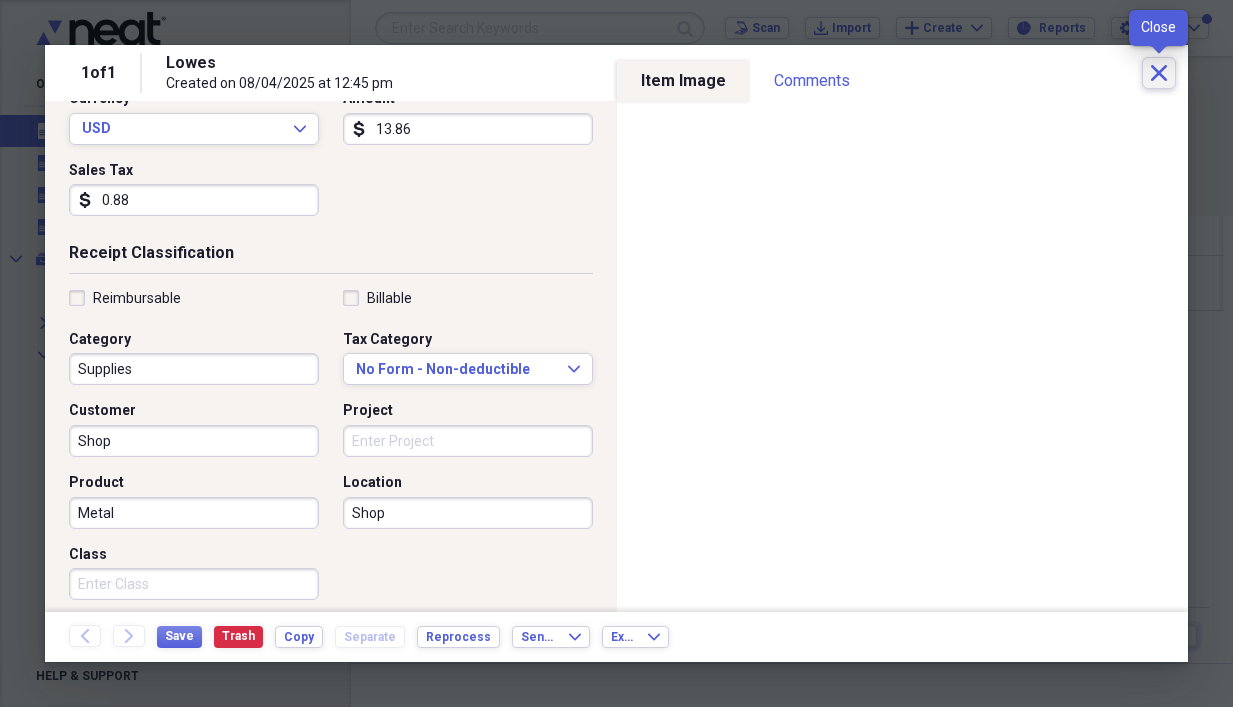 click on "Close" at bounding box center (1159, 73) 